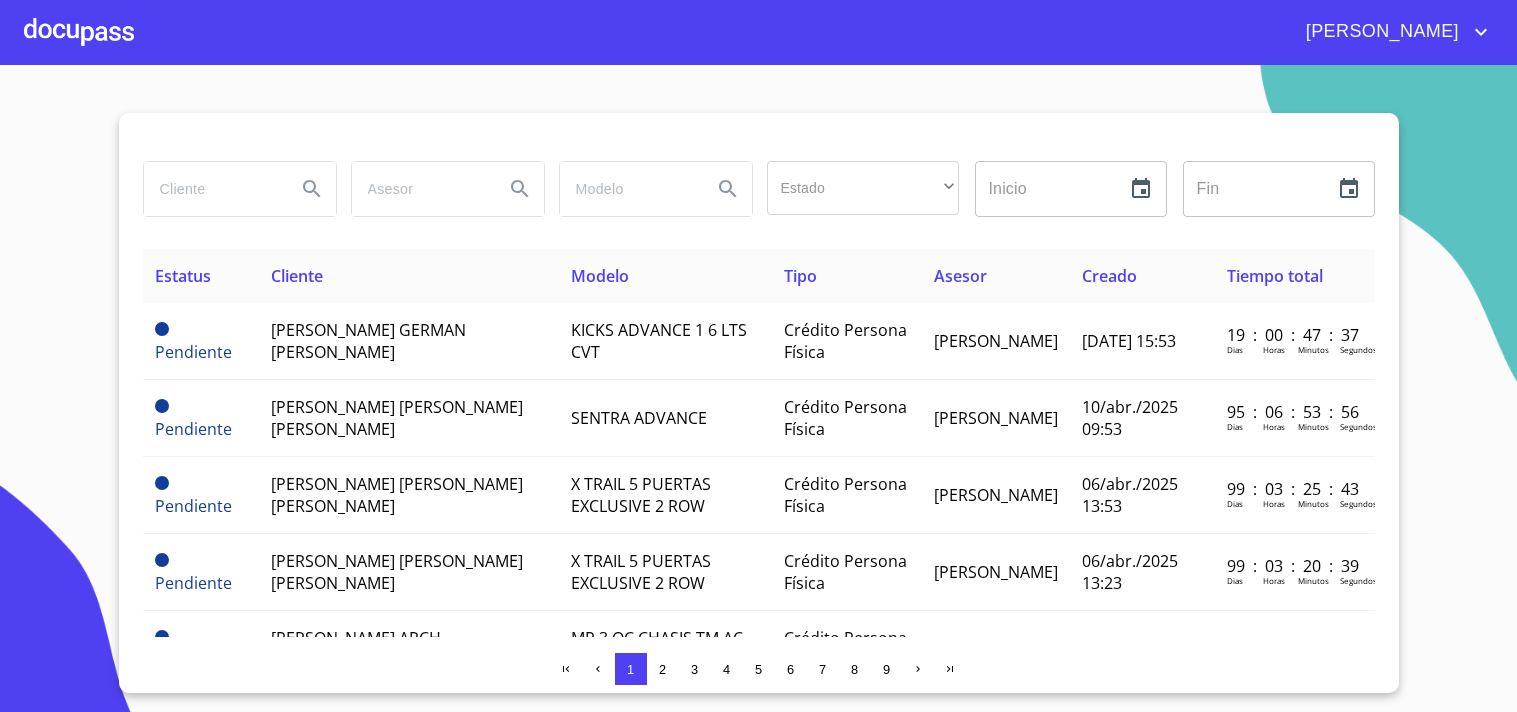 scroll, scrollTop: 0, scrollLeft: 0, axis: both 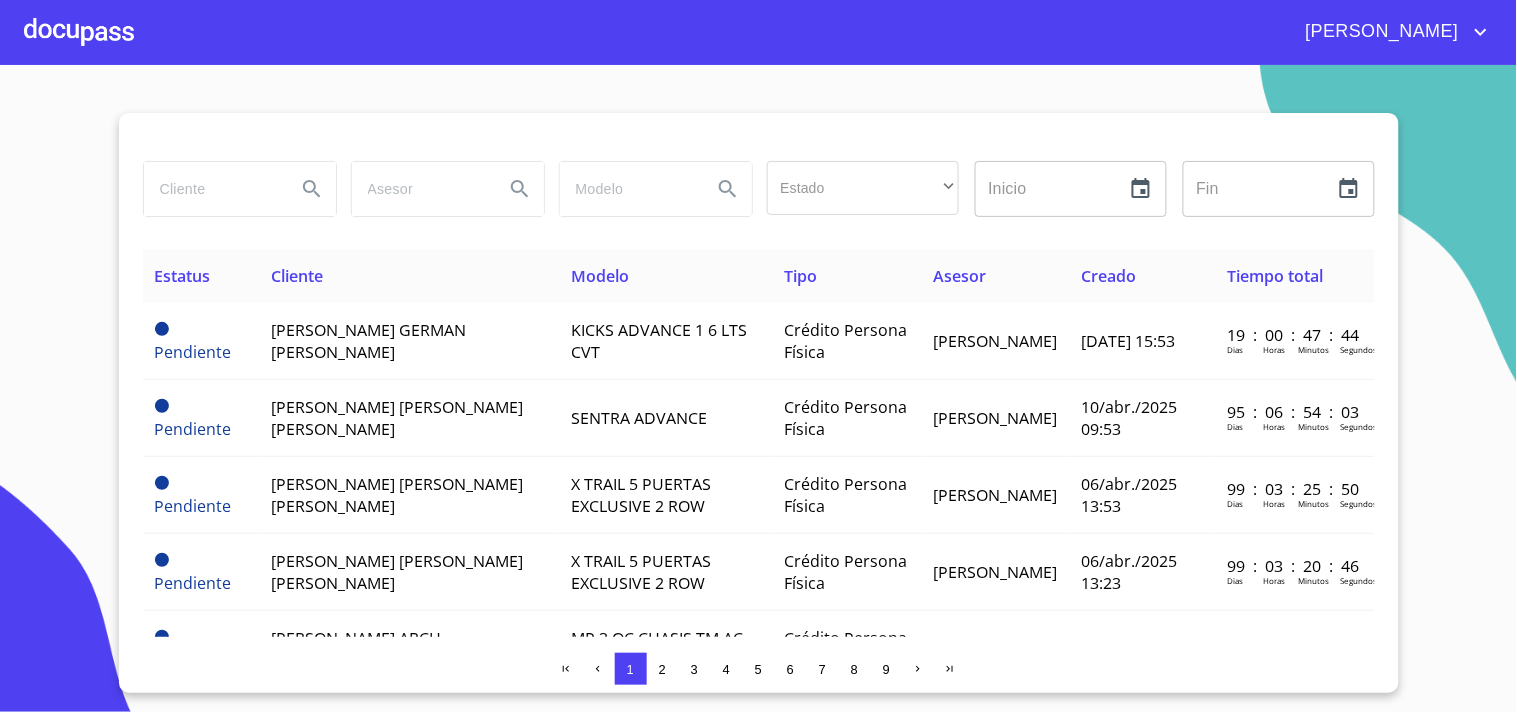 click at bounding box center [79, 32] 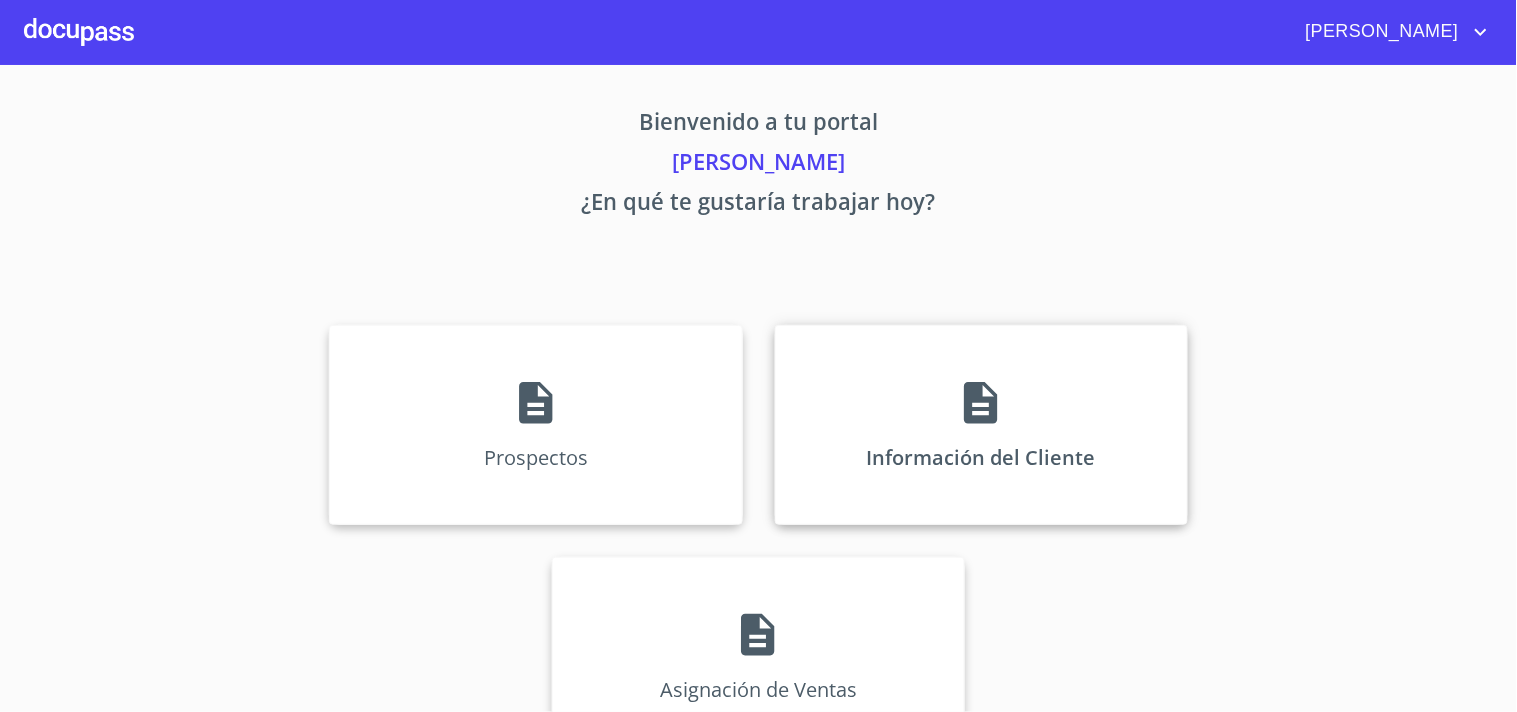 click on "Información del Cliente" at bounding box center (981, 425) 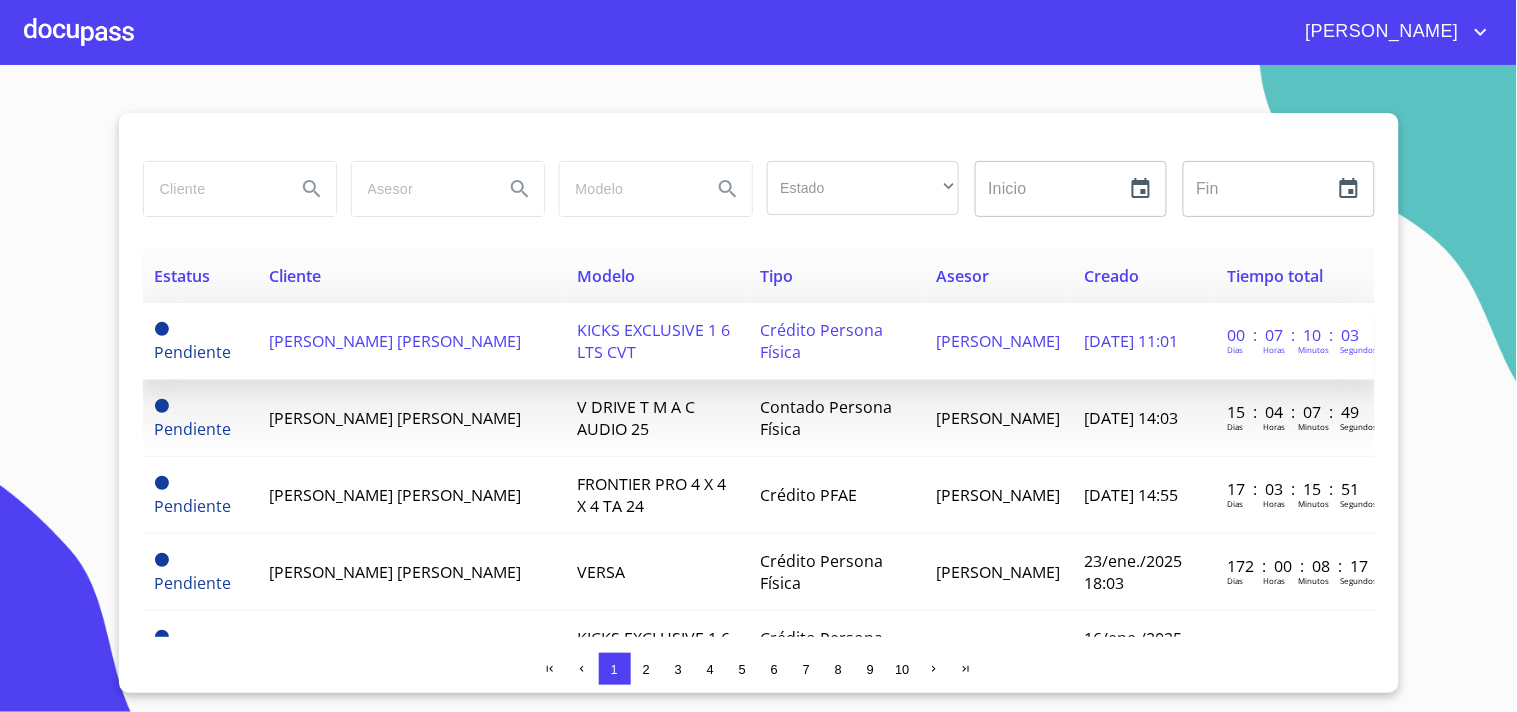 click on "[PERSON_NAME] [PERSON_NAME]" at bounding box center [395, 341] 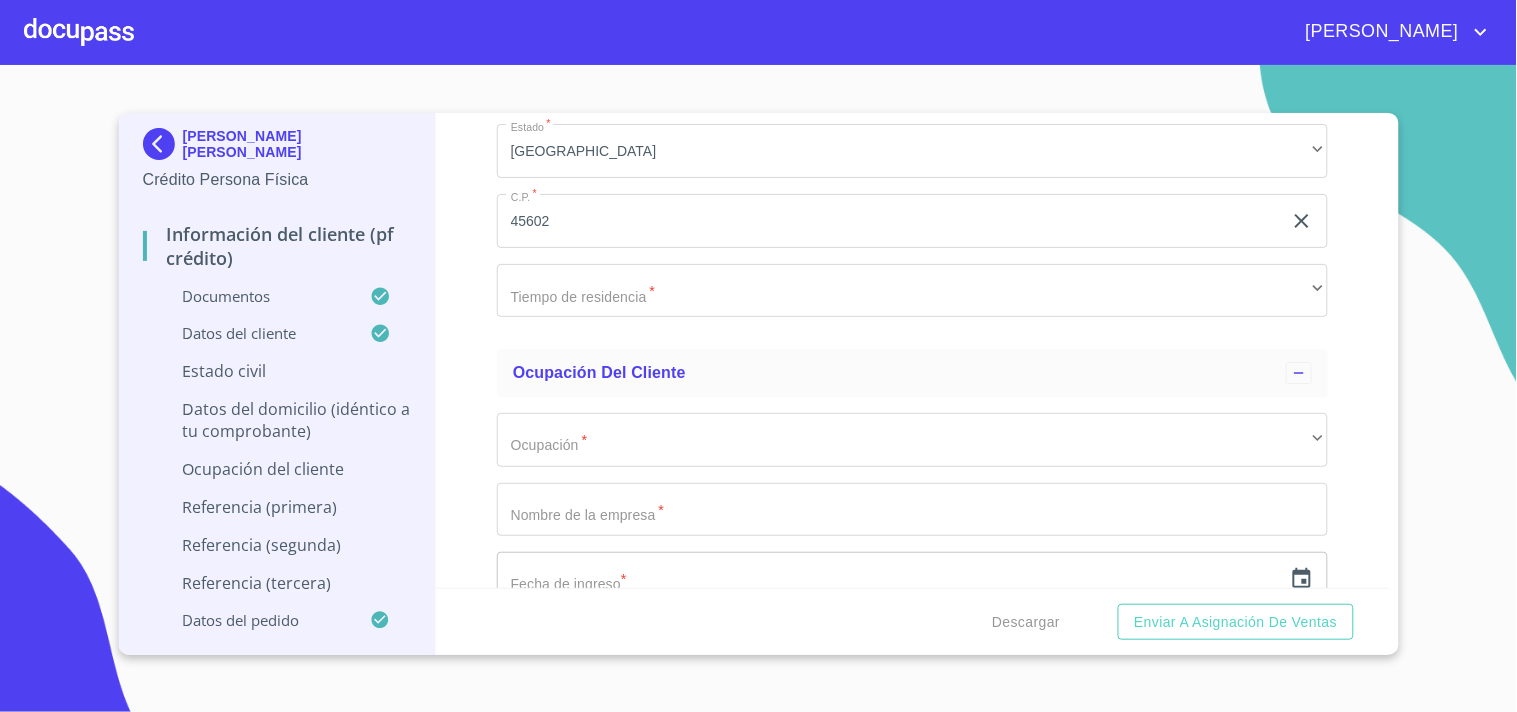 scroll, scrollTop: 7581, scrollLeft: 0, axis: vertical 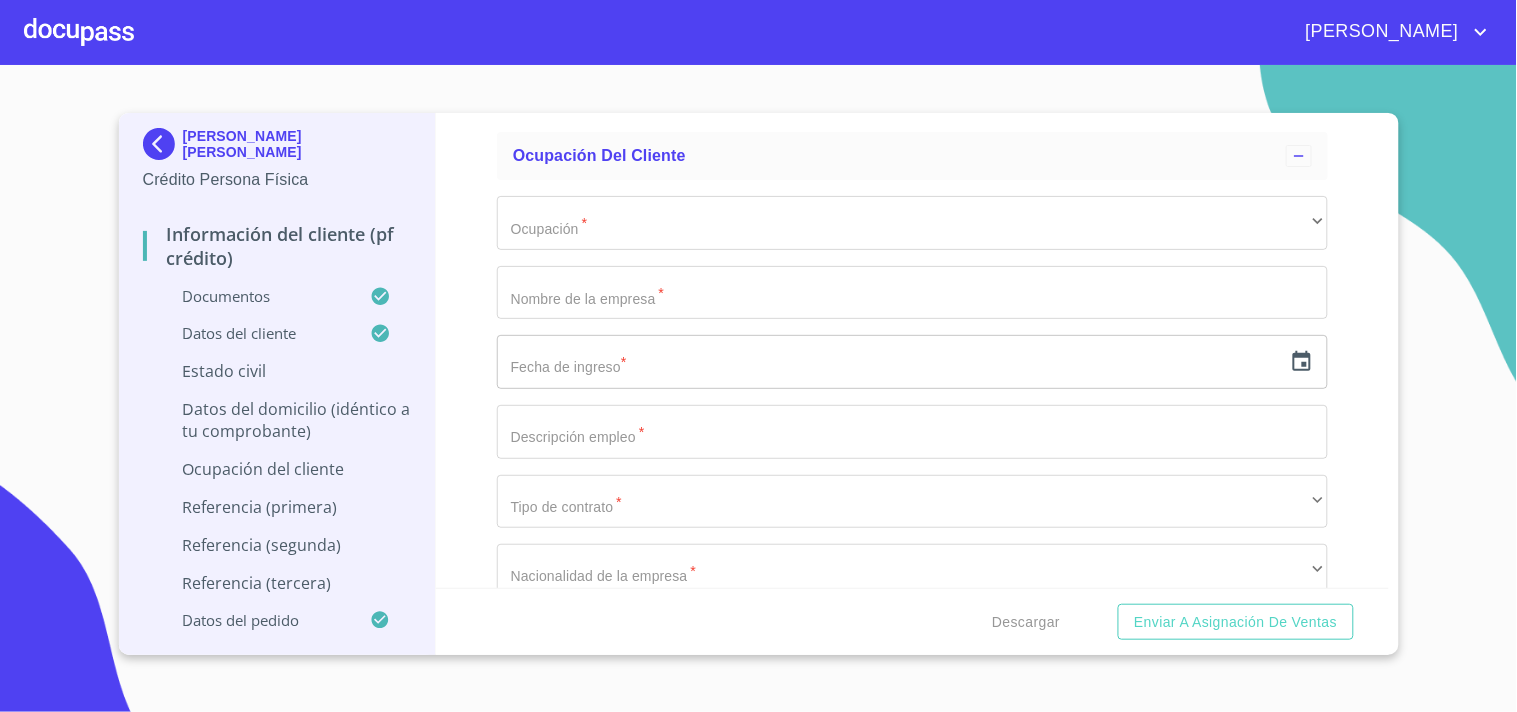 click on "​" at bounding box center [912, -772] 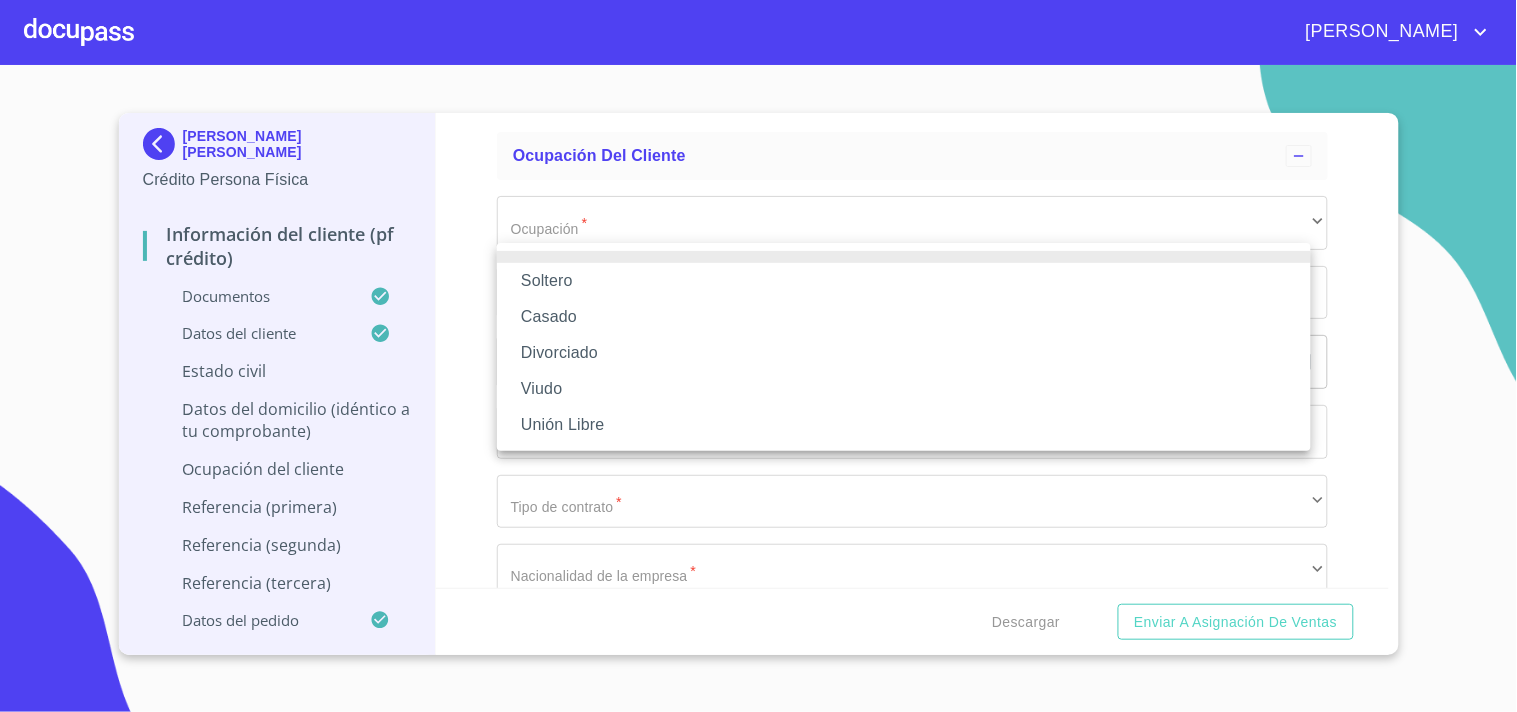 click on "Soltero" at bounding box center [904, 281] 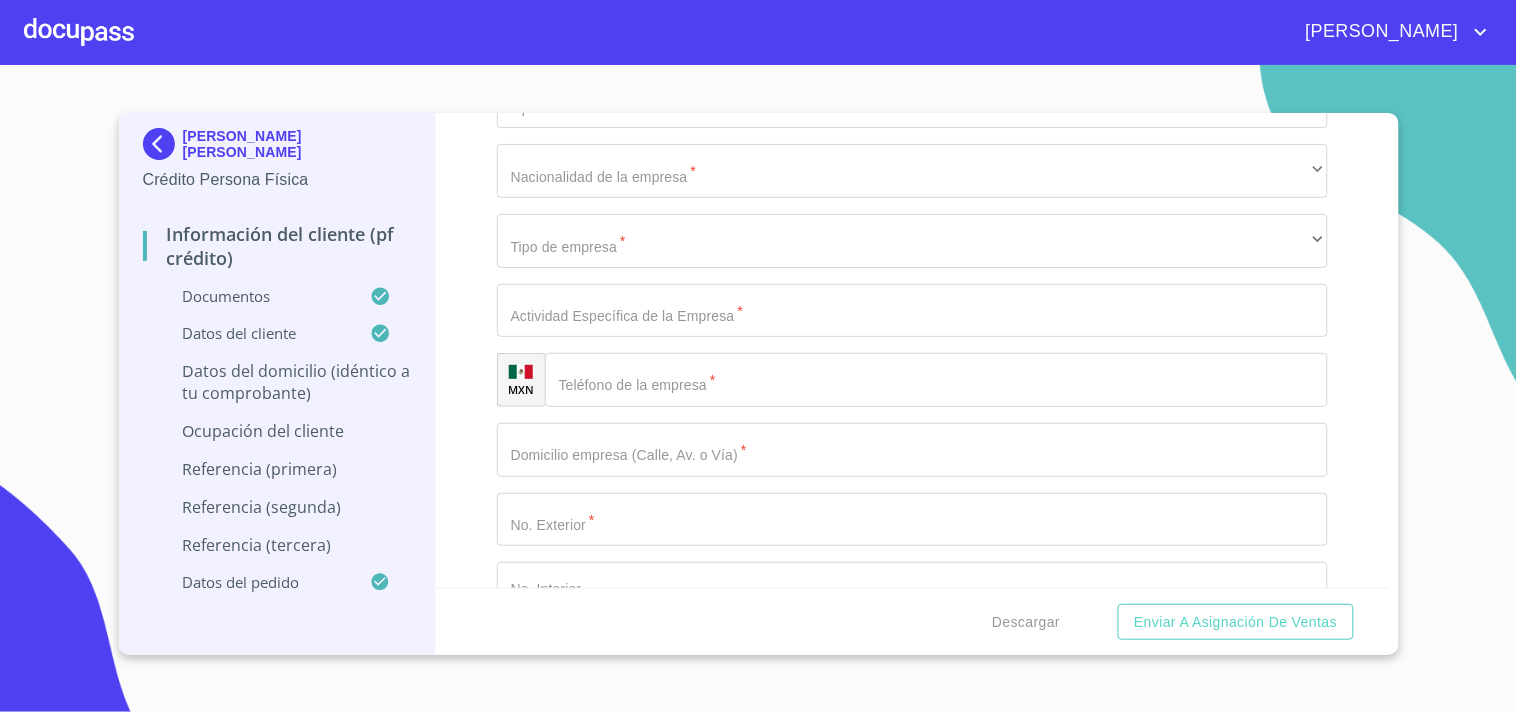 scroll, scrollTop: 8277, scrollLeft: 0, axis: vertical 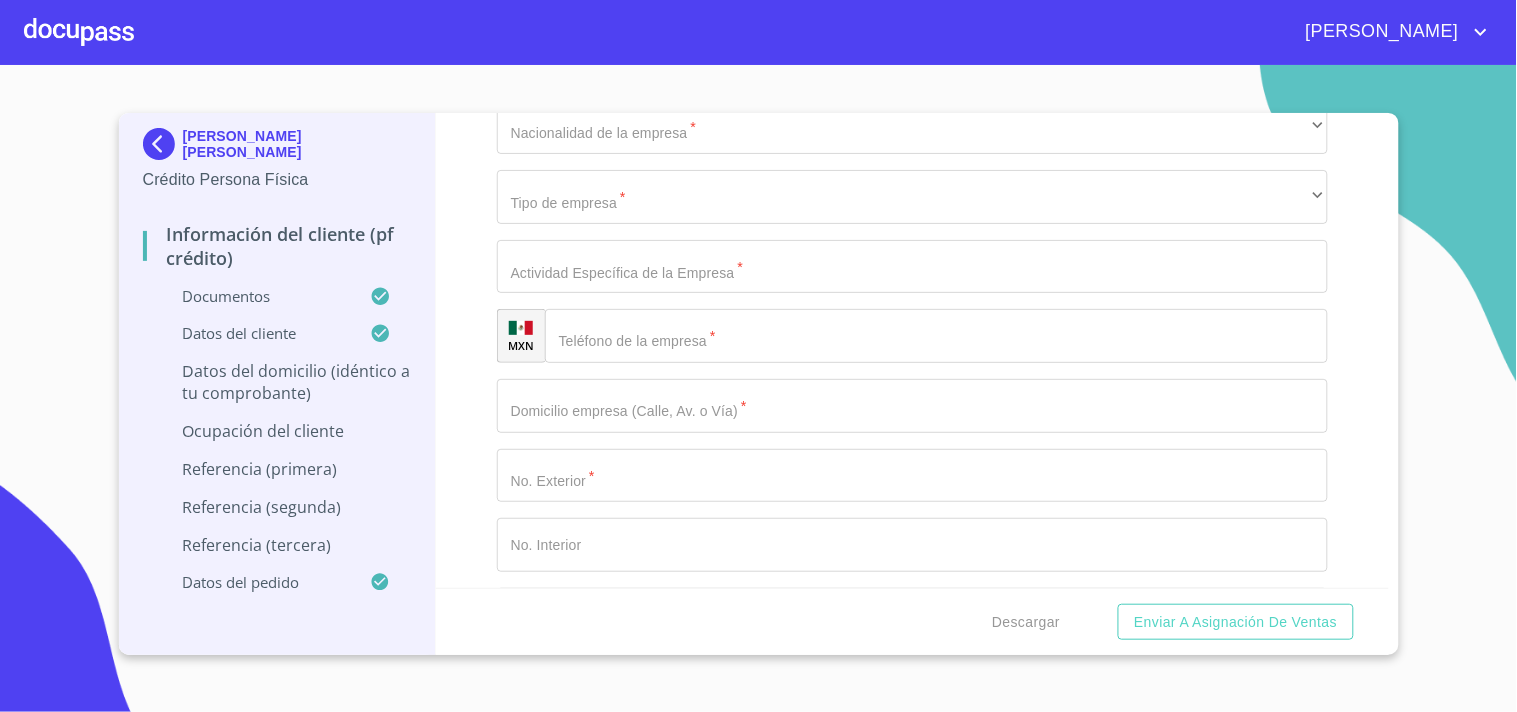 click on "​" at bounding box center (912, -788) 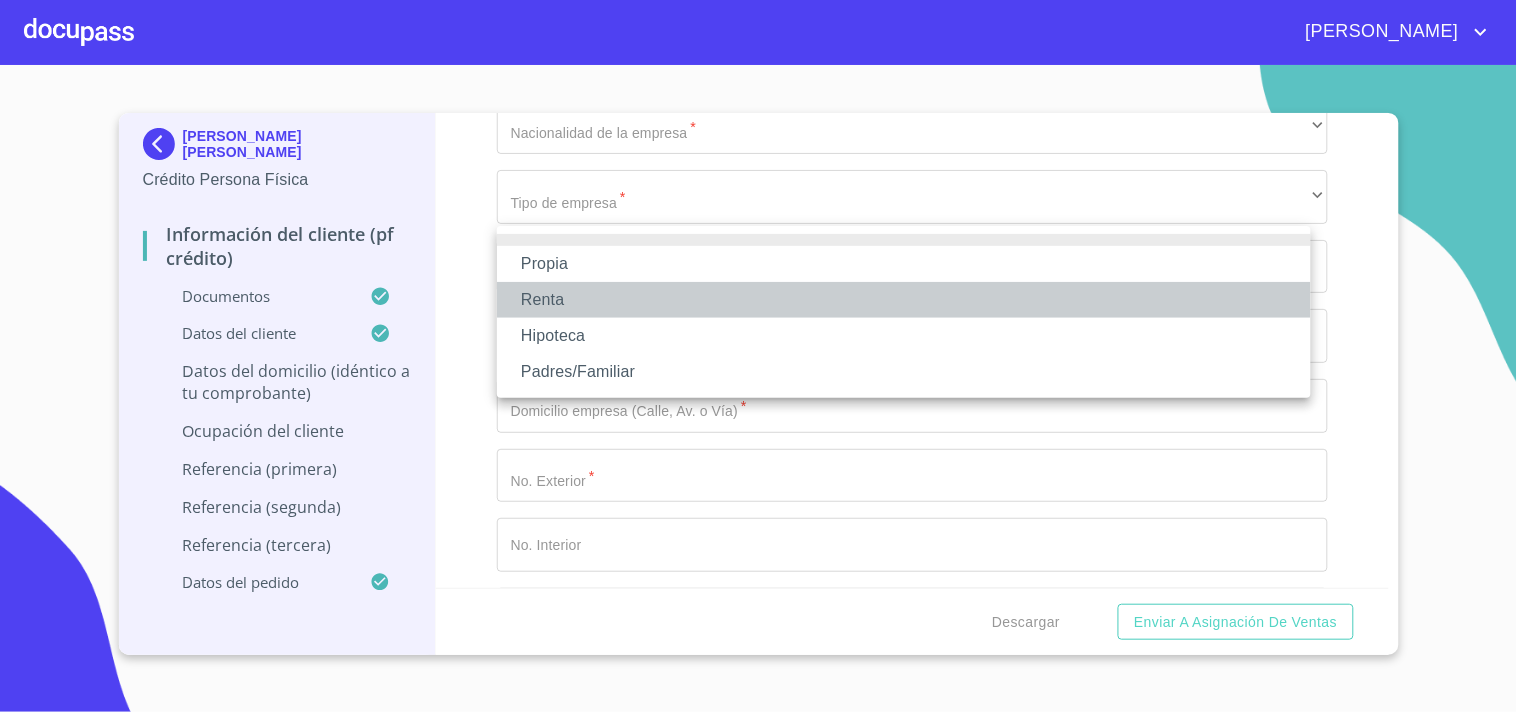 click on "Renta" at bounding box center [904, 300] 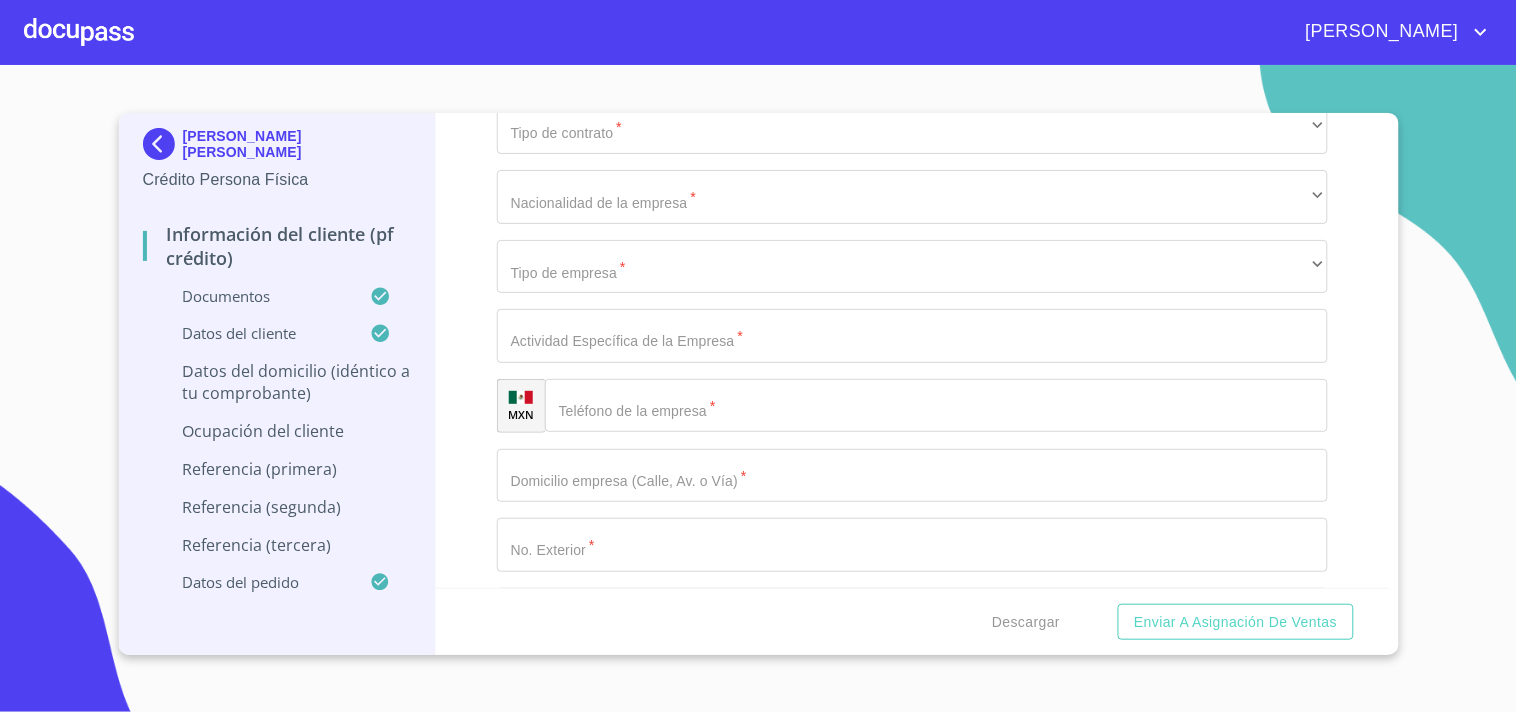click on "Documento de identificación.   *" at bounding box center (889, -2202) 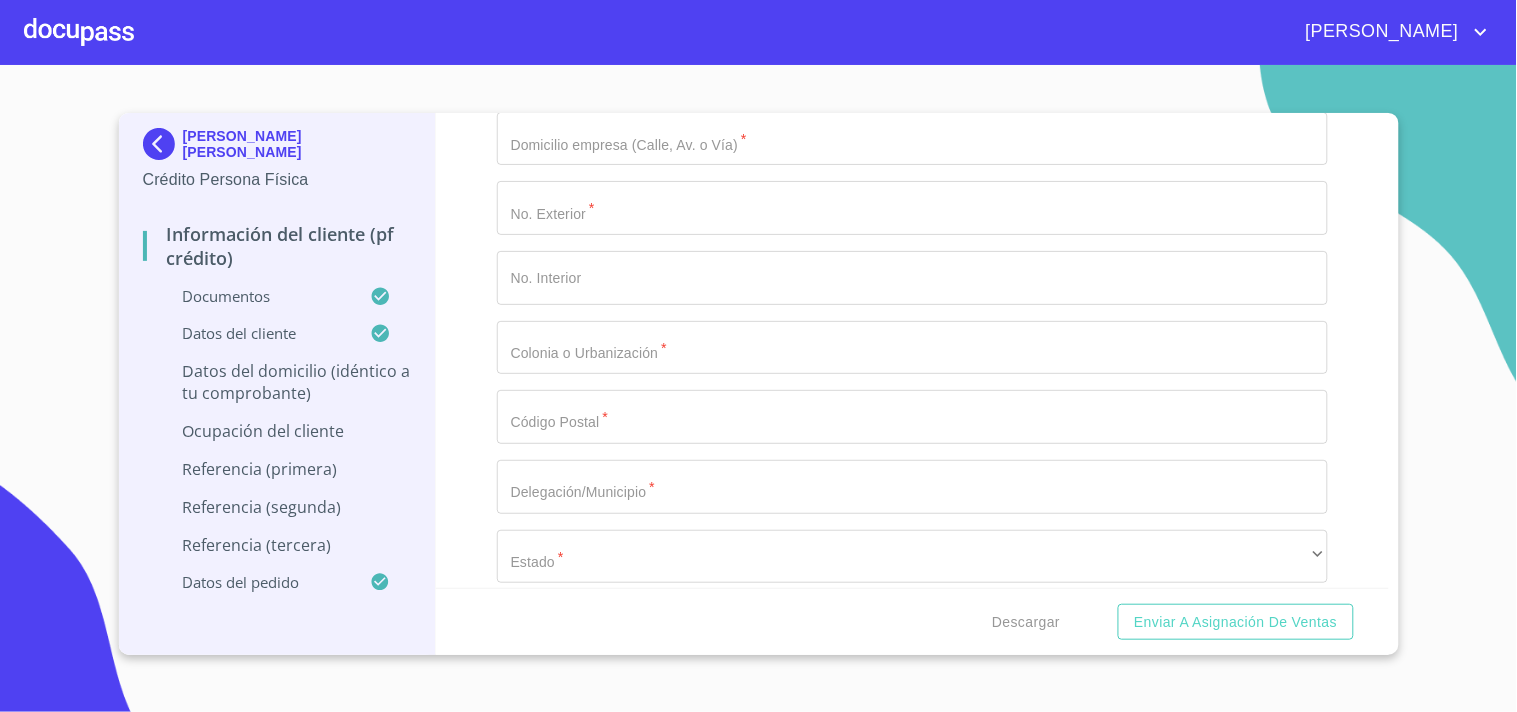 scroll, scrollTop: 8618, scrollLeft: 0, axis: vertical 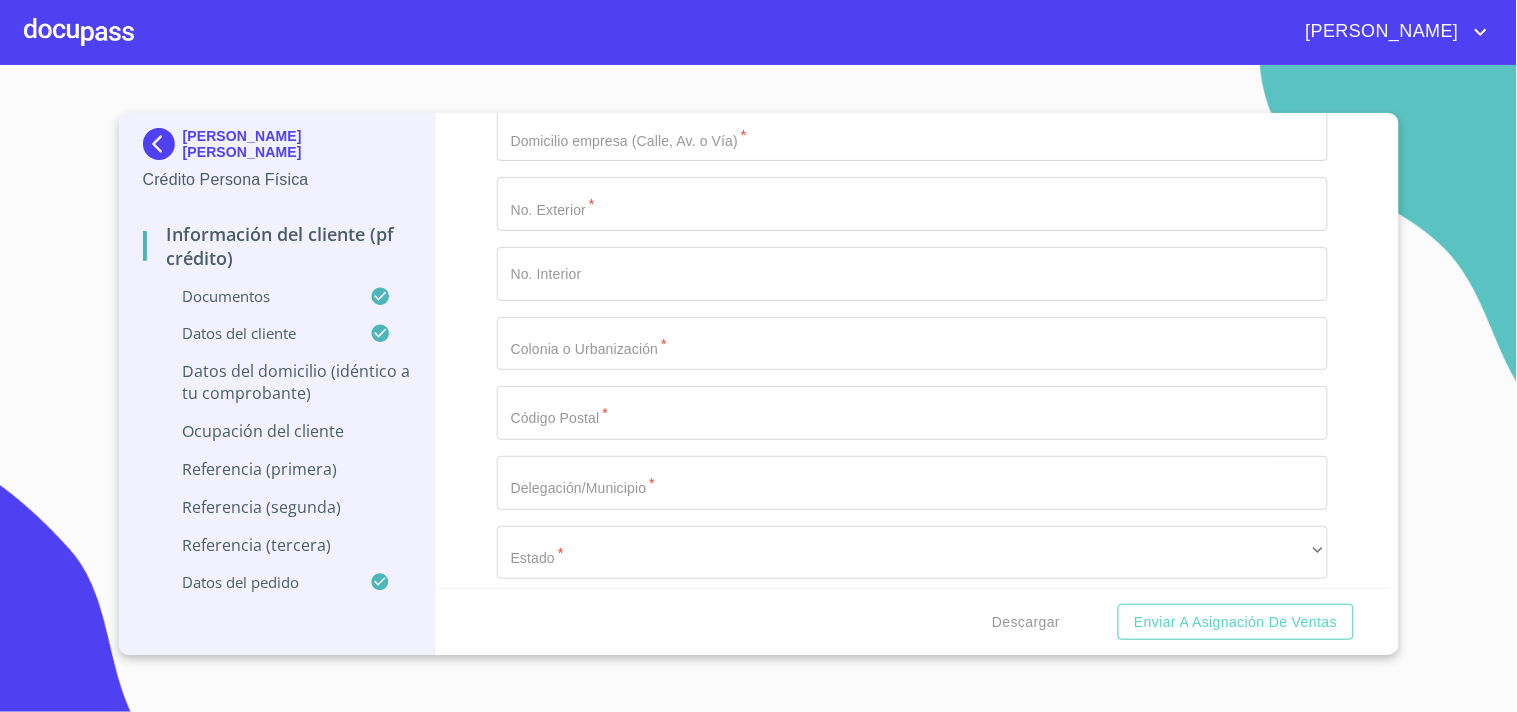 type on "$6,000" 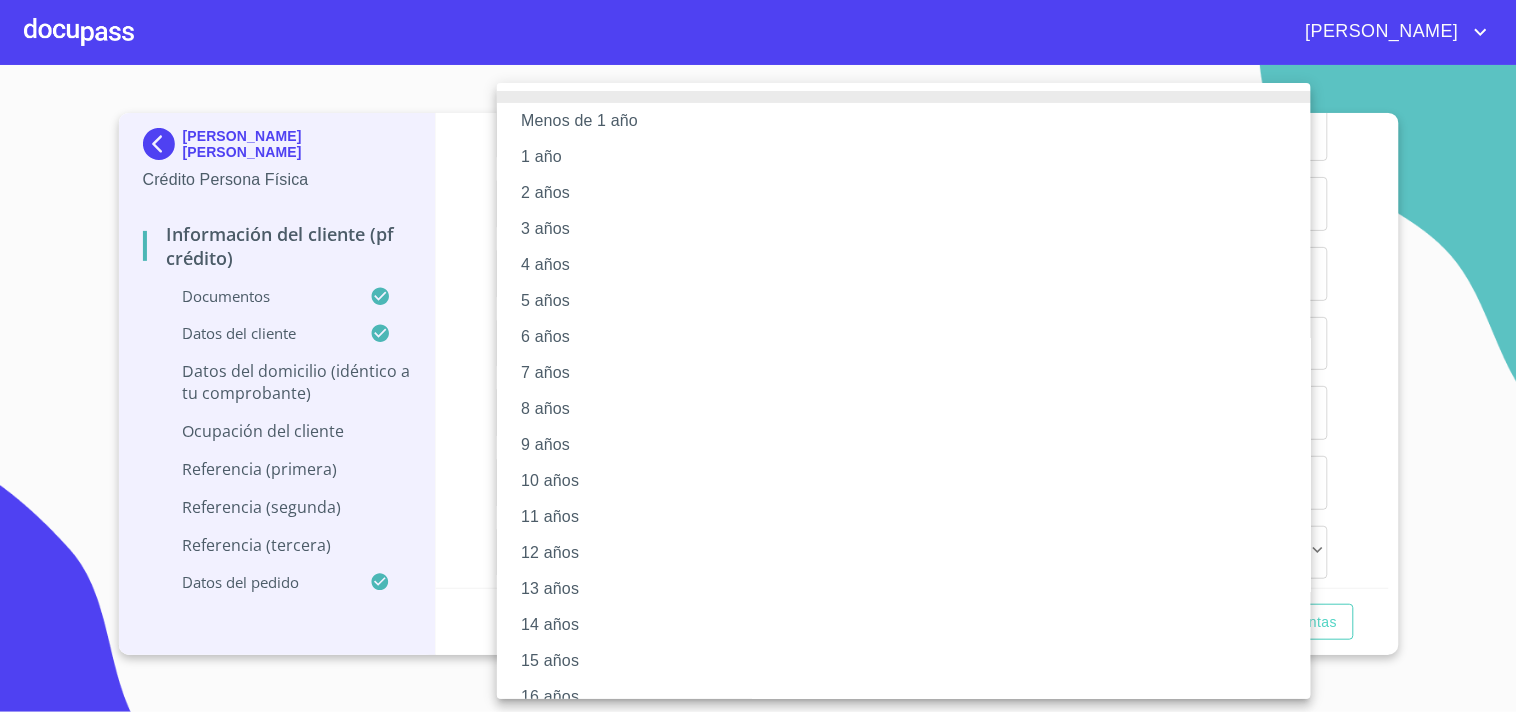 click on "9 años" at bounding box center (912, 445) 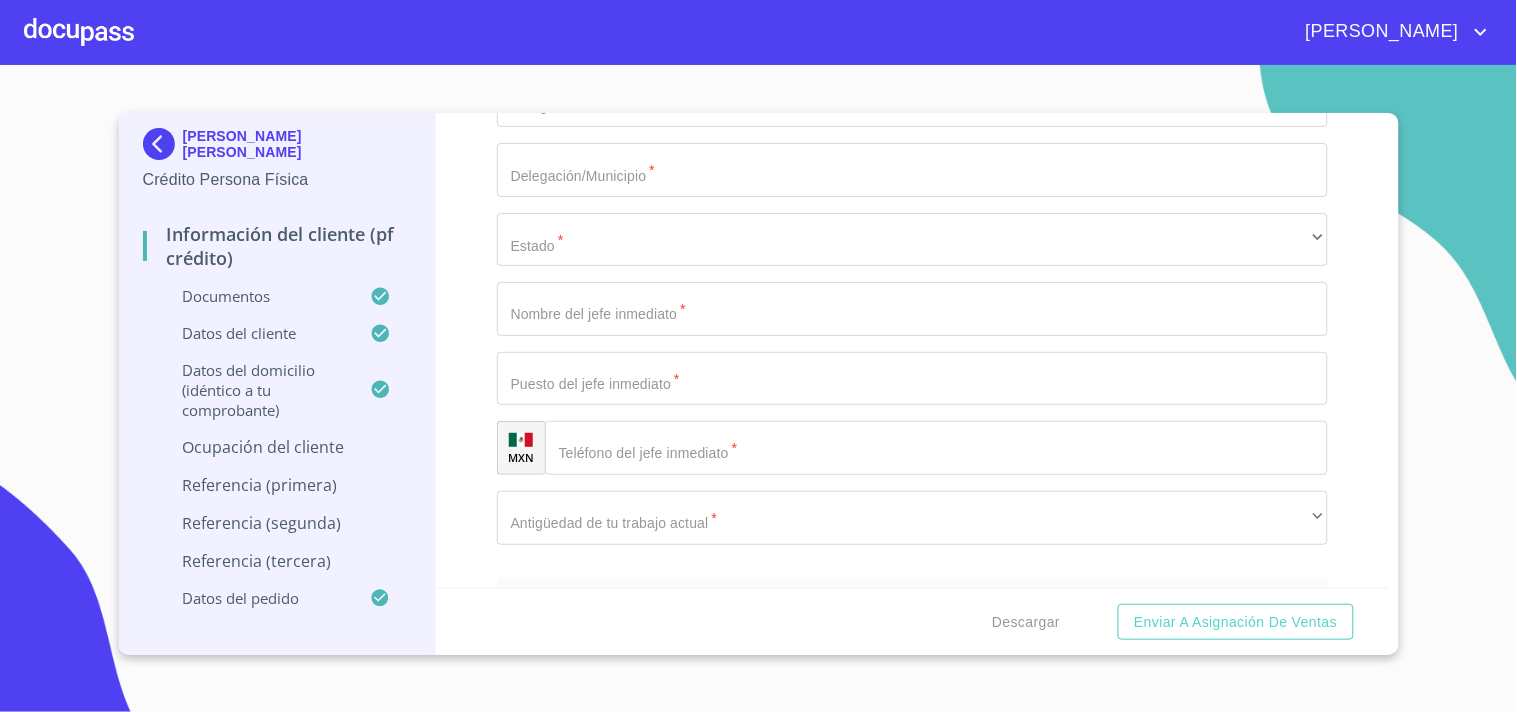 scroll, scrollTop: 8952, scrollLeft: 0, axis: vertical 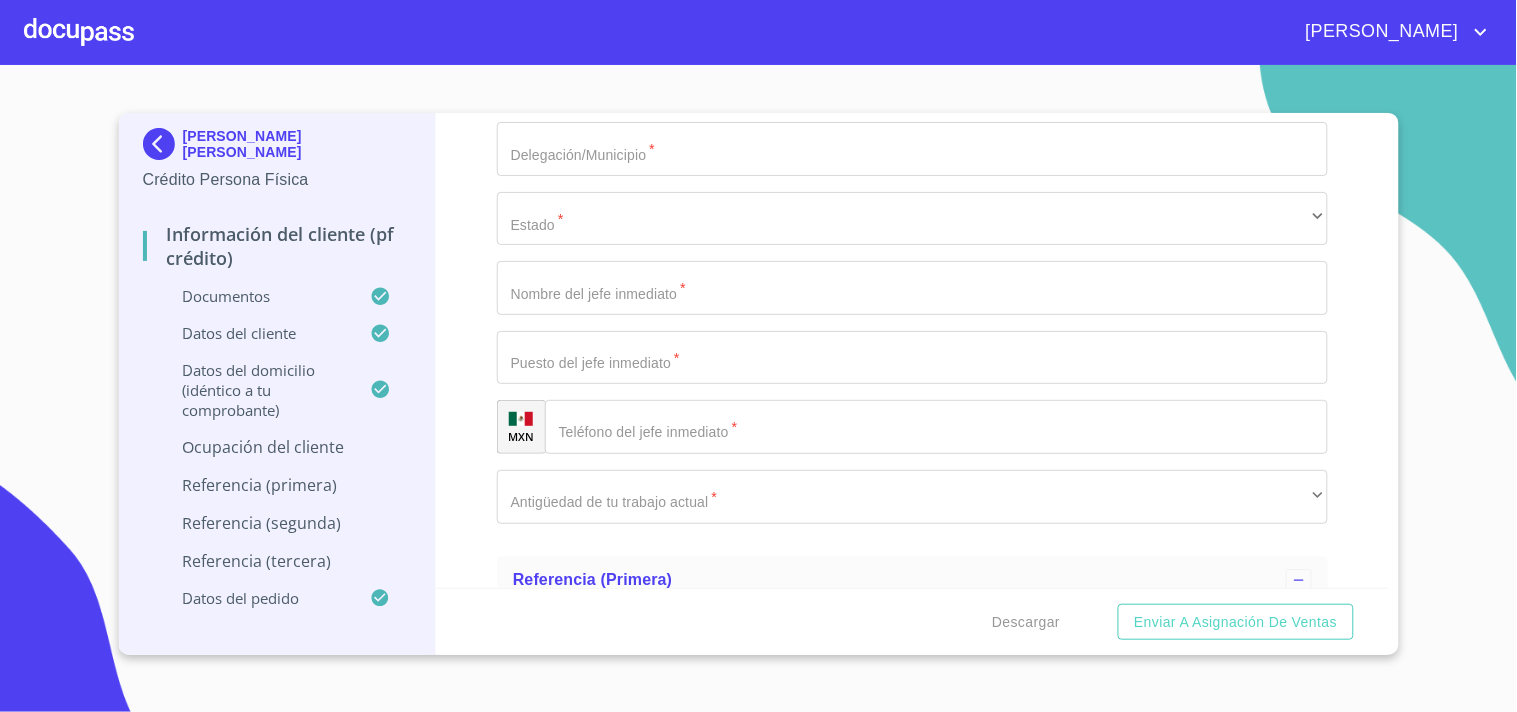 click on "​" at bounding box center [912, -826] 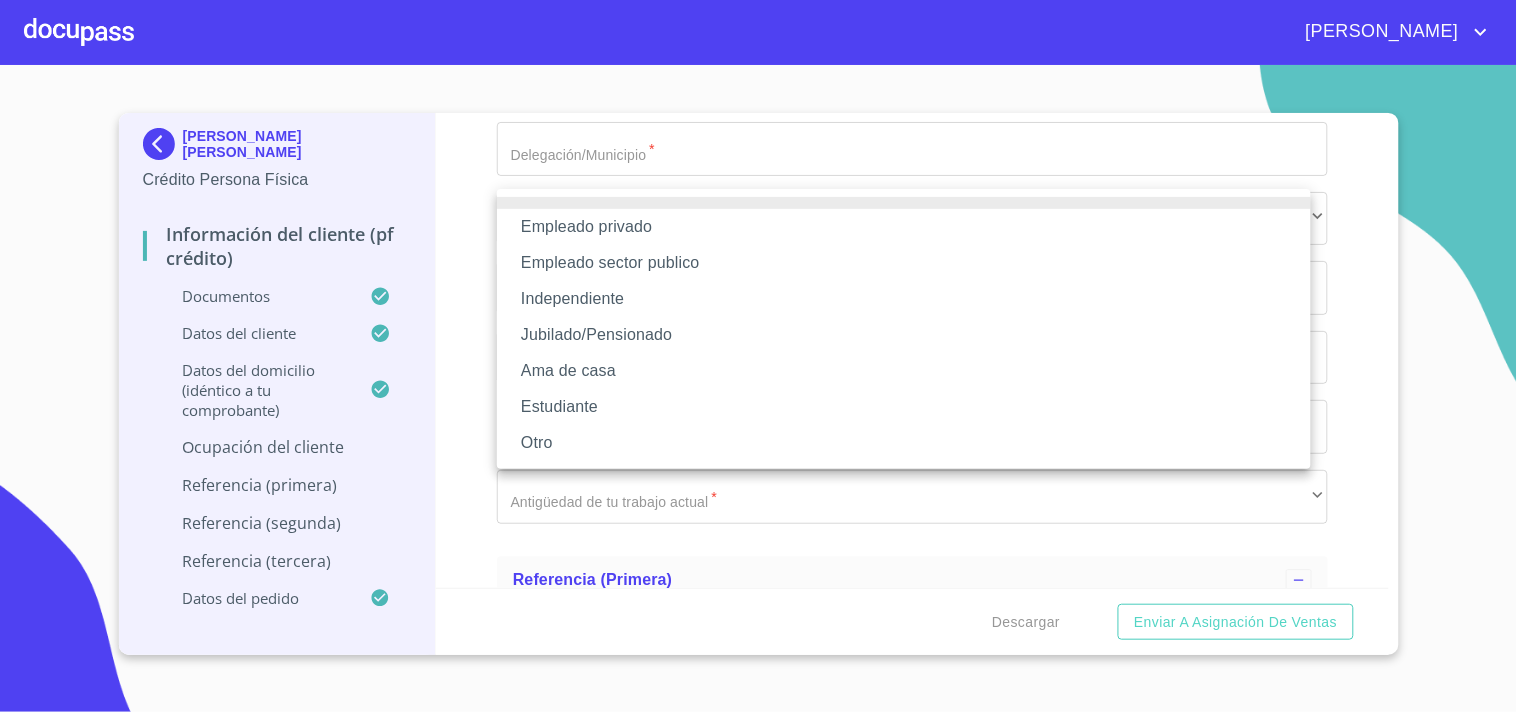 click on "Independiente" at bounding box center [904, 299] 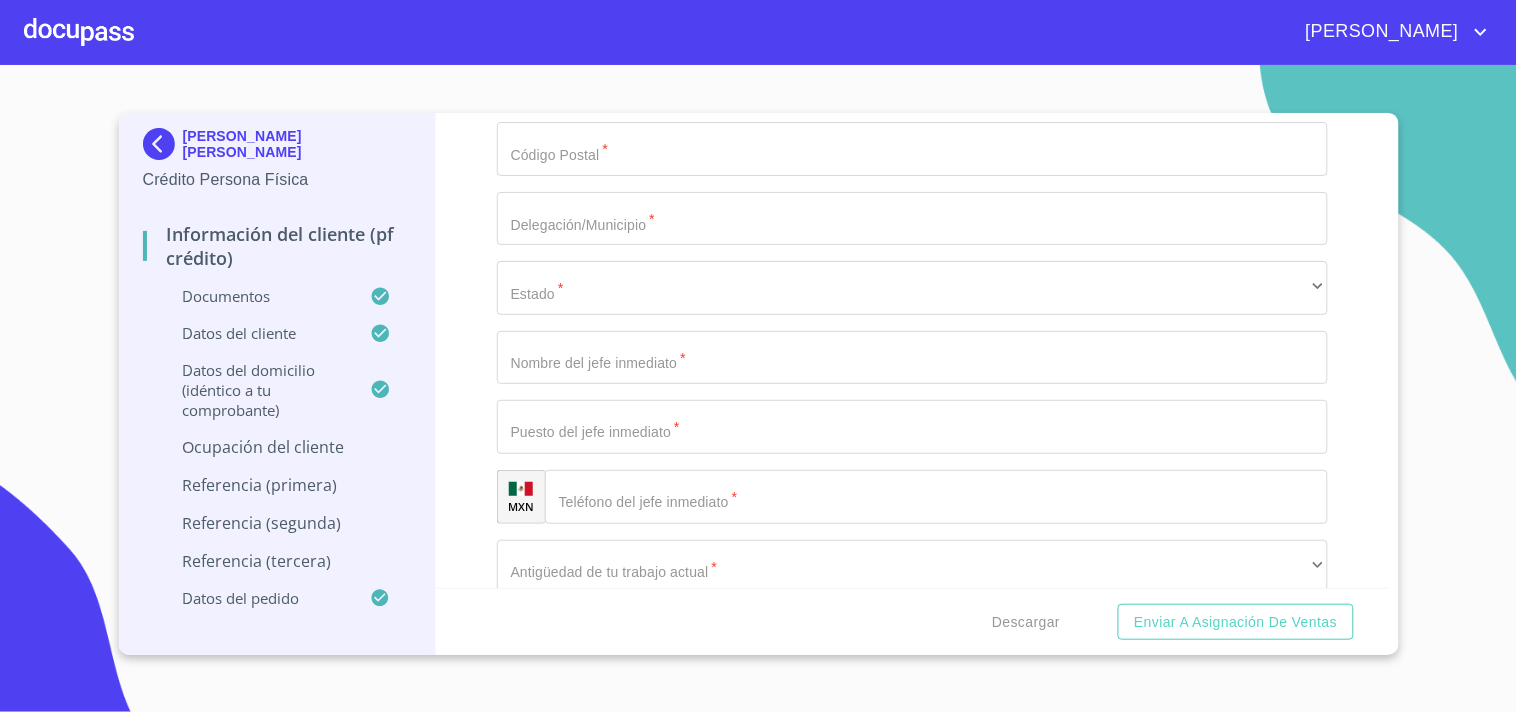 click on "Documento de identificación.   *" at bounding box center (912, -757) 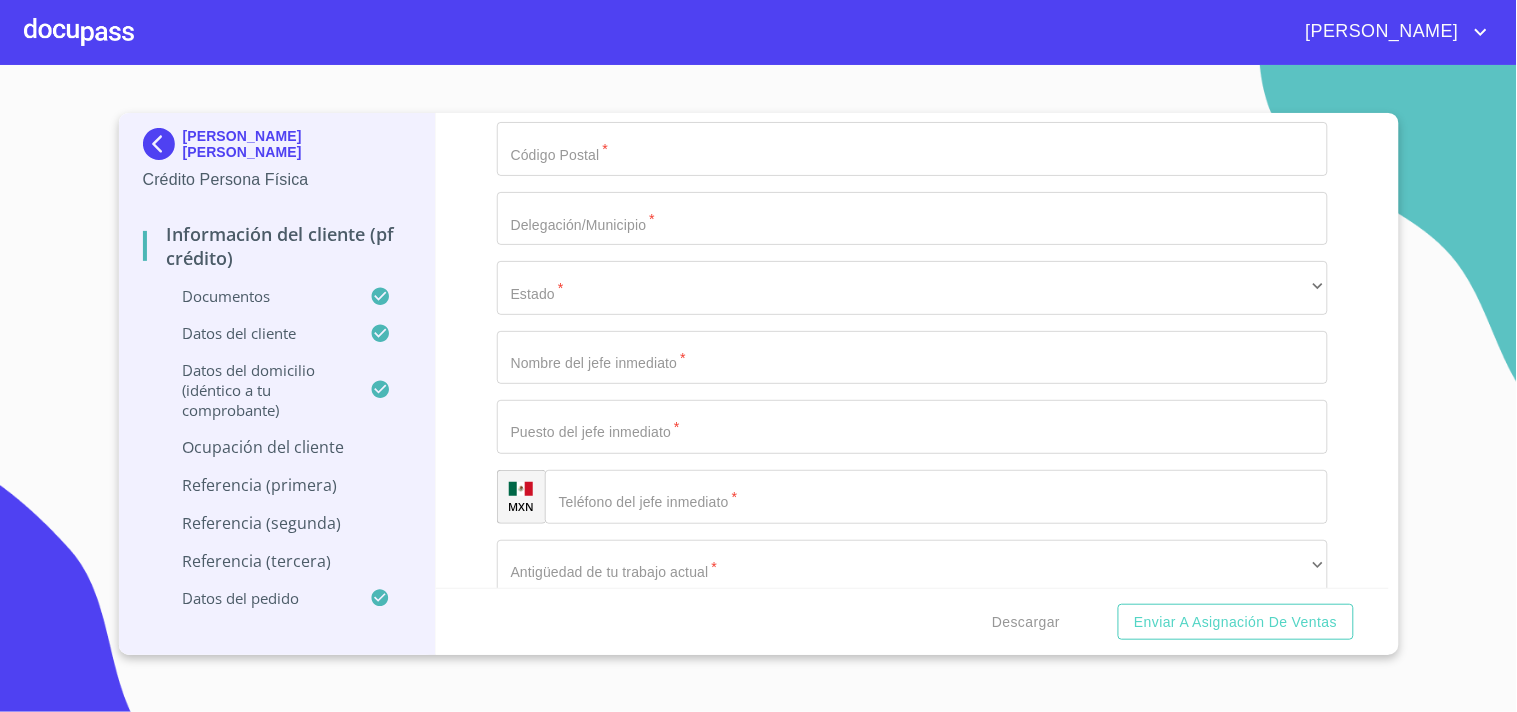 click 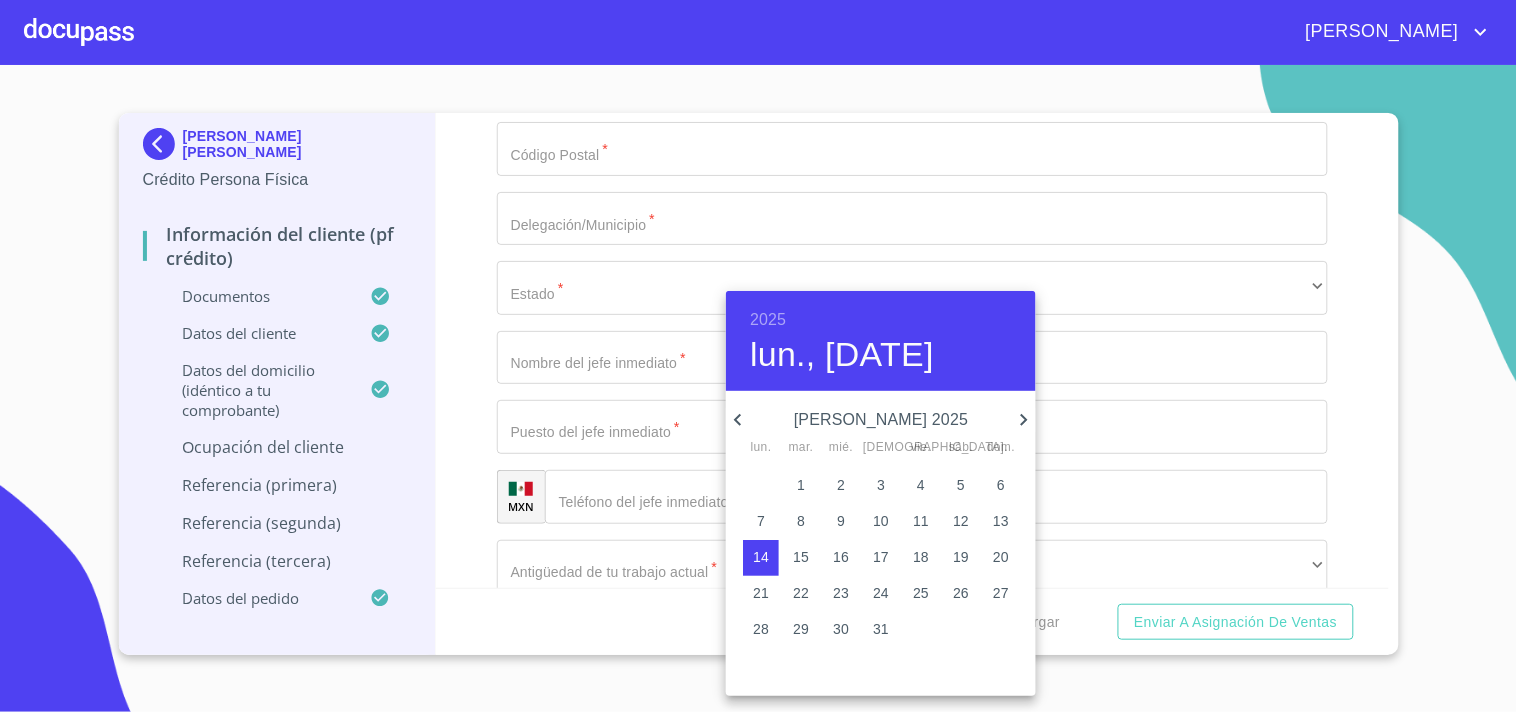 click on "2025" at bounding box center [768, 320] 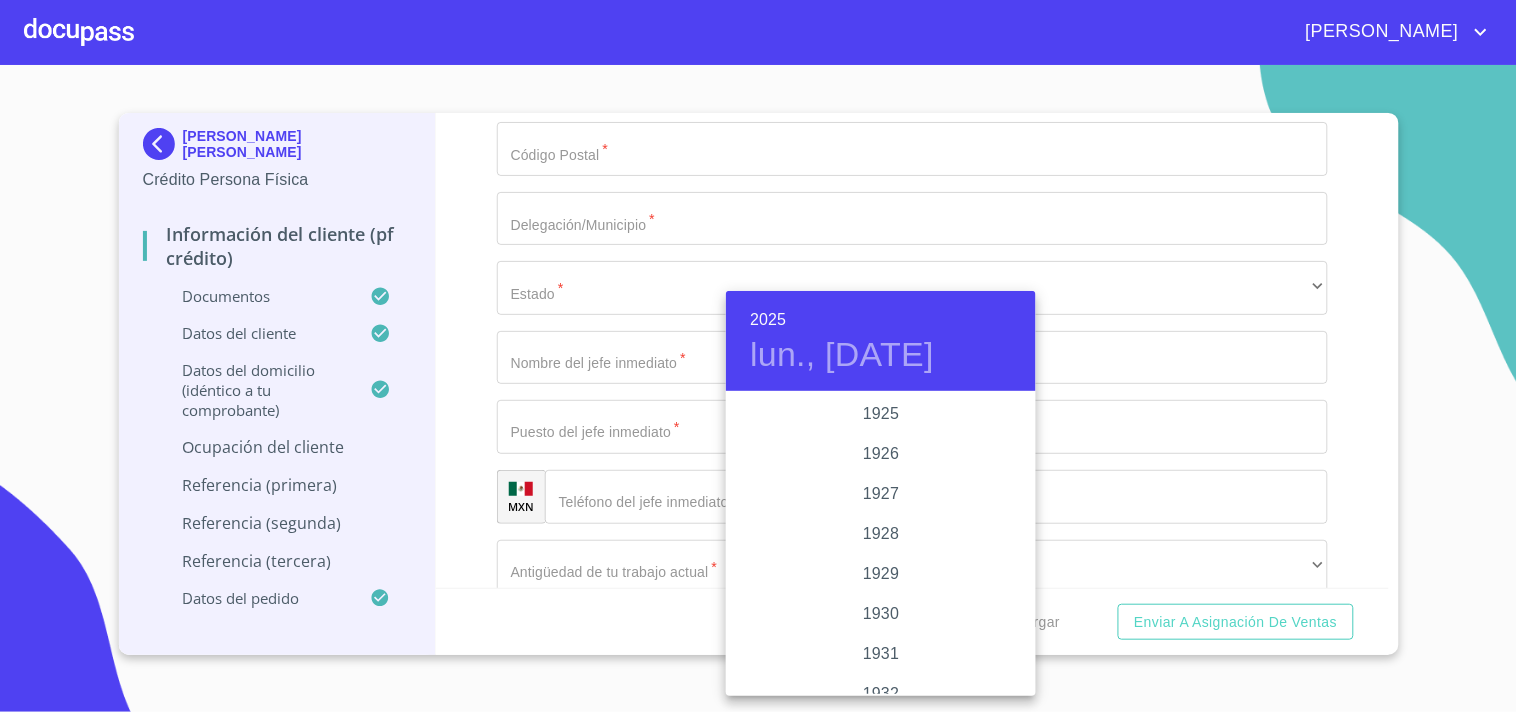scroll, scrollTop: 3880, scrollLeft: 0, axis: vertical 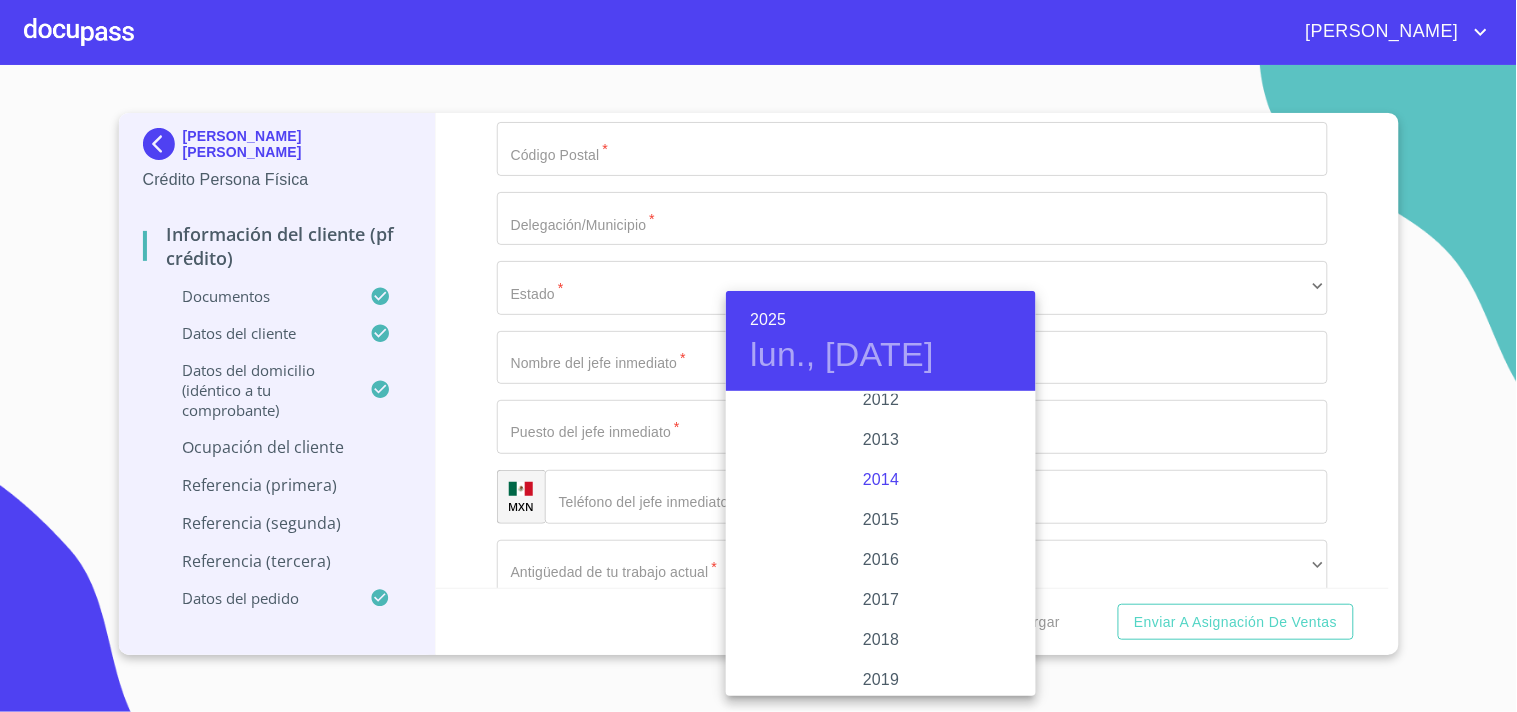 click on "2014" at bounding box center [881, 480] 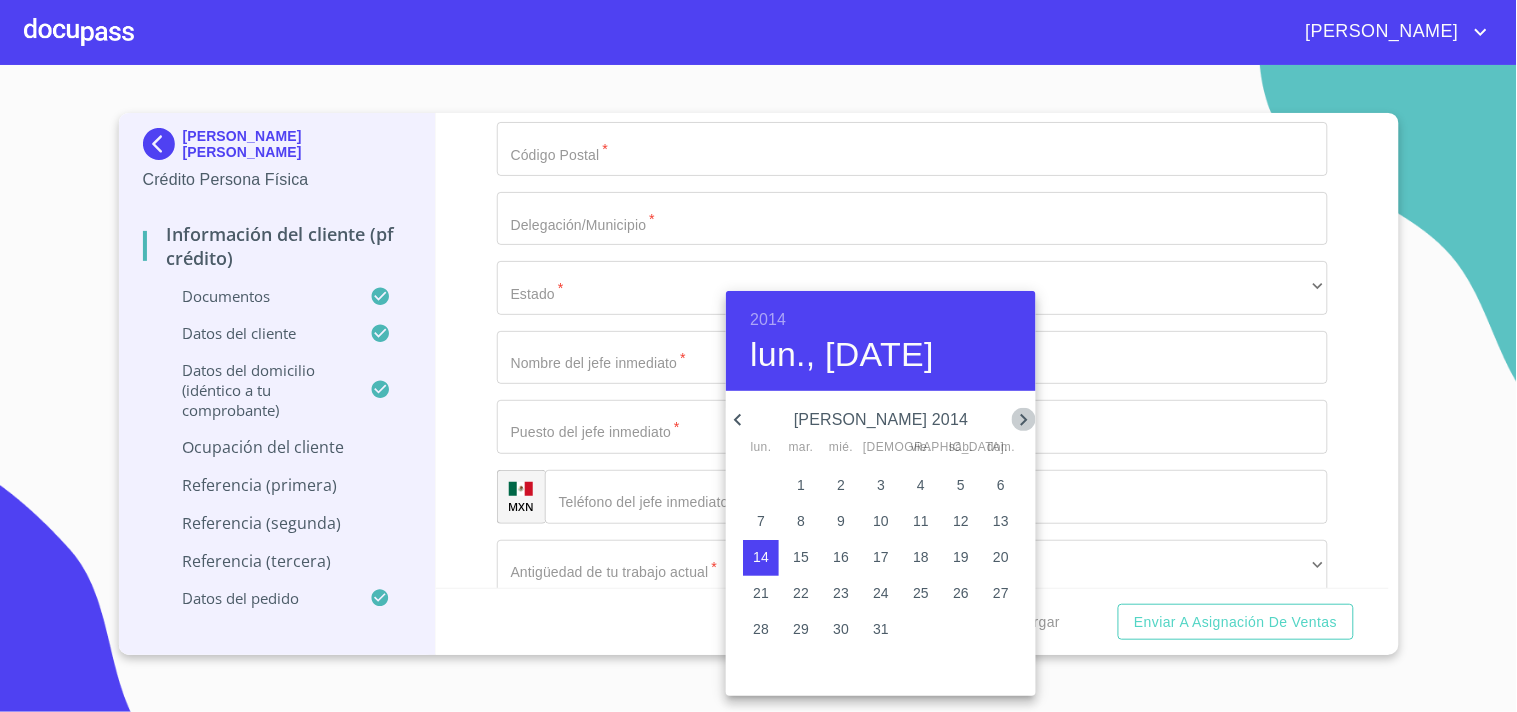click 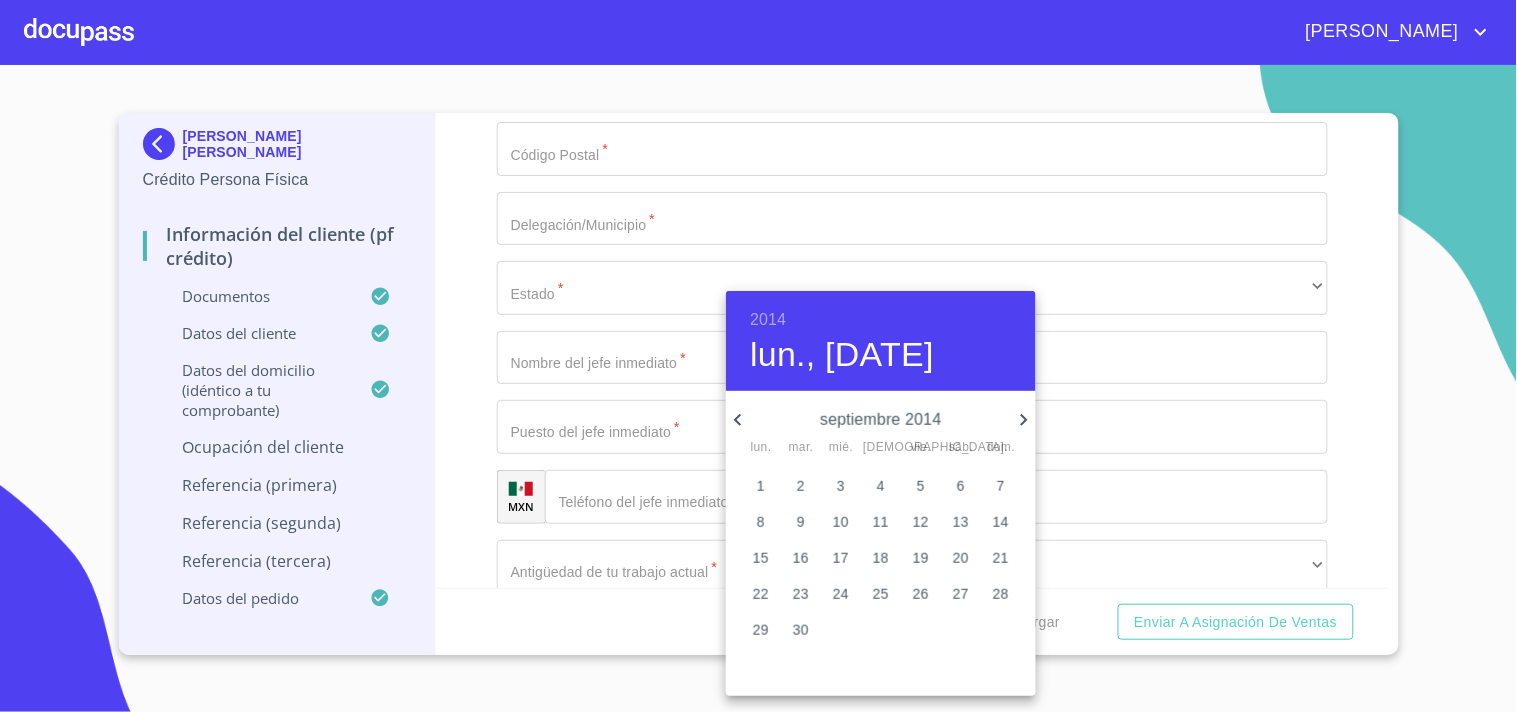 click 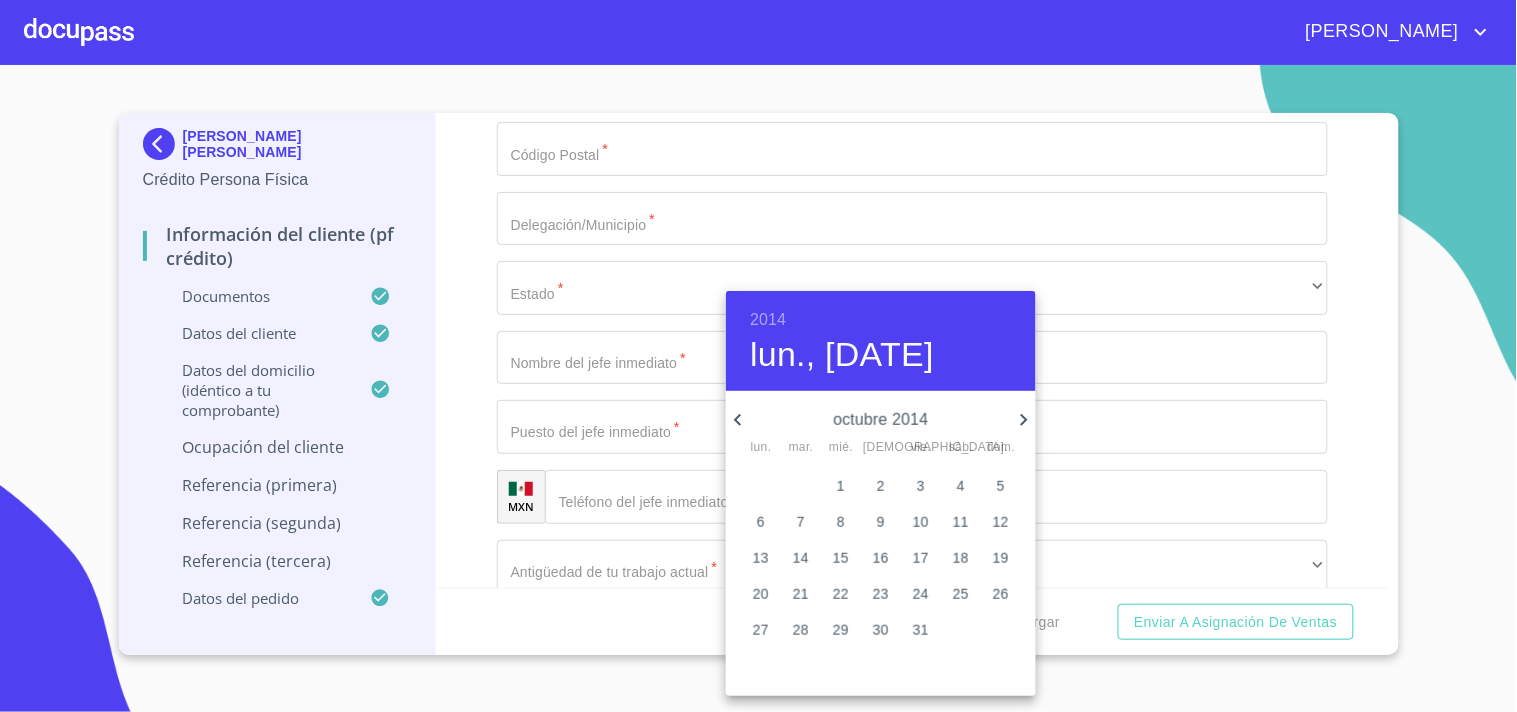 click 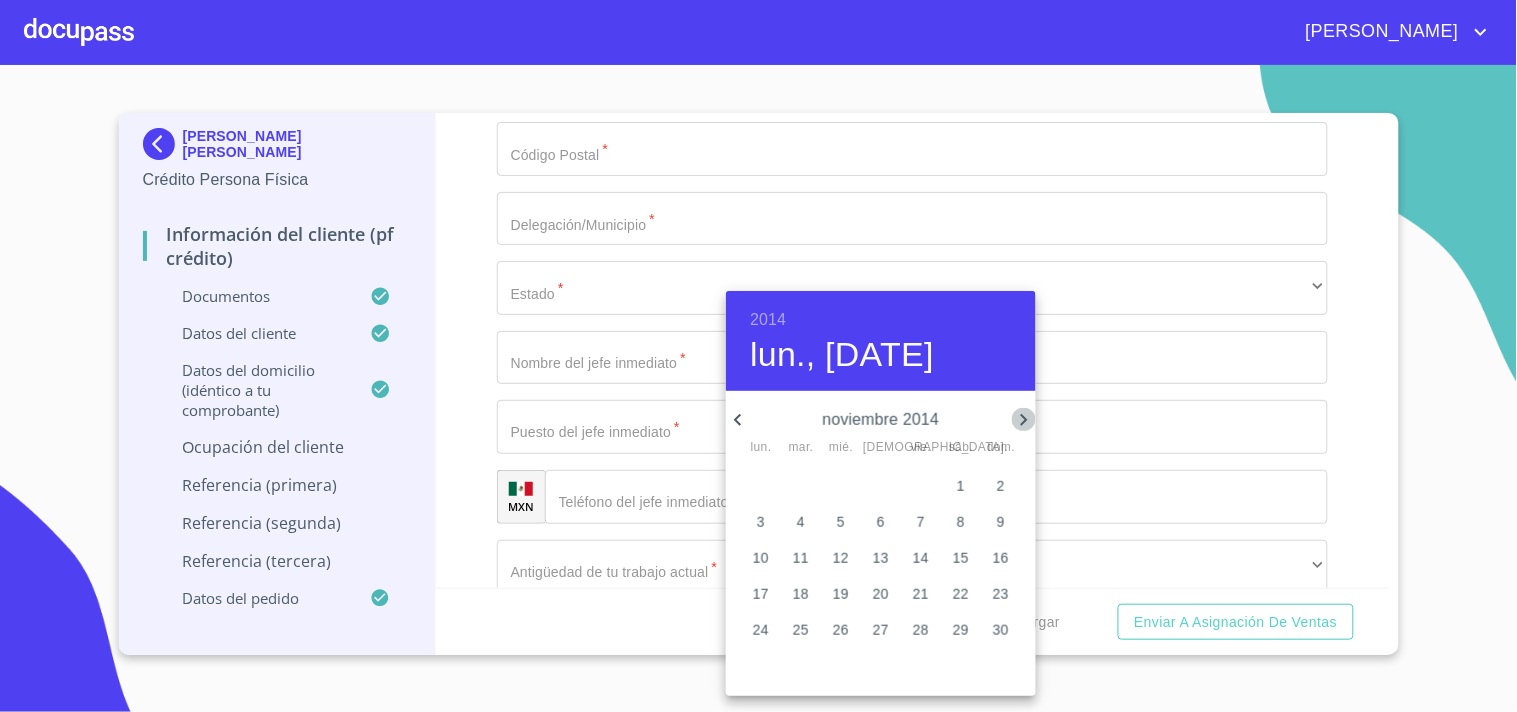click 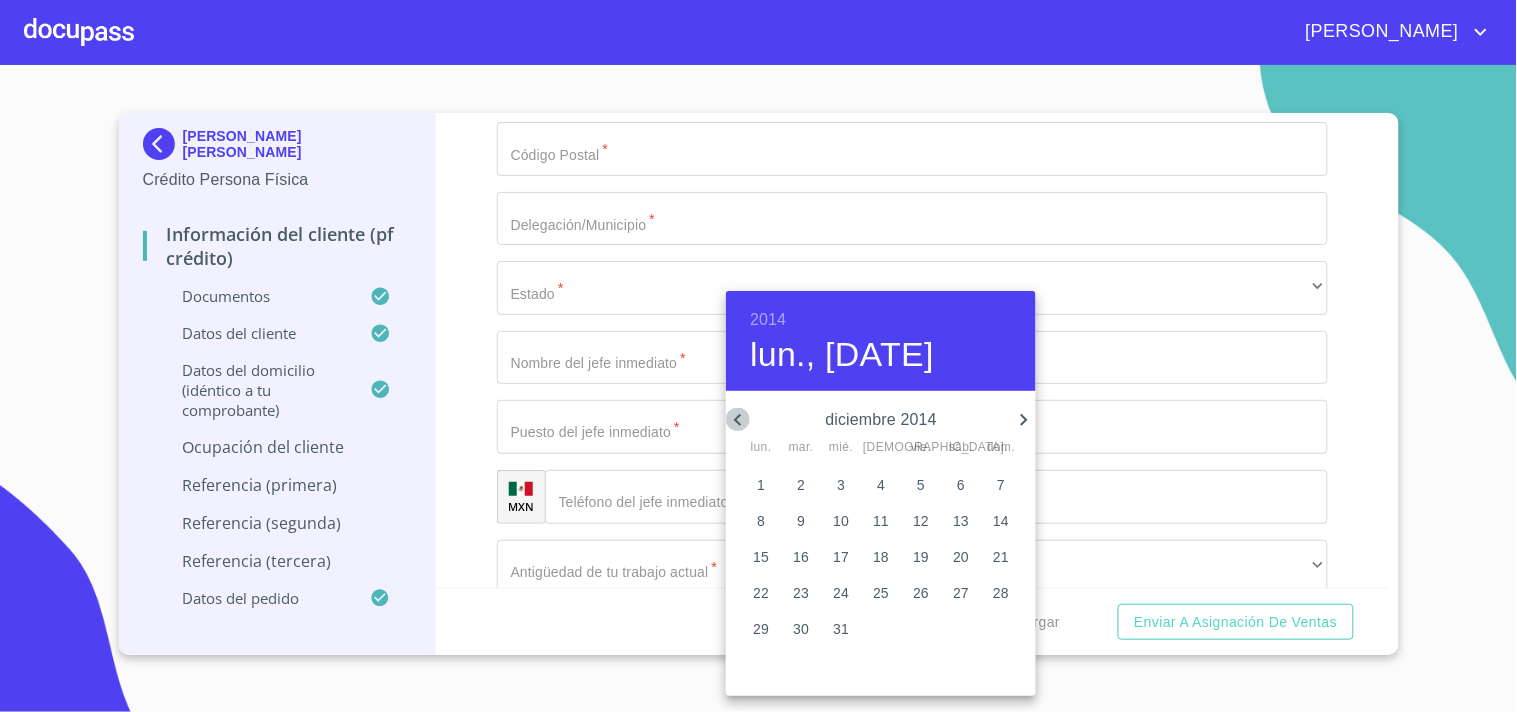 click 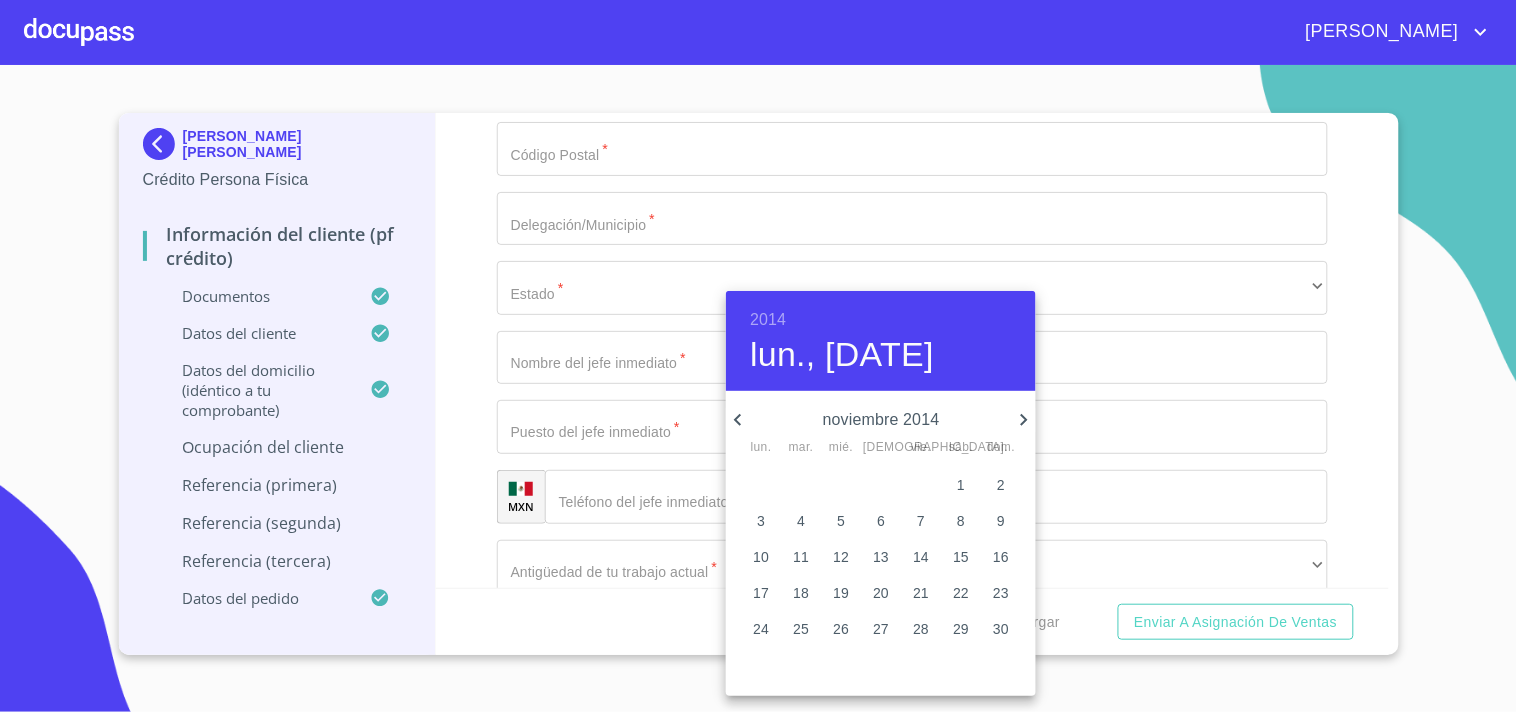 click on "10" at bounding box center (761, 557) 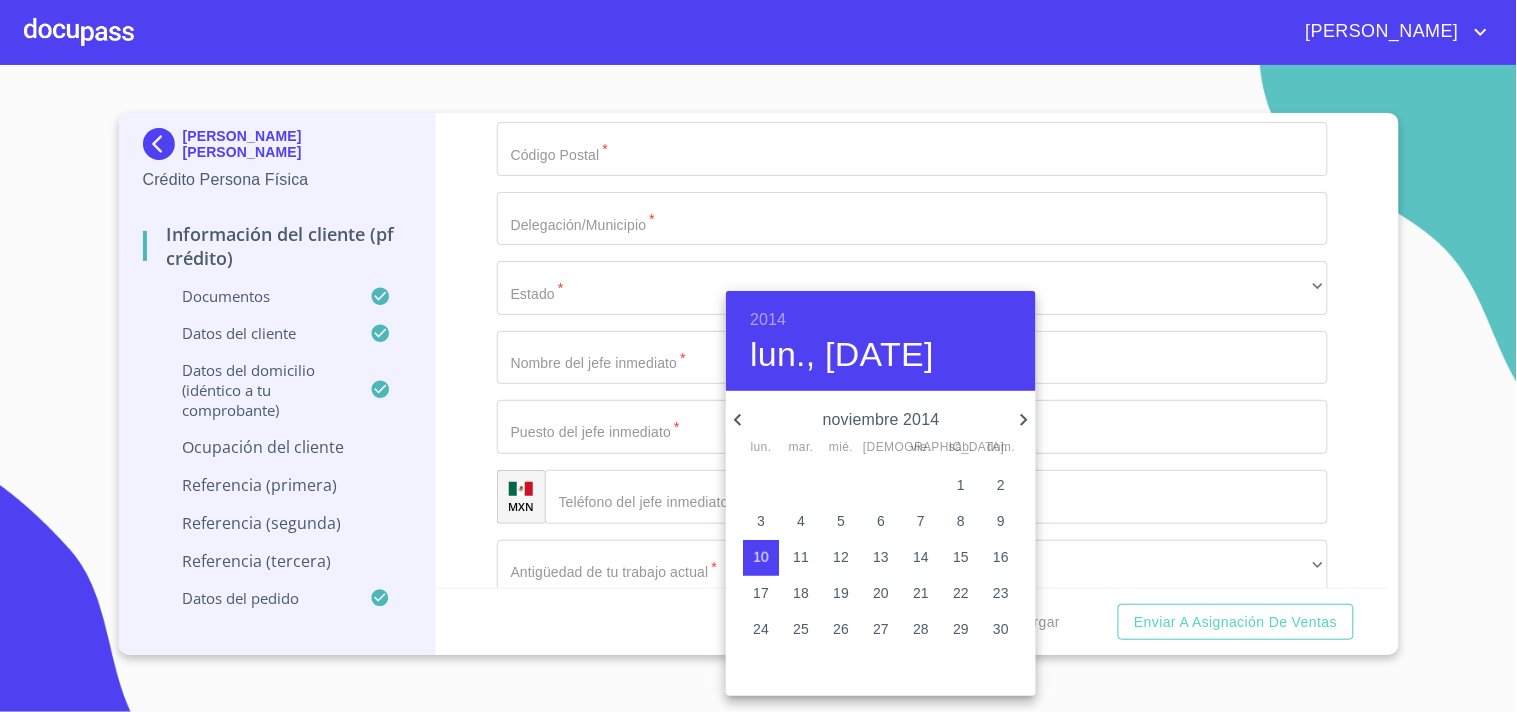 click at bounding box center [758, 356] 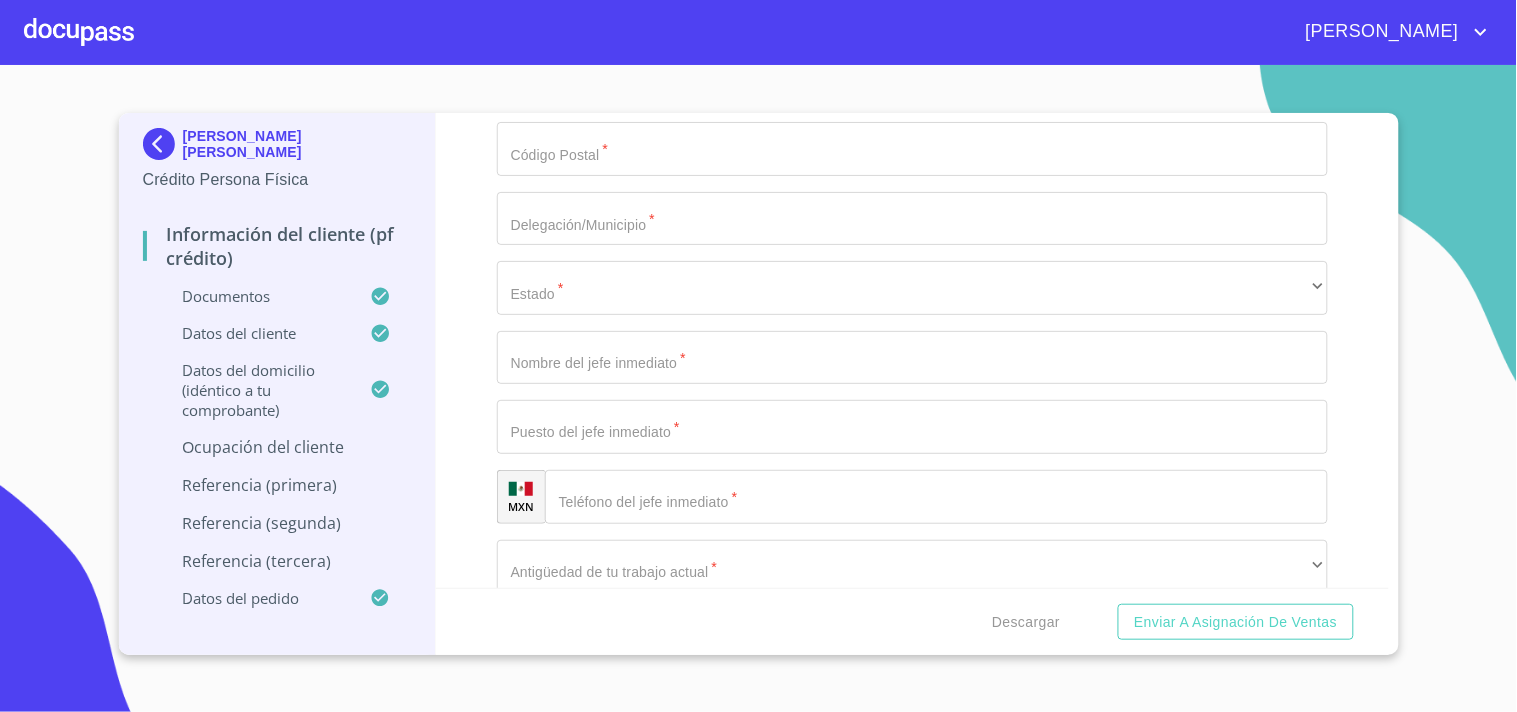 click on "Documento de identificación.   *" at bounding box center (912, -617) 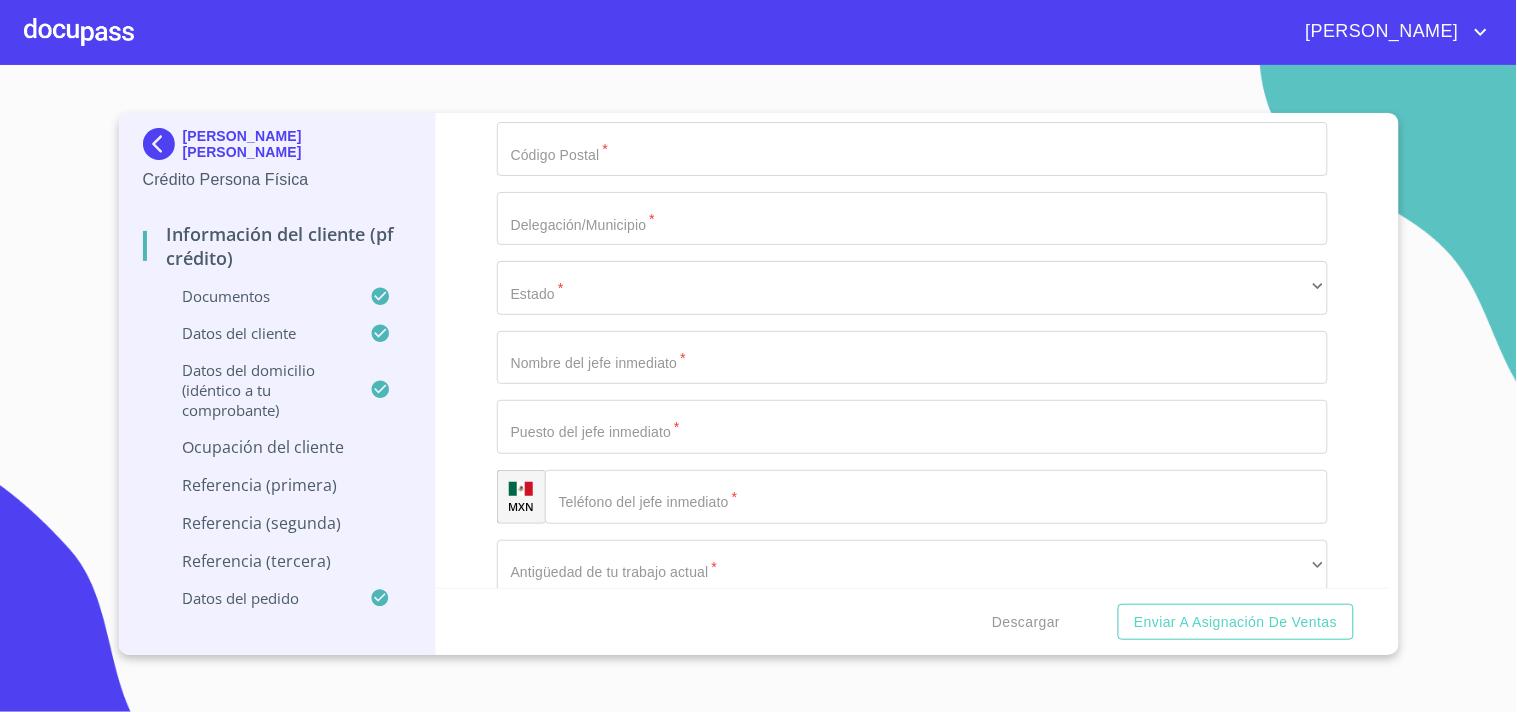 type on "ESTILISTA" 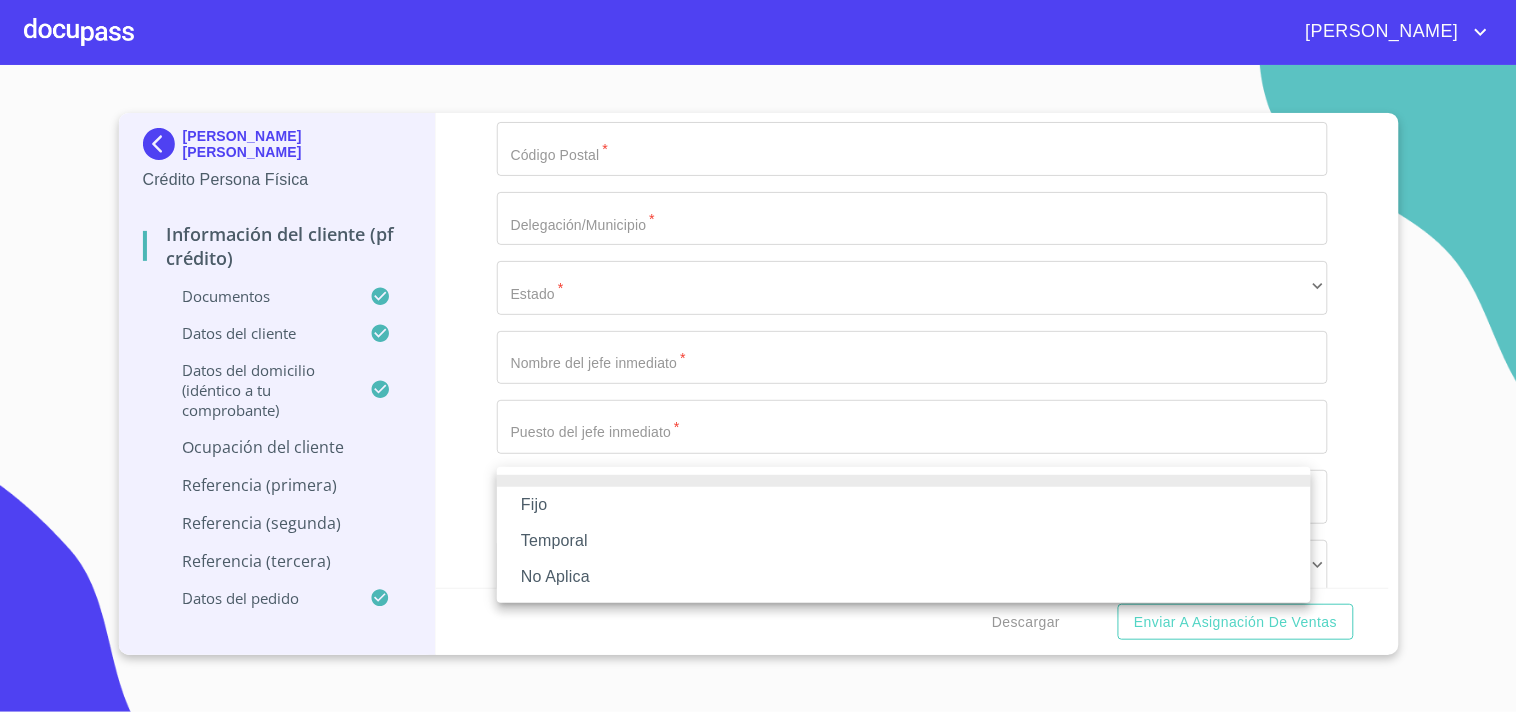 click on "Fijo" at bounding box center (904, 505) 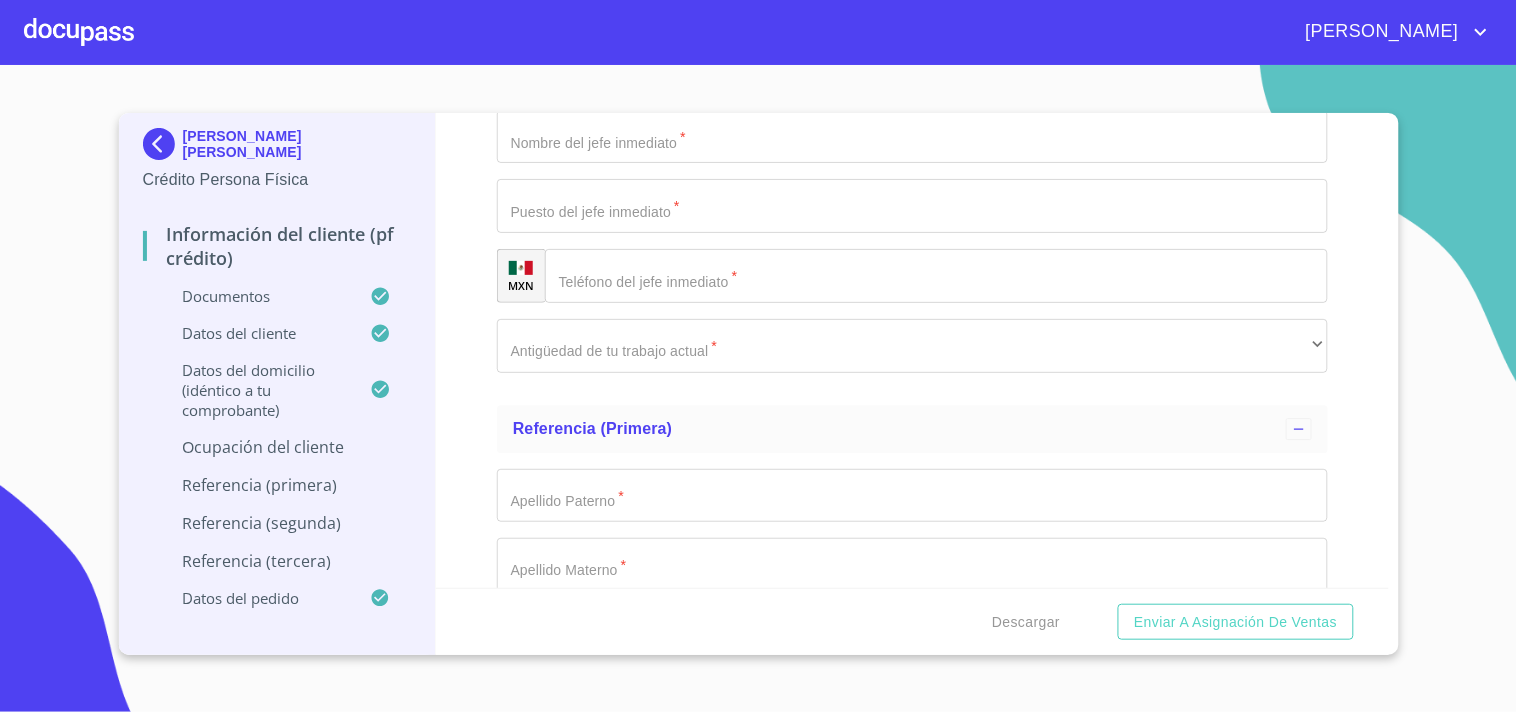 scroll, scrollTop: 9174, scrollLeft: 0, axis: vertical 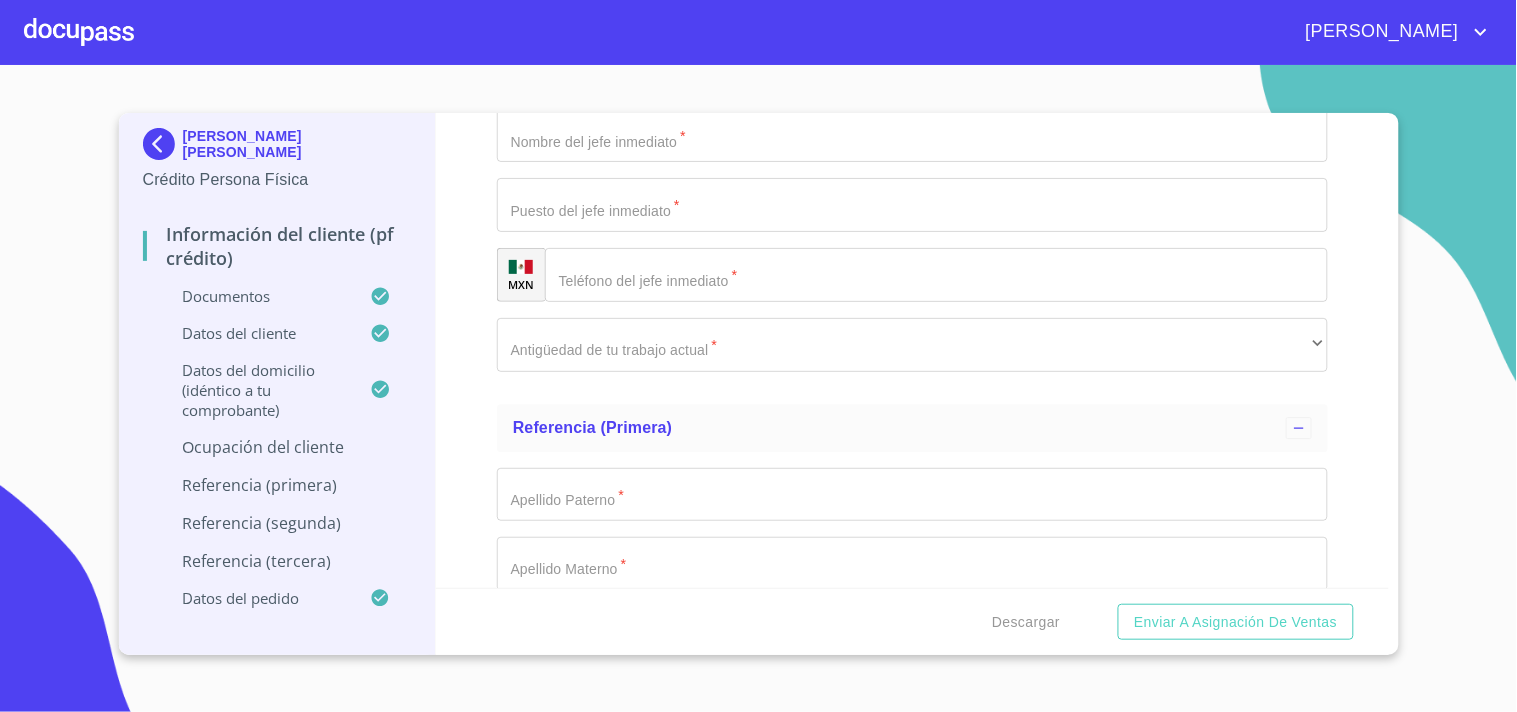 click on "​" at bounding box center [912, -630] 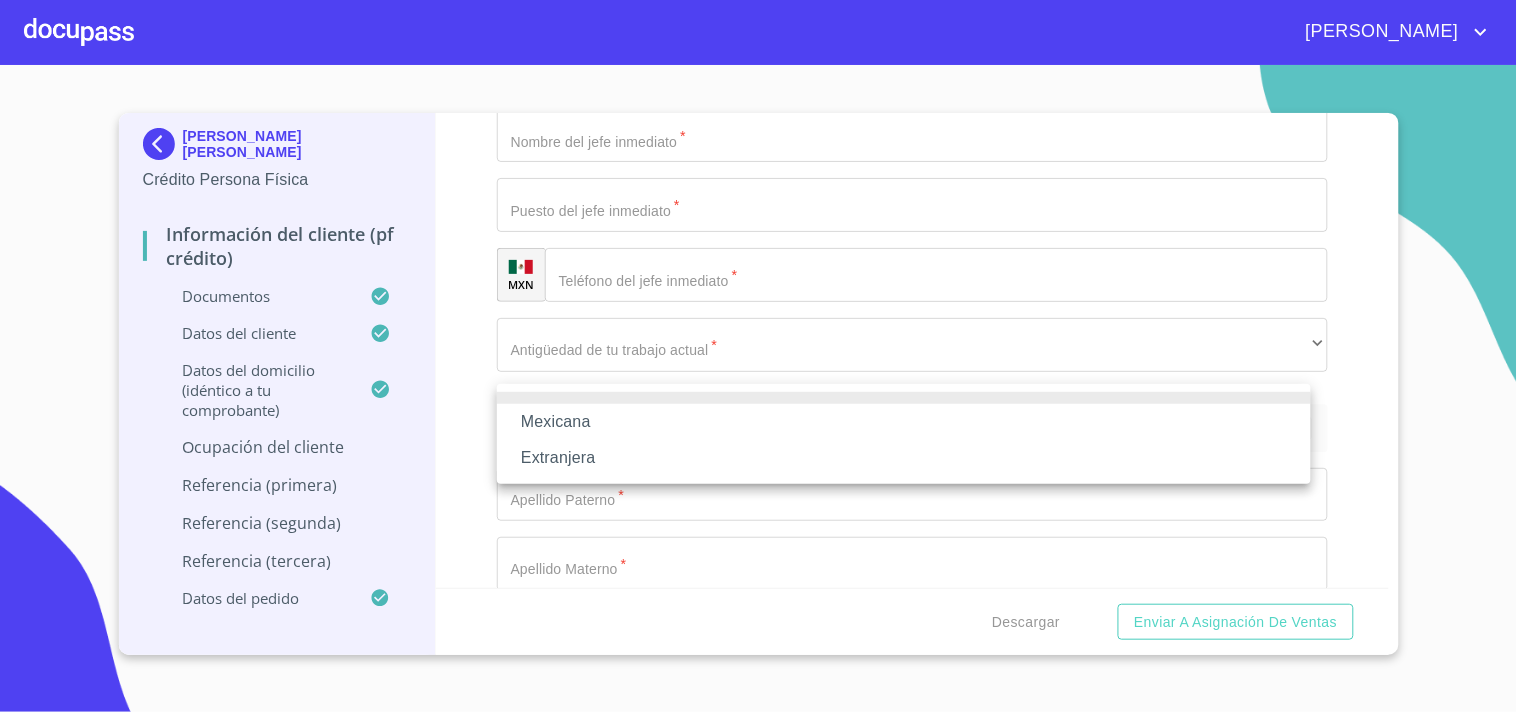 click on "Mexicana" at bounding box center (904, 422) 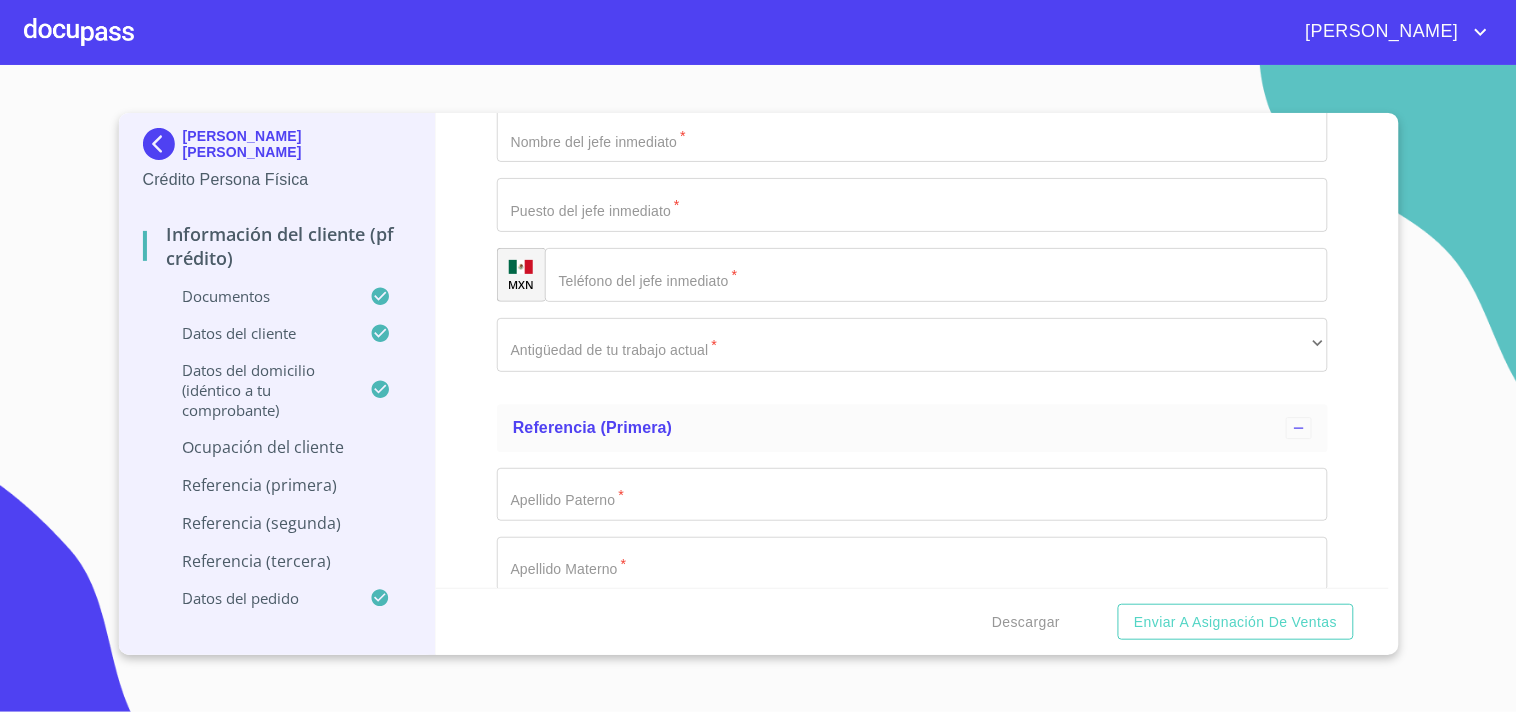 click on "​" at bounding box center [912, -561] 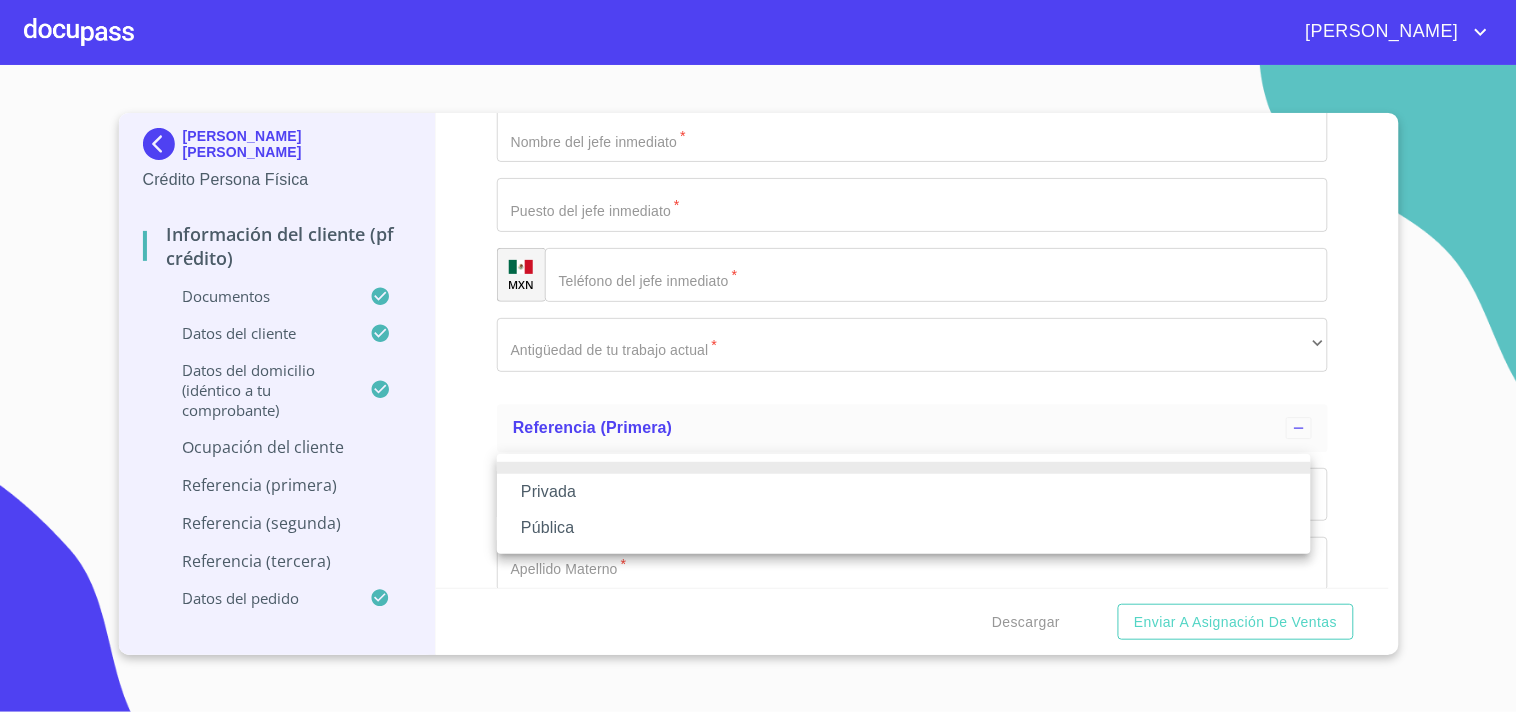 click on "Privada" at bounding box center [904, 492] 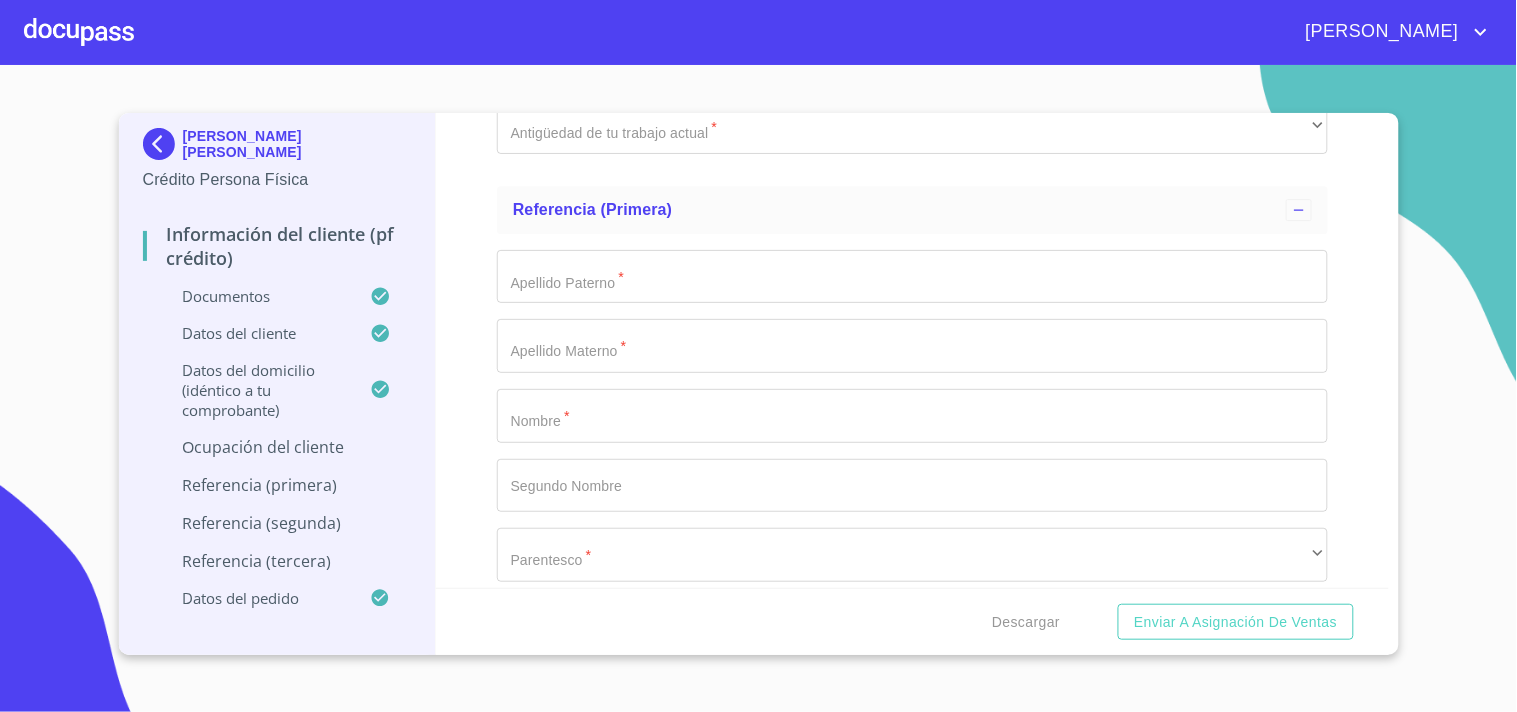 scroll, scrollTop: 9396, scrollLeft: 0, axis: vertical 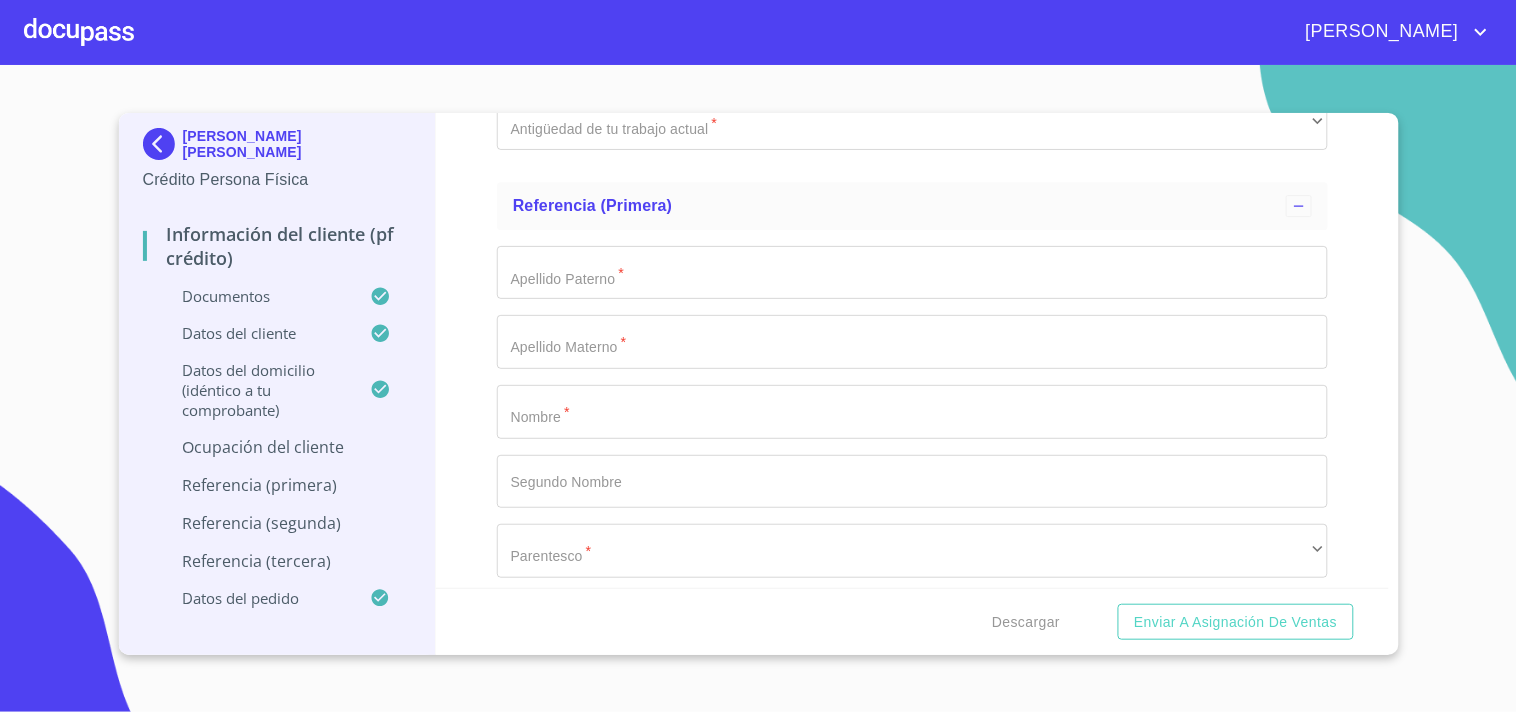 click on "Documento de identificación.   *" at bounding box center [889, -3321] 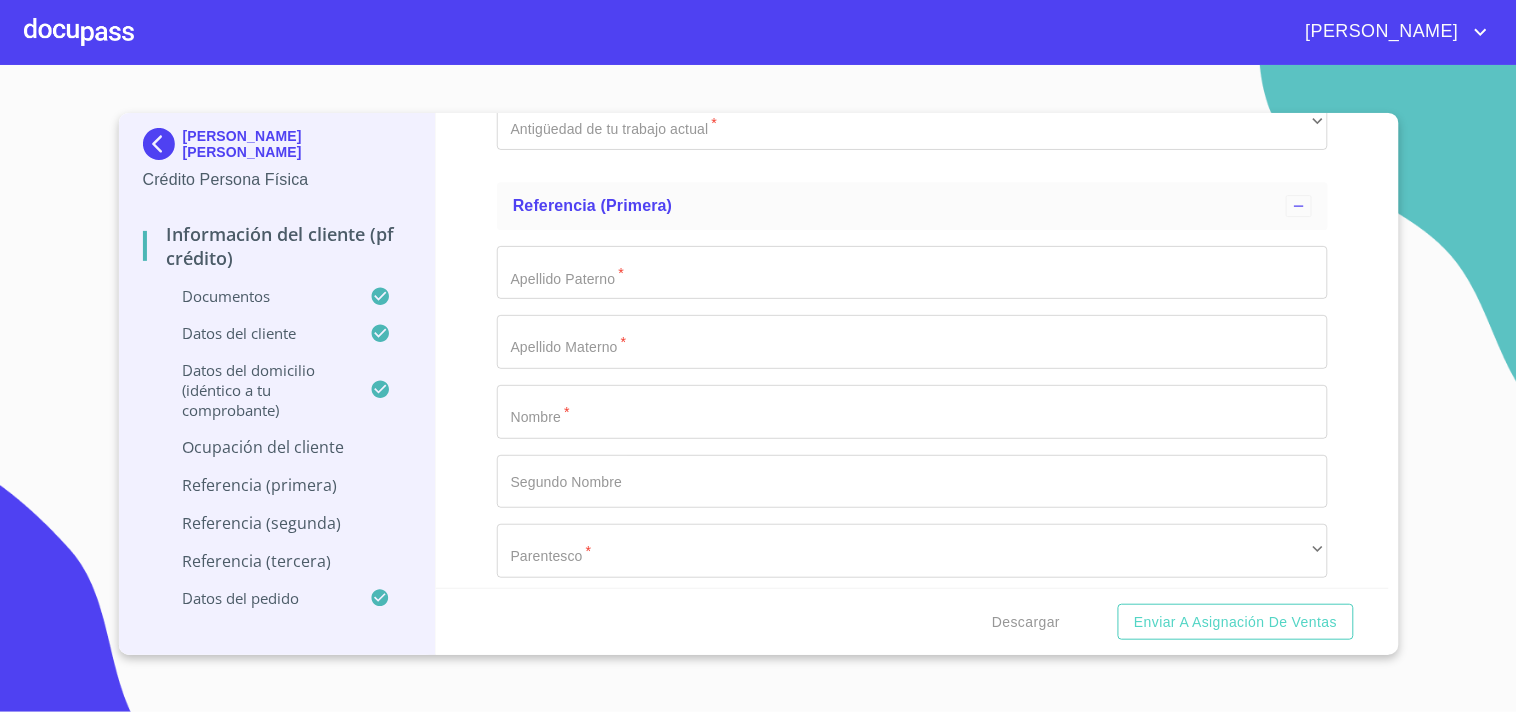 click on "Documento de identificación.   *" at bounding box center [912, -574] 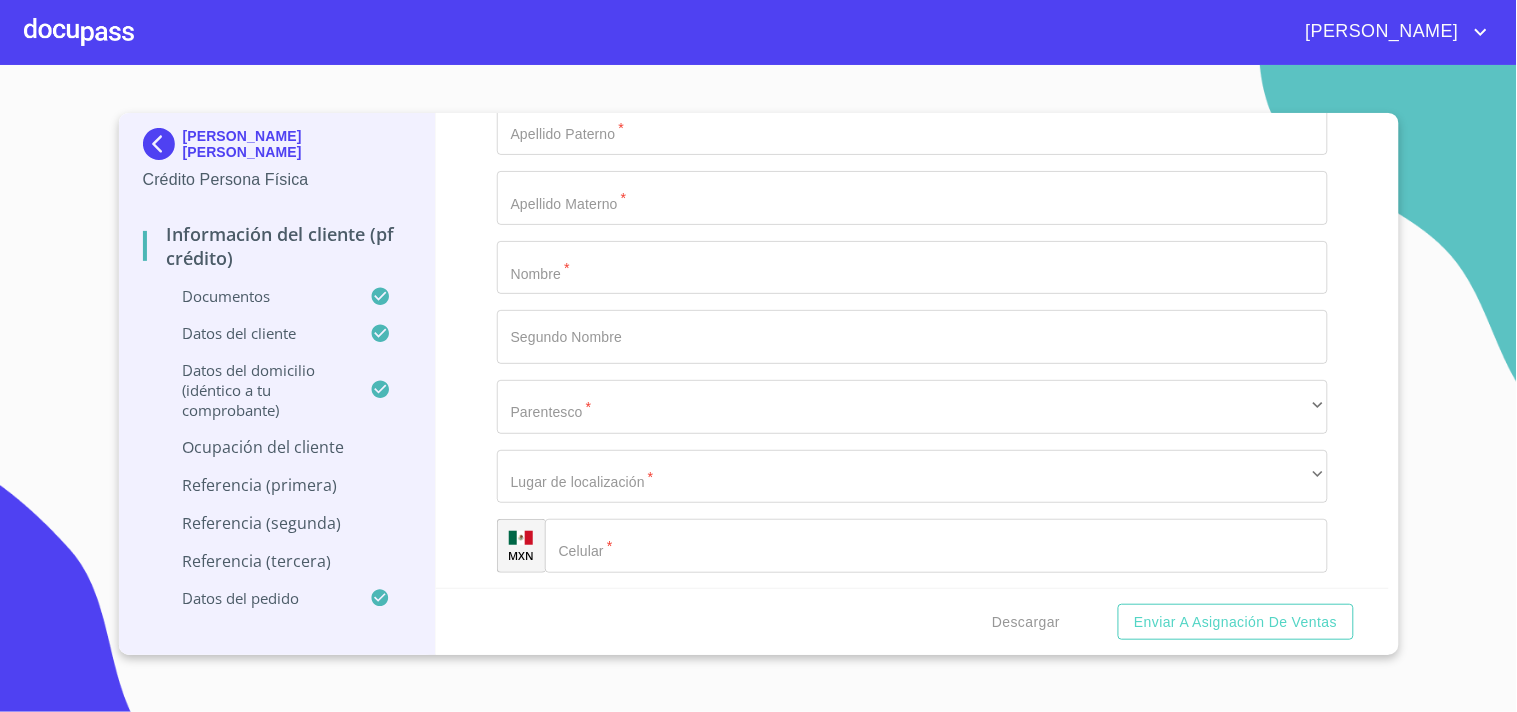 scroll, scrollTop: 10152, scrollLeft: 0, axis: vertical 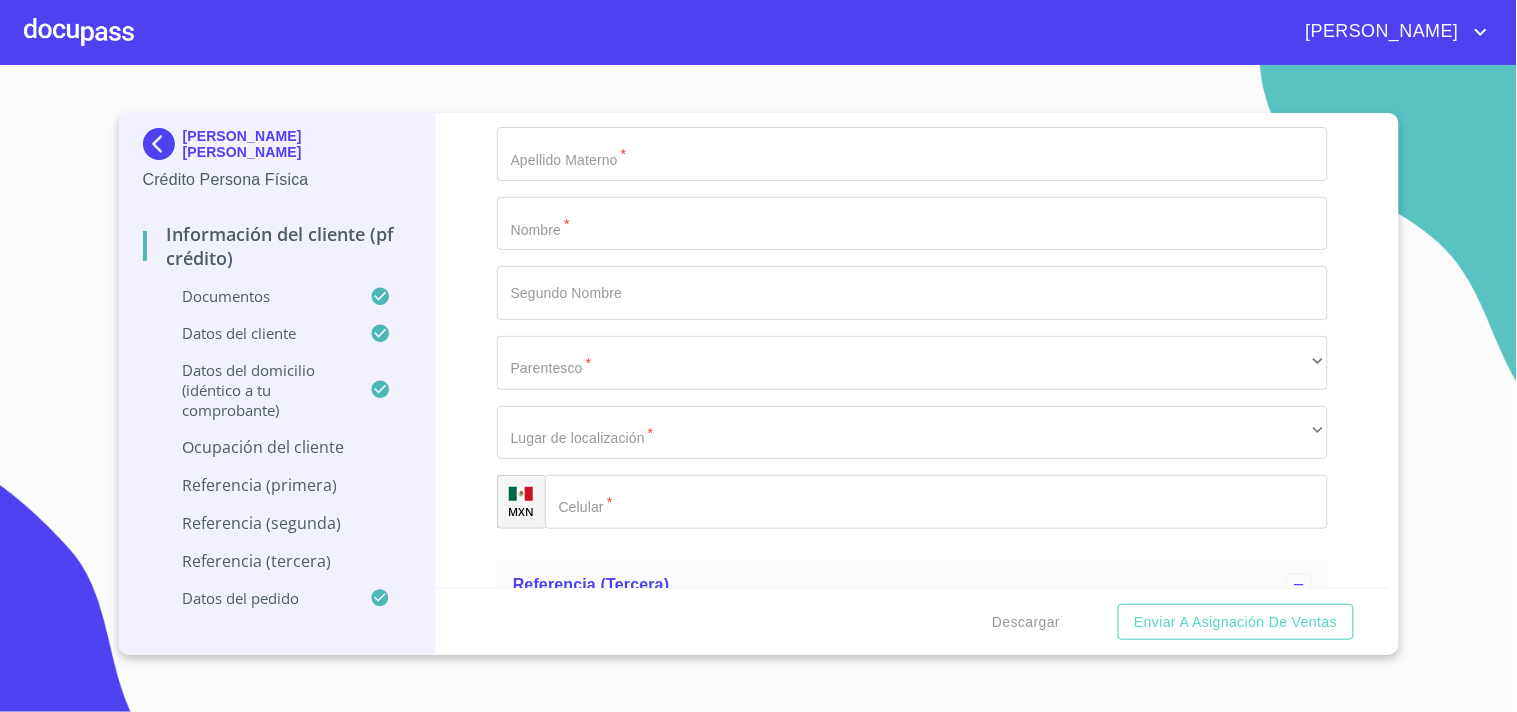 click on "​" at bounding box center [912, -633] 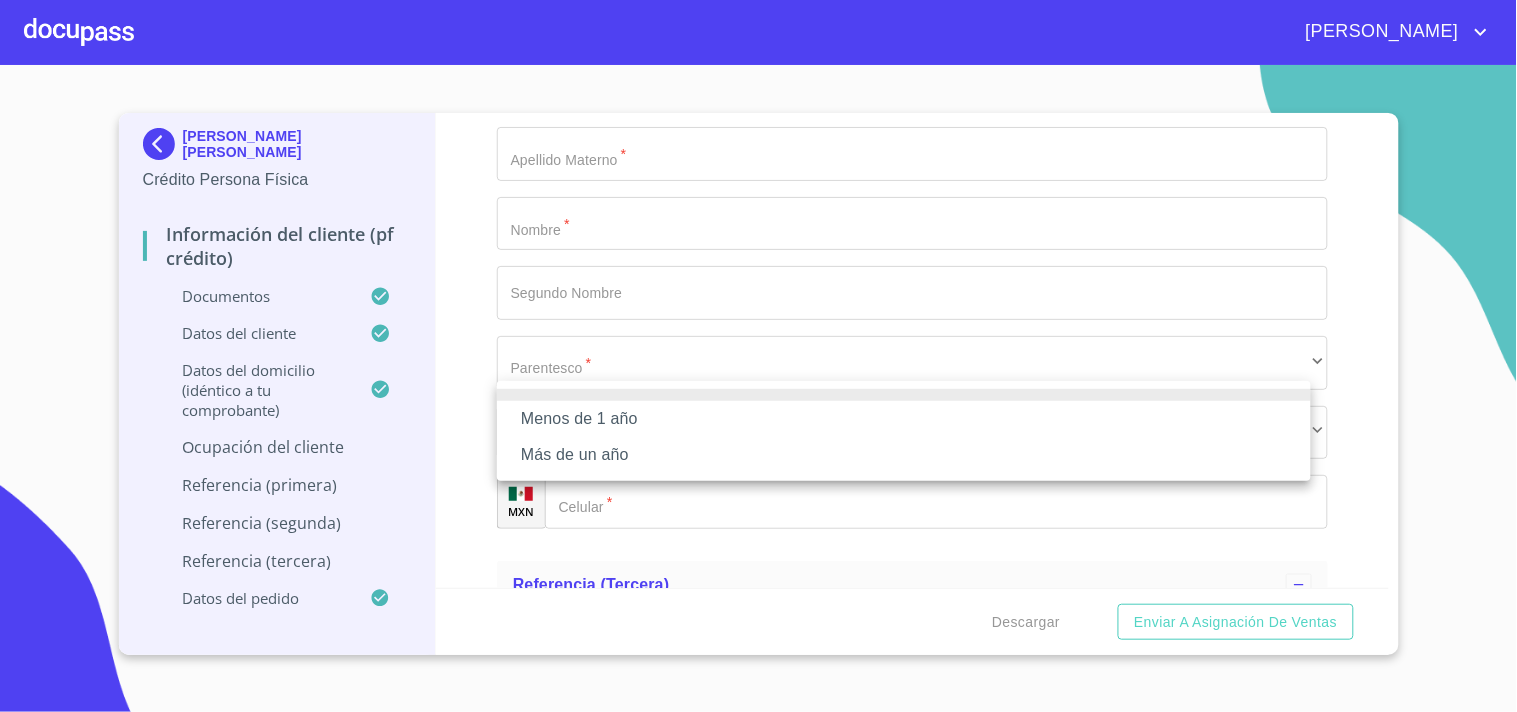 click on "Más de un año" at bounding box center (904, 455) 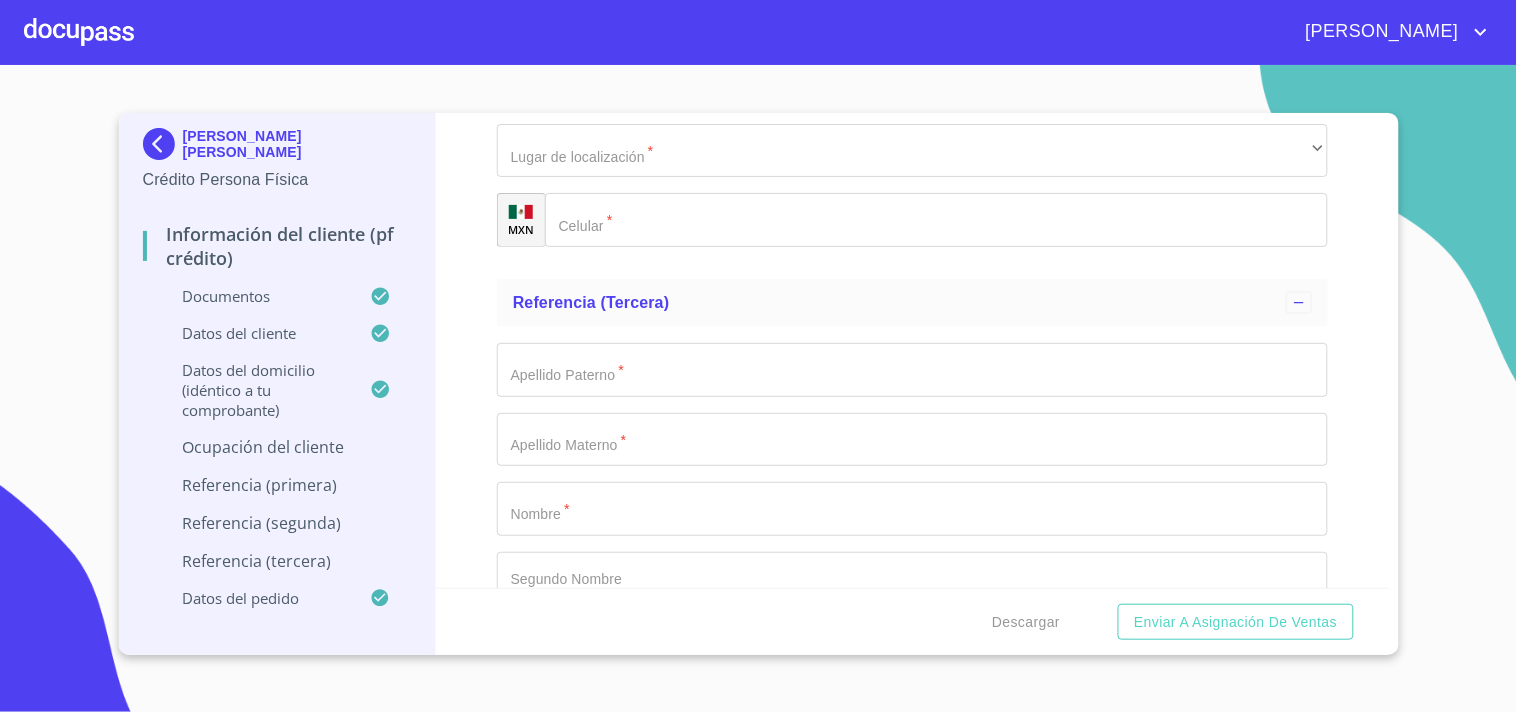 scroll, scrollTop: 10485, scrollLeft: 0, axis: vertical 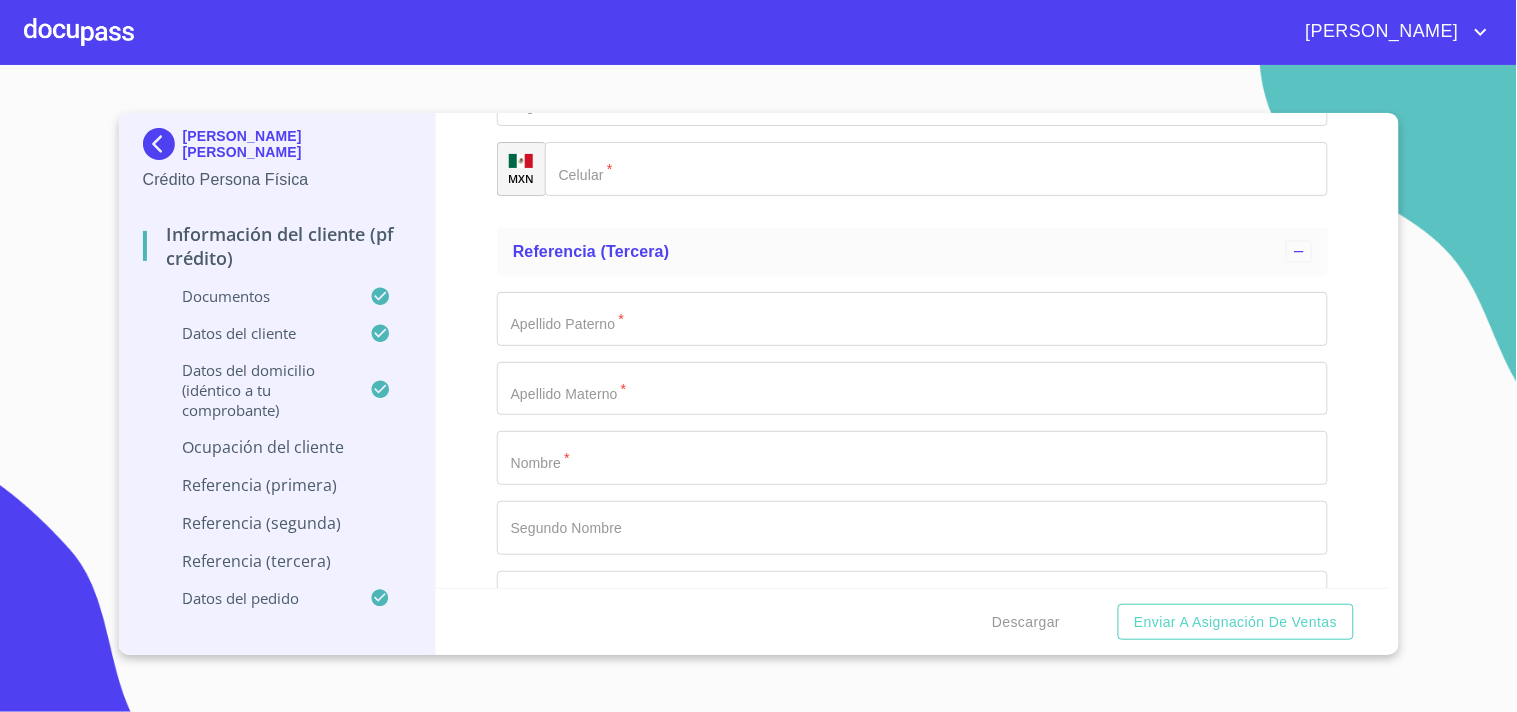 click on "Documento de identificación.   *" at bounding box center [889, -4410] 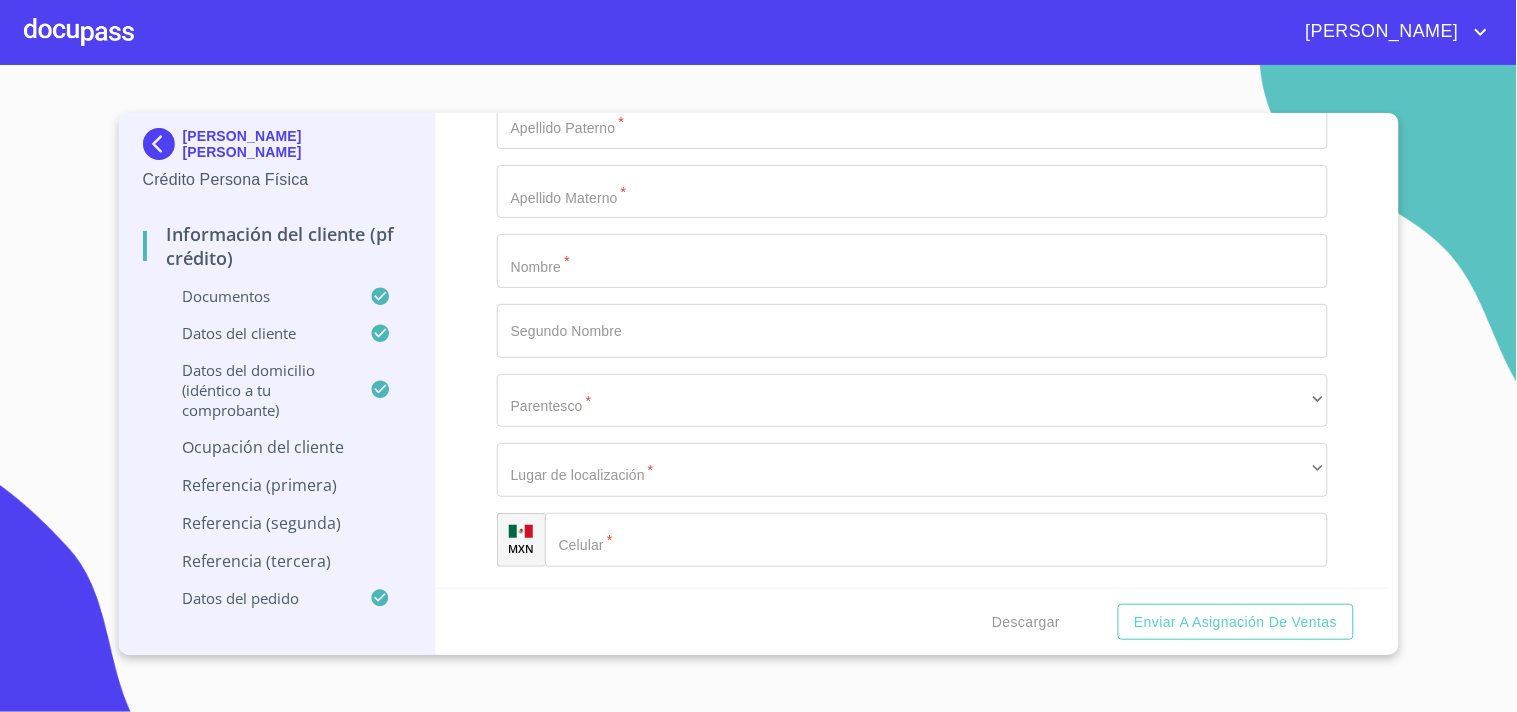 scroll, scrollTop: 10707, scrollLeft: 0, axis: vertical 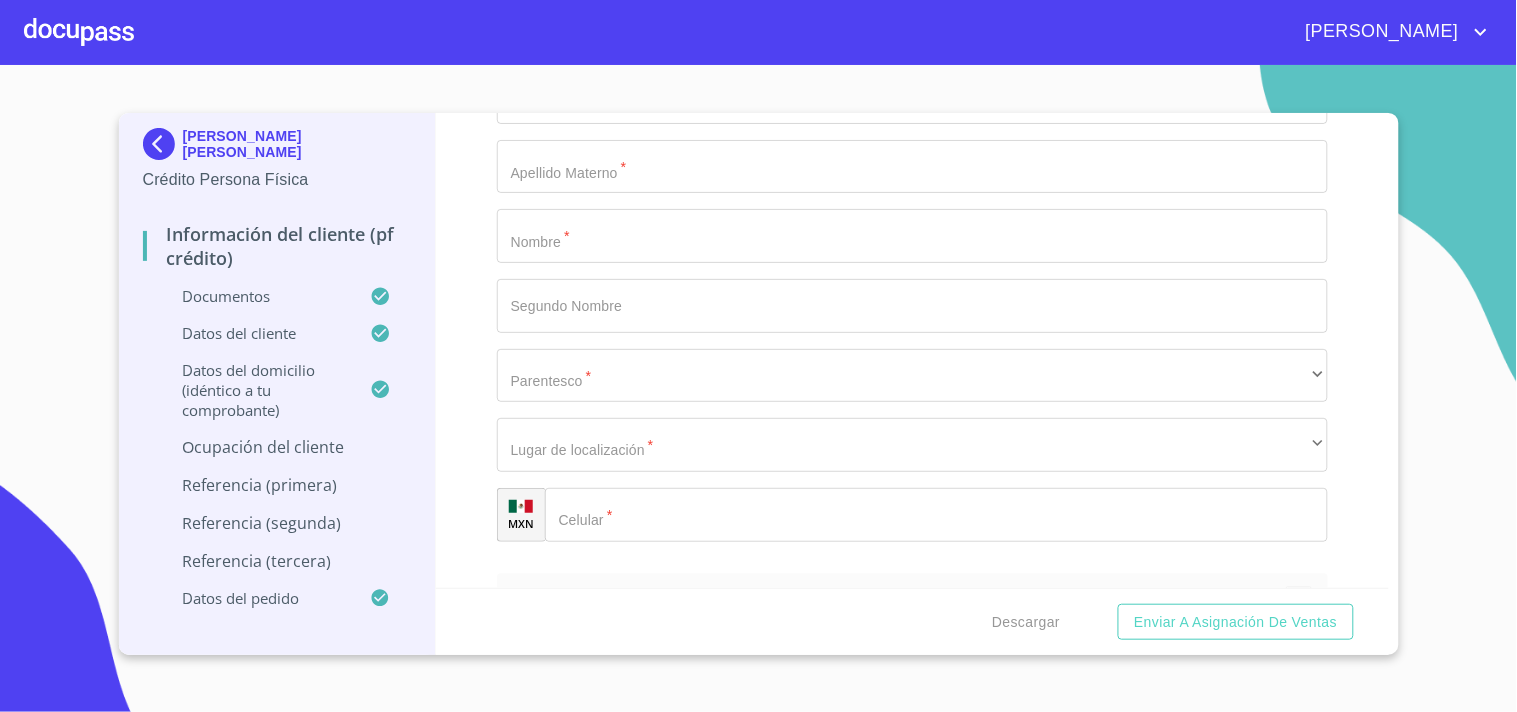type on "[PERSON_NAME]" 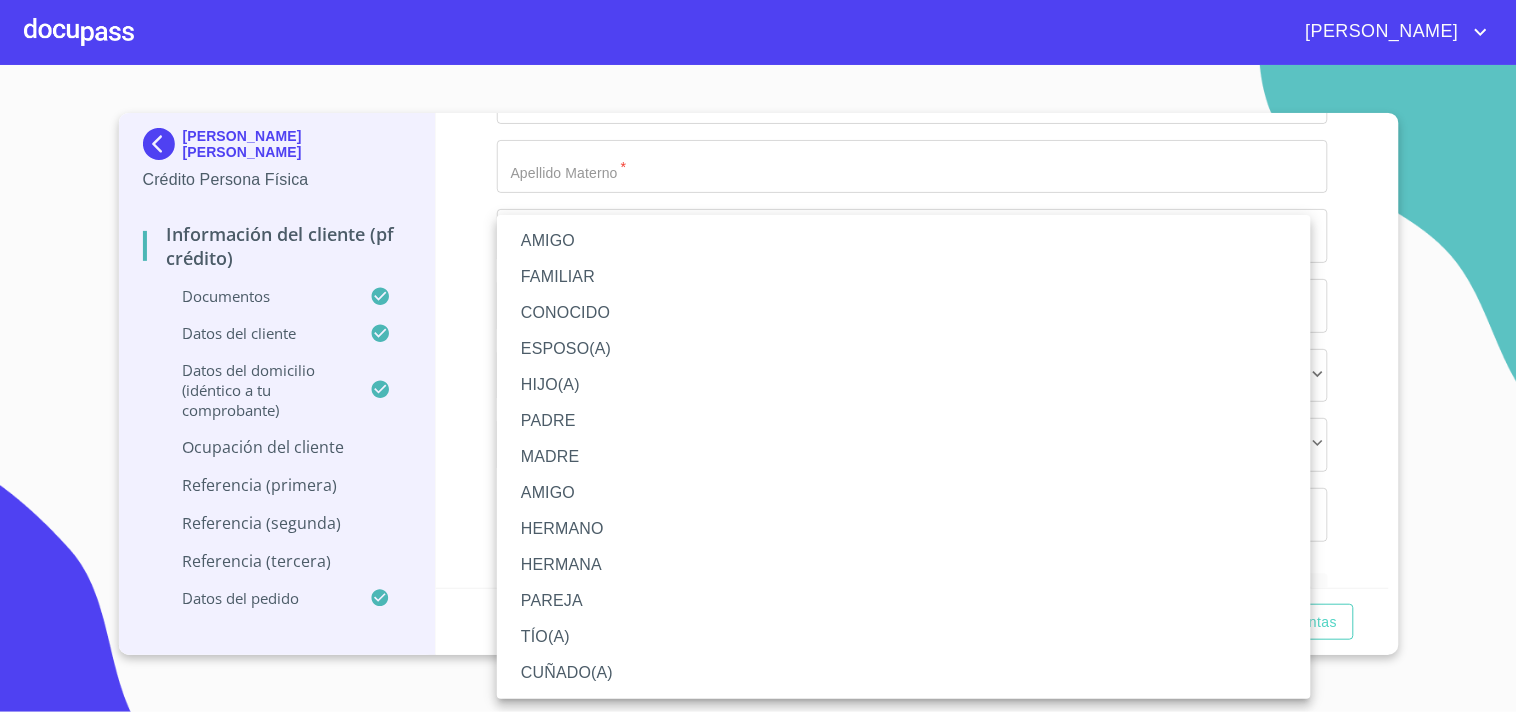 click on "HERMANA" at bounding box center [904, 565] 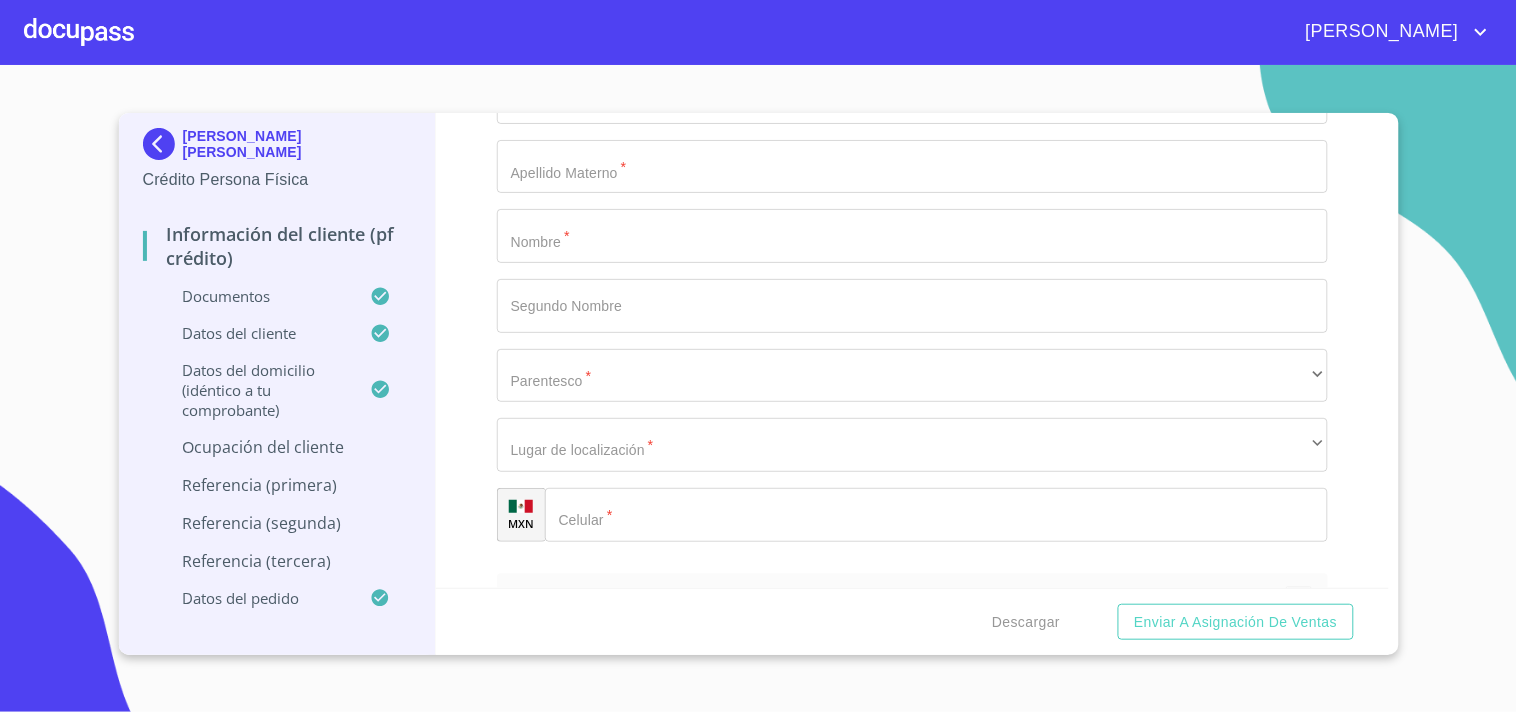 click on "​" at bounding box center (912, -690) 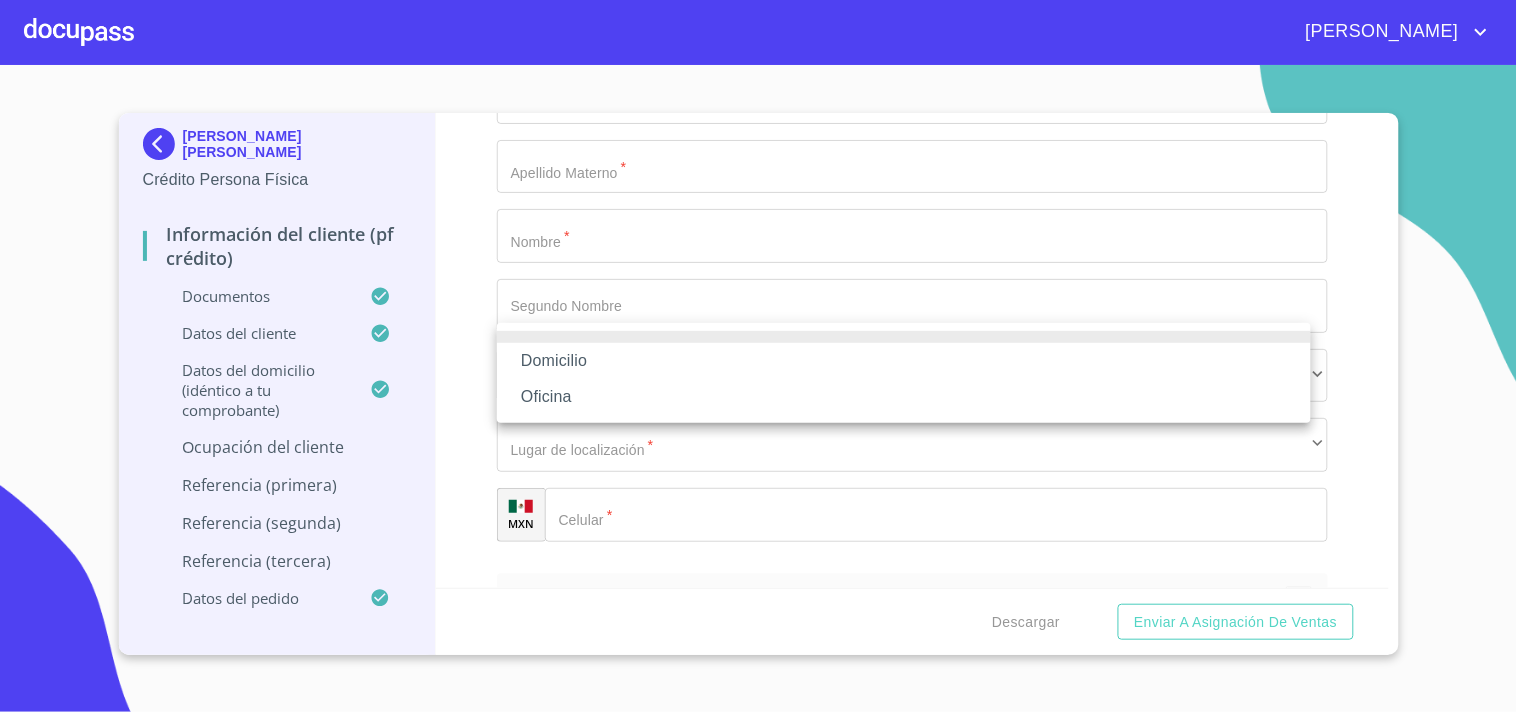 click on "Domicilio" at bounding box center (904, 361) 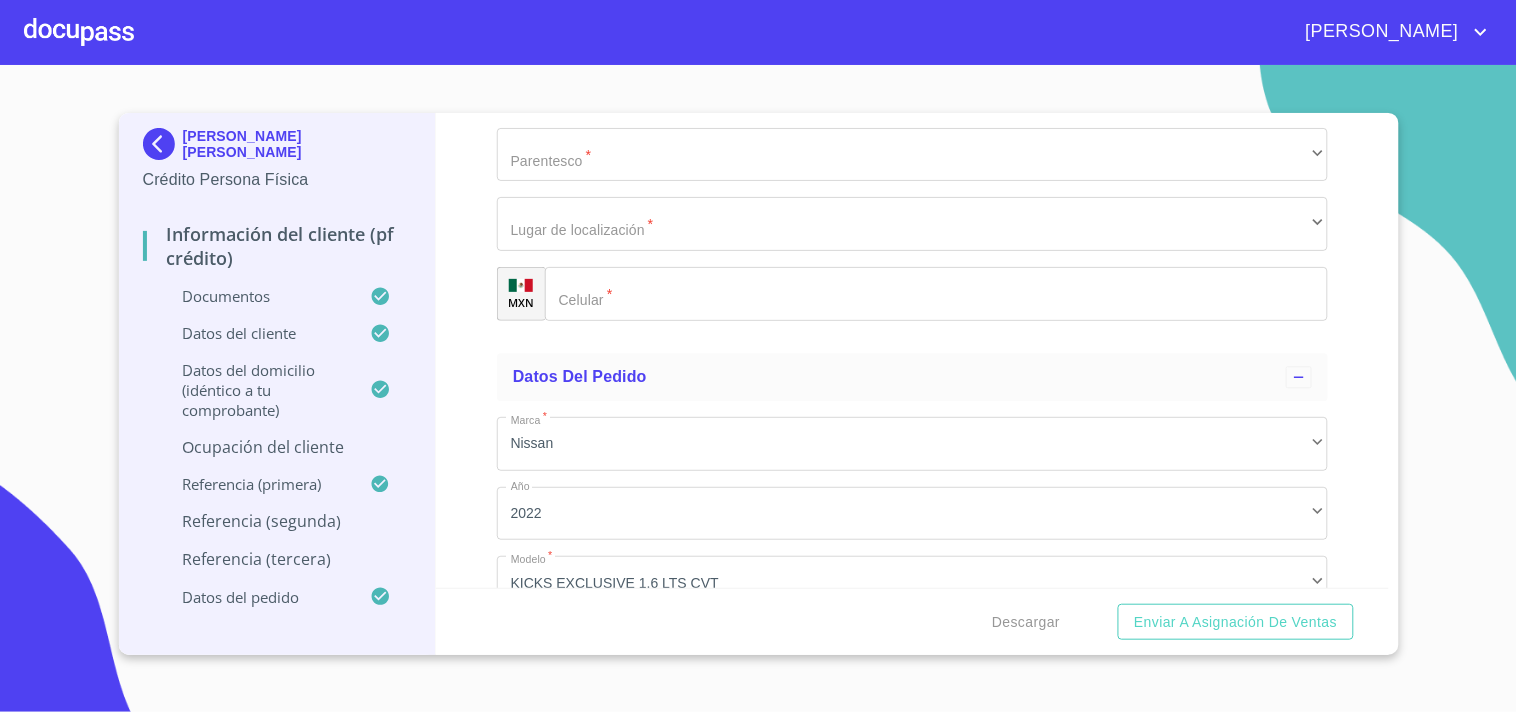 scroll, scrollTop: 10930, scrollLeft: 0, axis: vertical 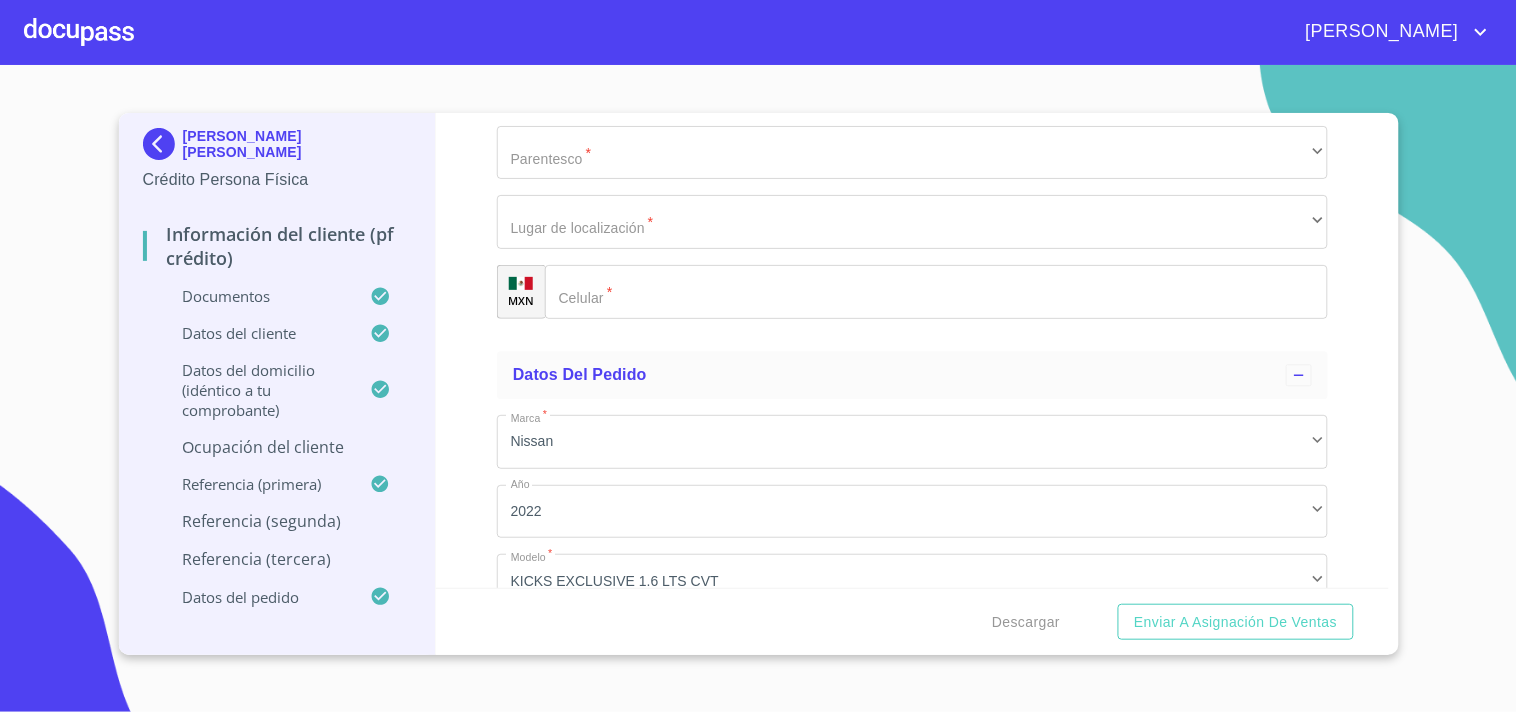 click on "Documento de identificación.   *" at bounding box center (889, -4855) 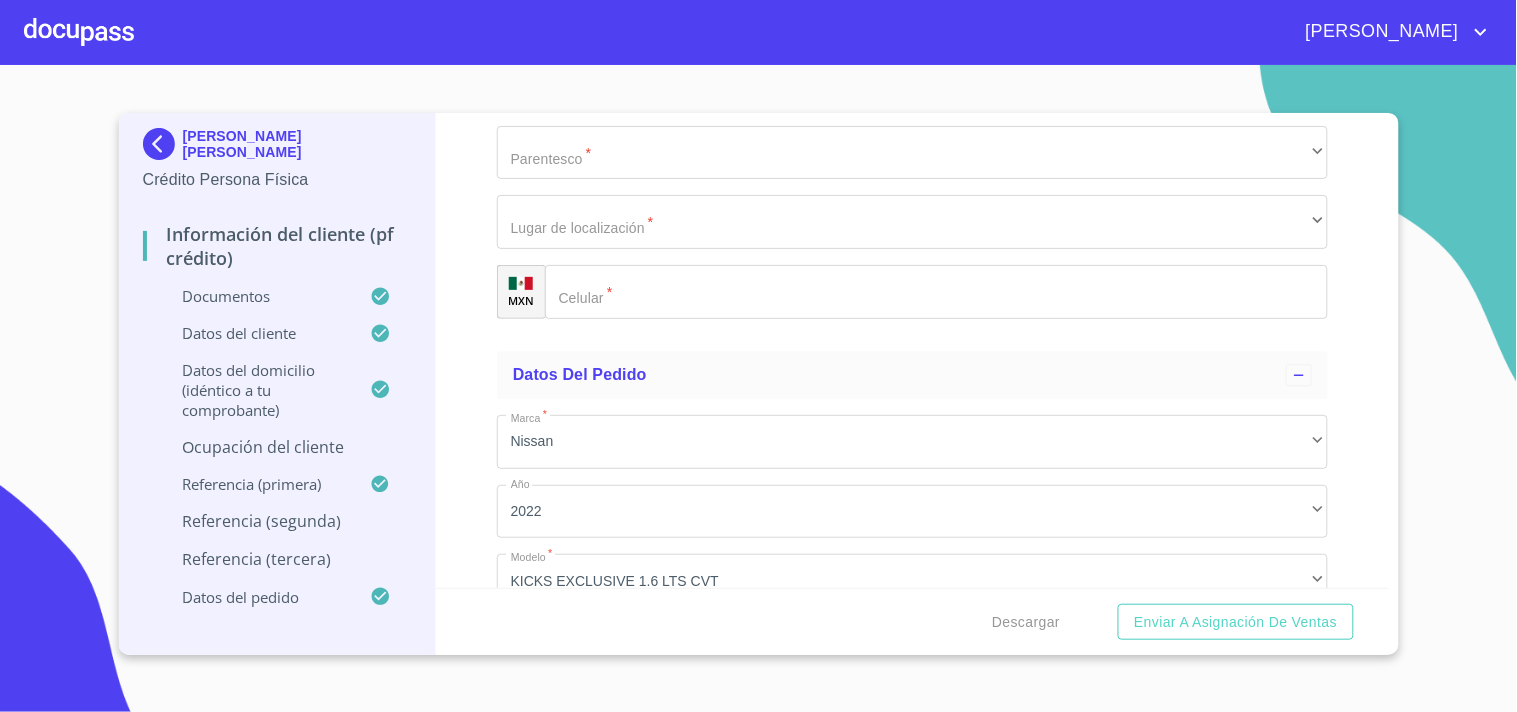 scroll, scrollTop: 11202, scrollLeft: 0, axis: vertical 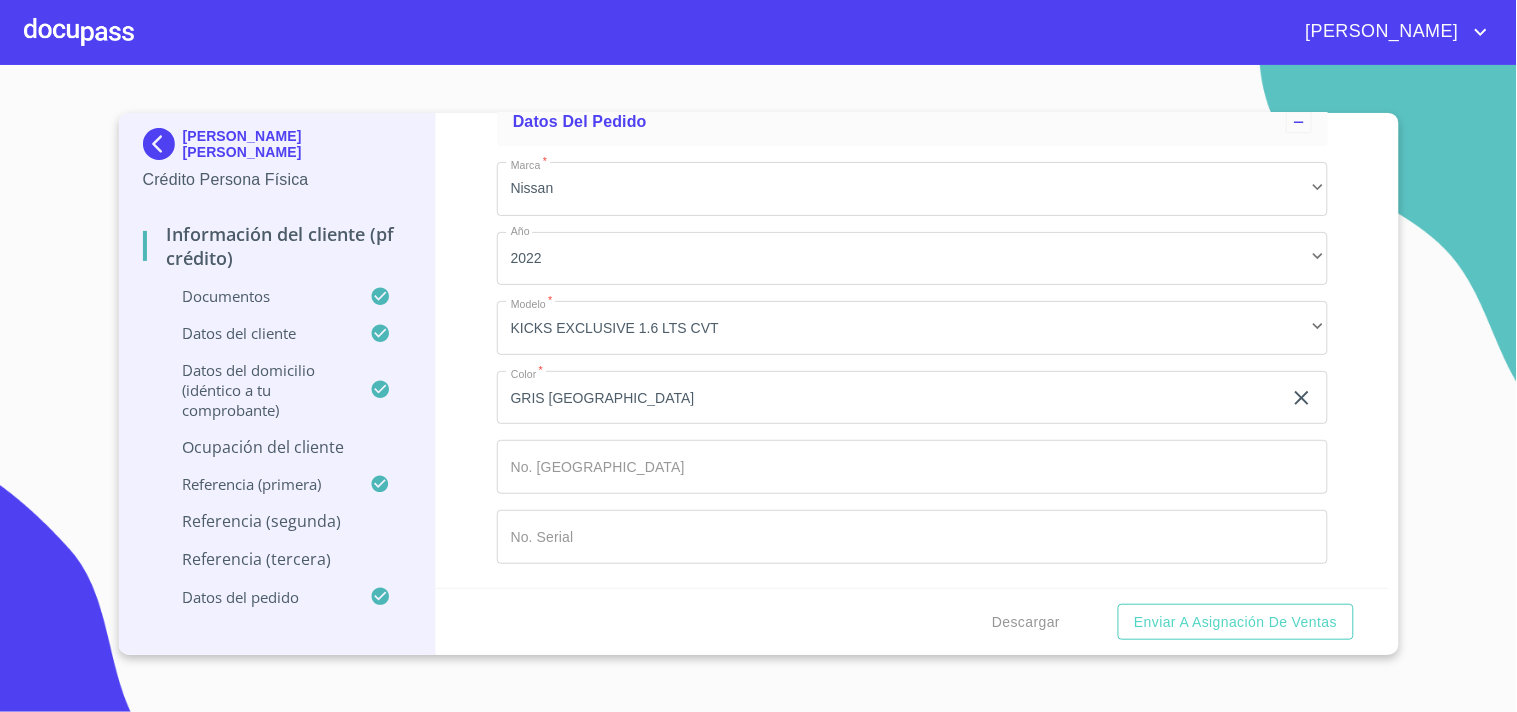 click on "​" at bounding box center [912, -598] 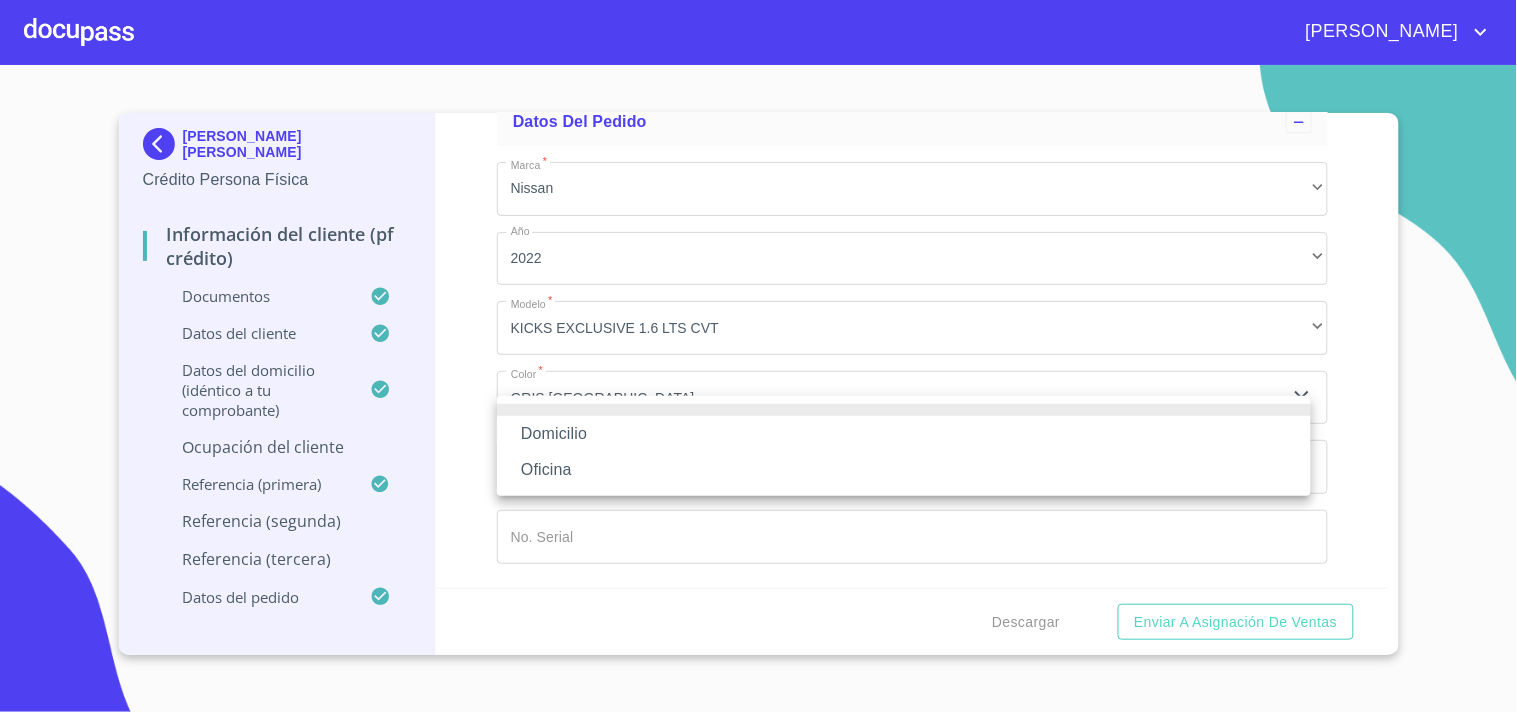 click on "Domicilio" at bounding box center [904, 434] 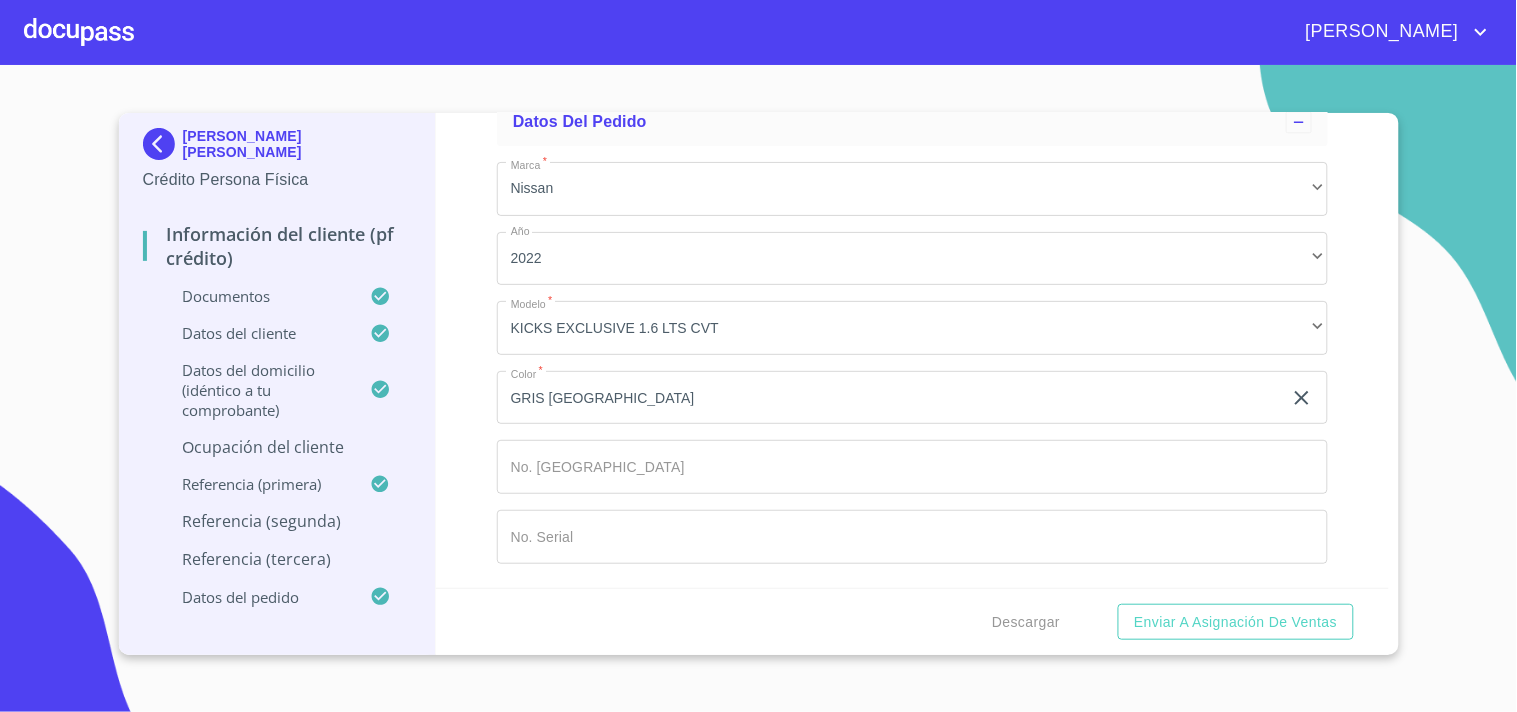 click on "Documento de identificación.   *" at bounding box center [889, -5108] 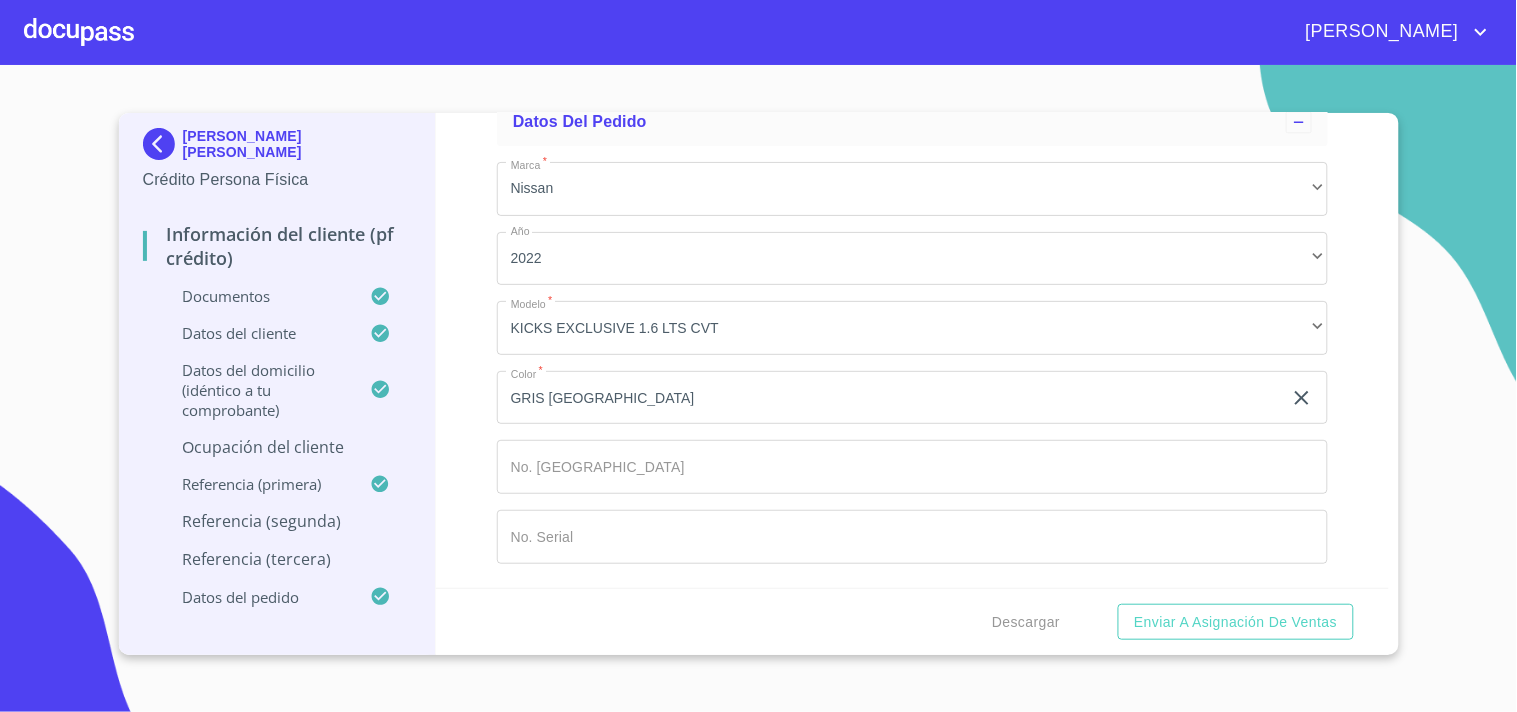 click on "​" at bounding box center (912, -668) 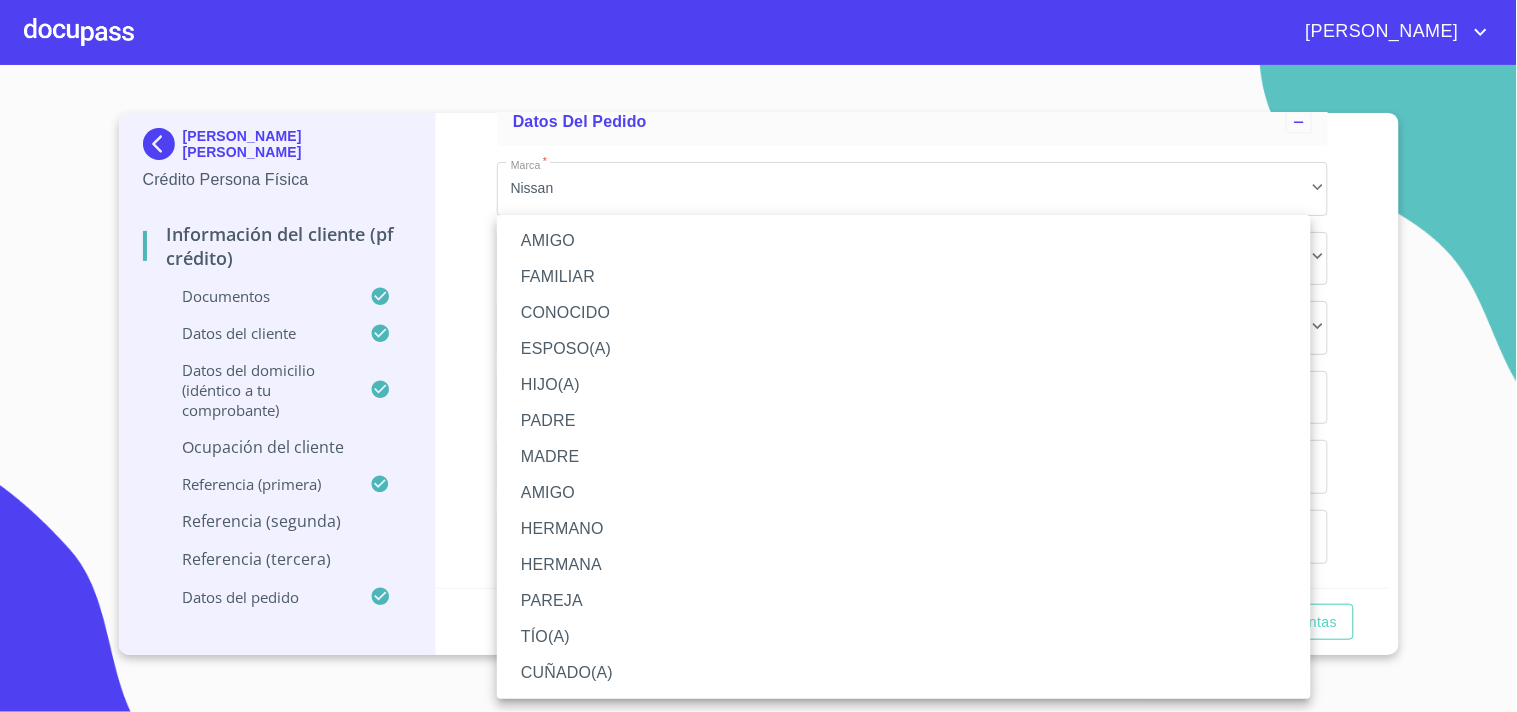 click on "MADRE" at bounding box center (904, 457) 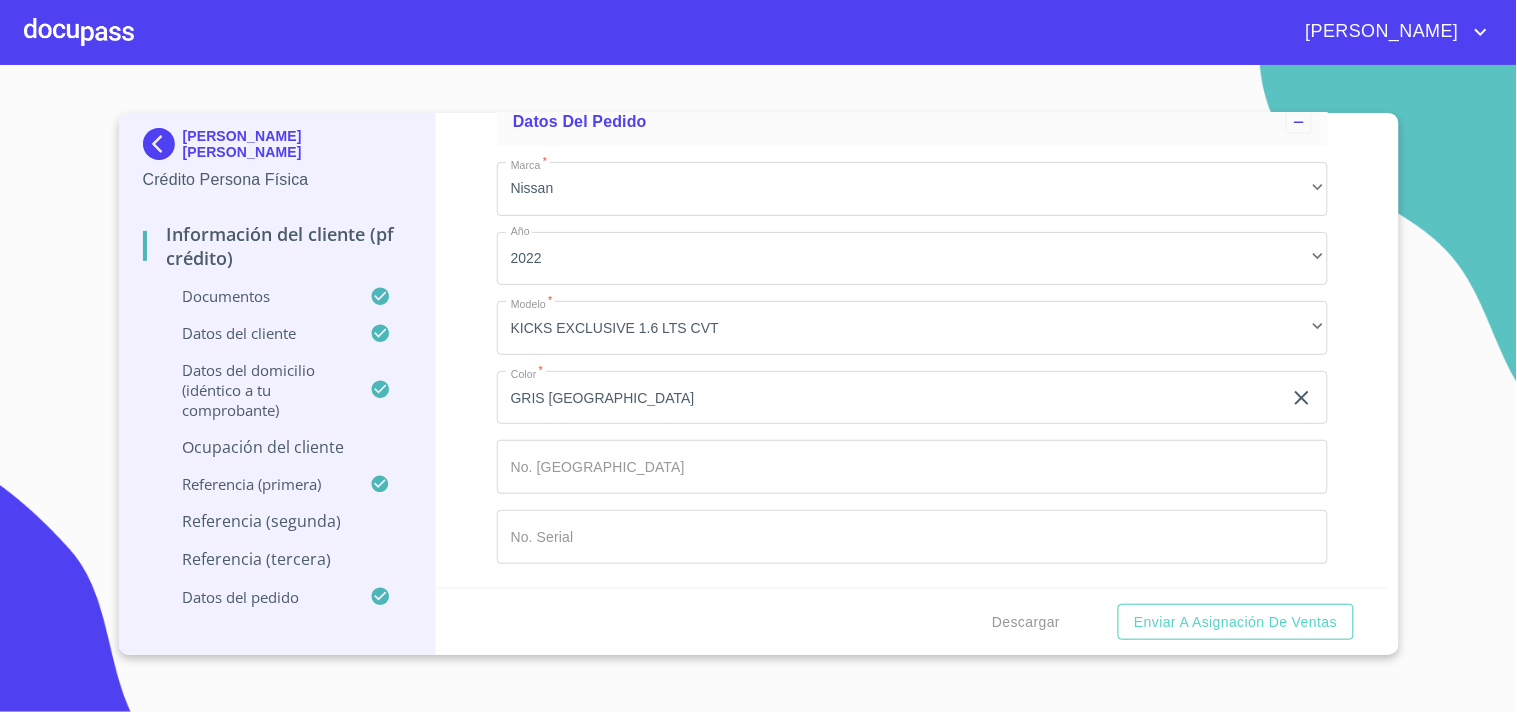 click on "Documento de identificación.   *" 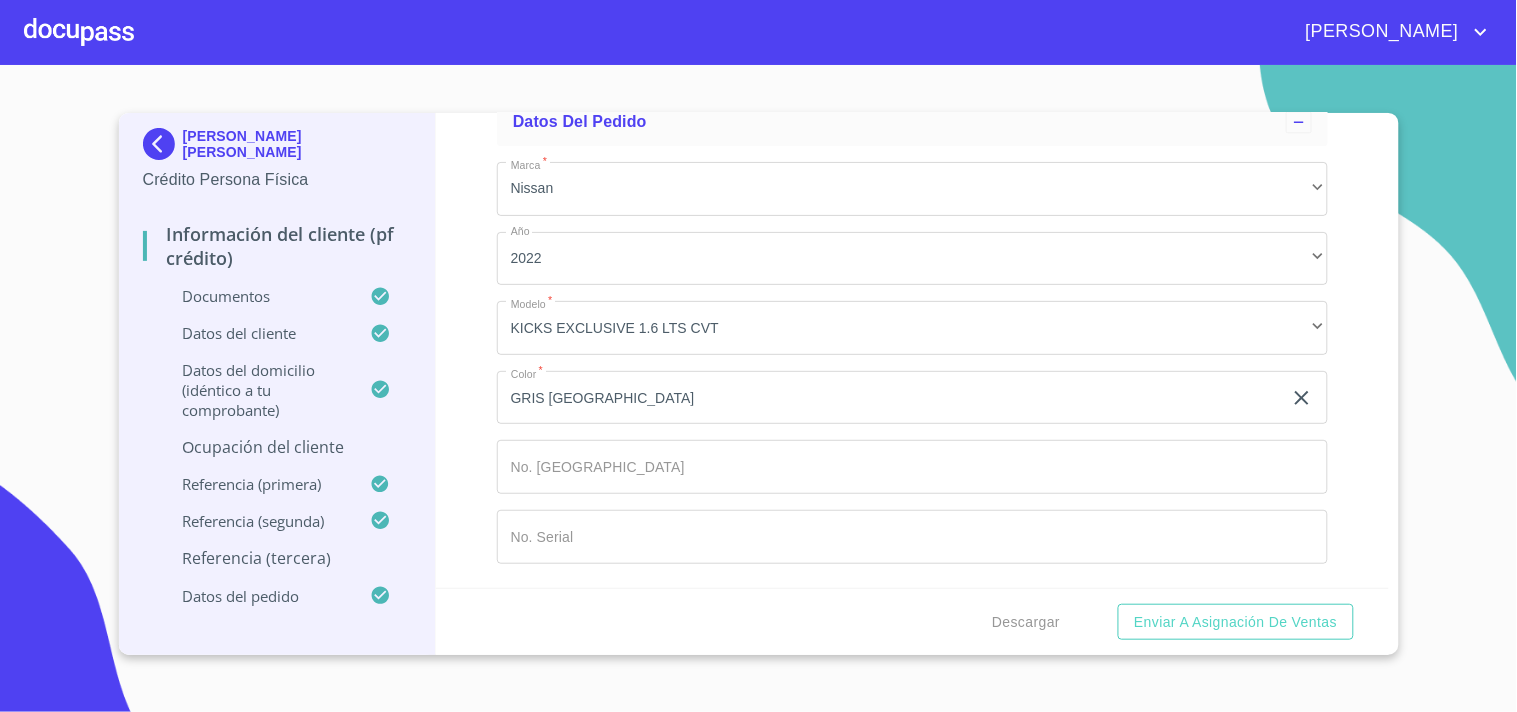 scroll, scrollTop: 11646, scrollLeft: 0, axis: vertical 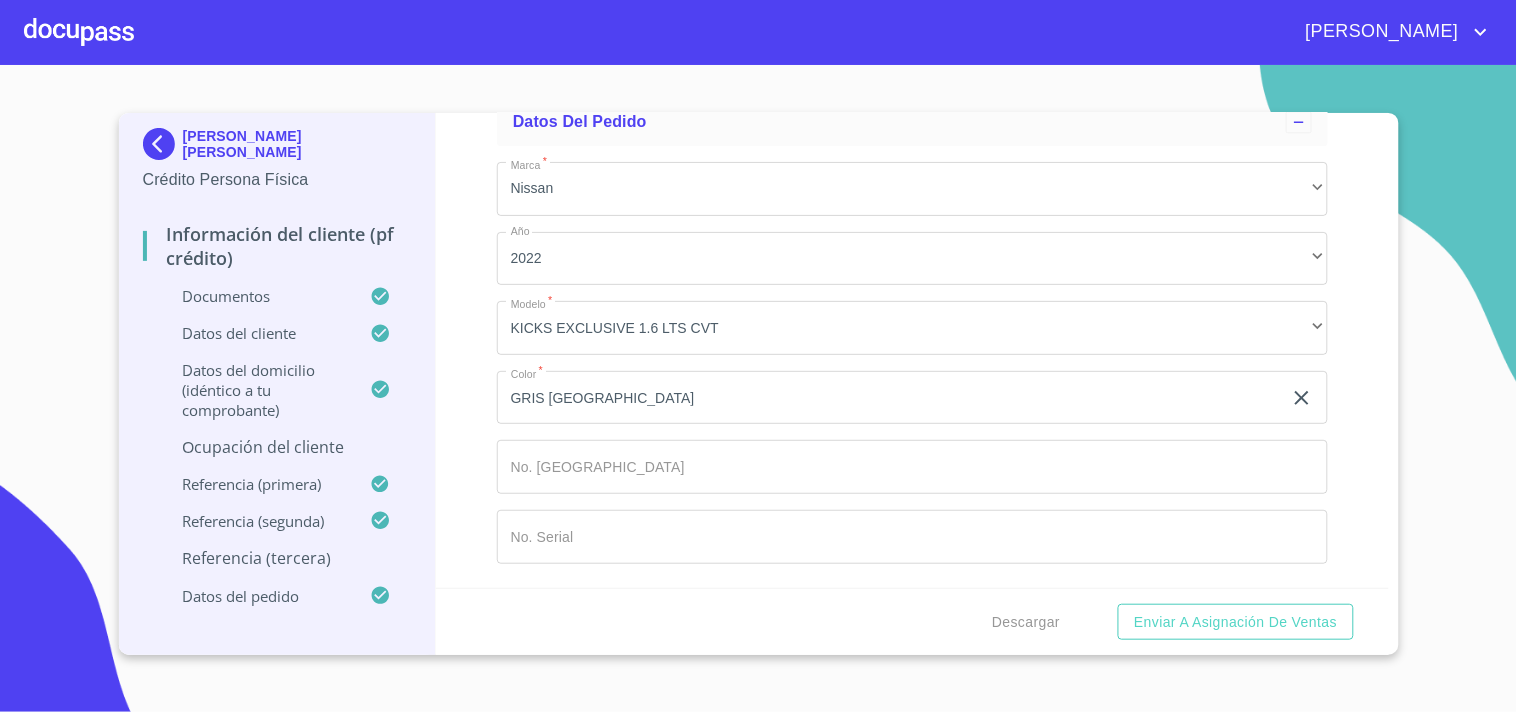 click on "​" at bounding box center [912, -100] 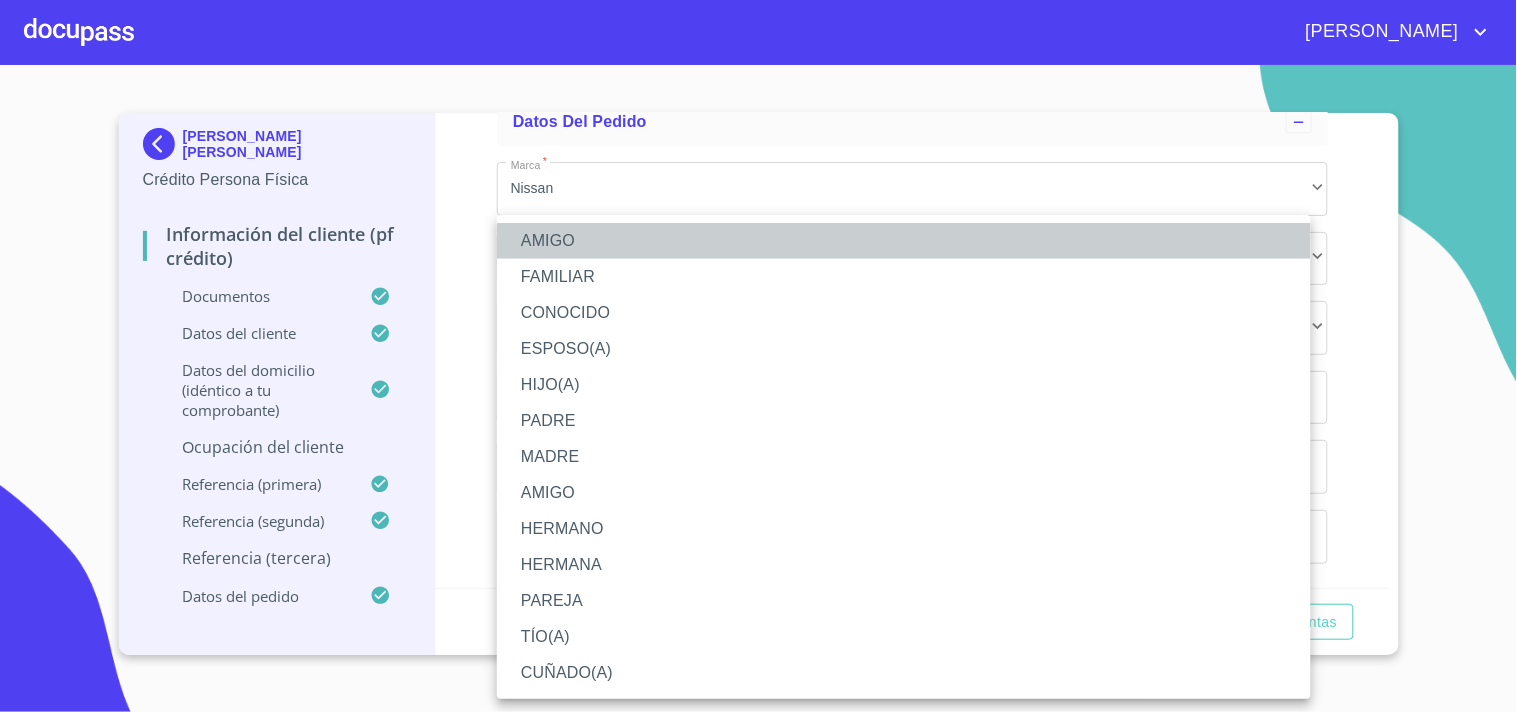 click on "AMIGO" at bounding box center [904, 241] 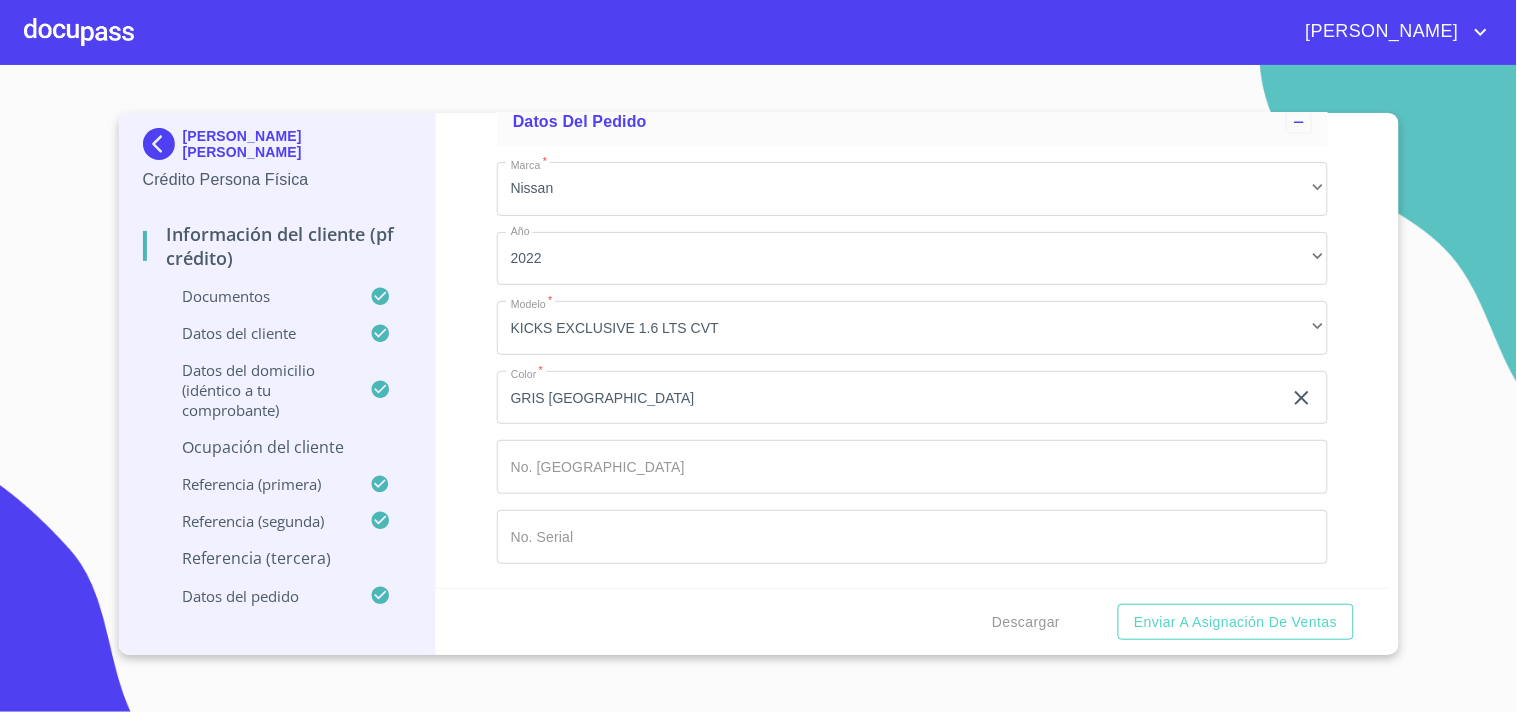 scroll, scrollTop: 11868, scrollLeft: 0, axis: vertical 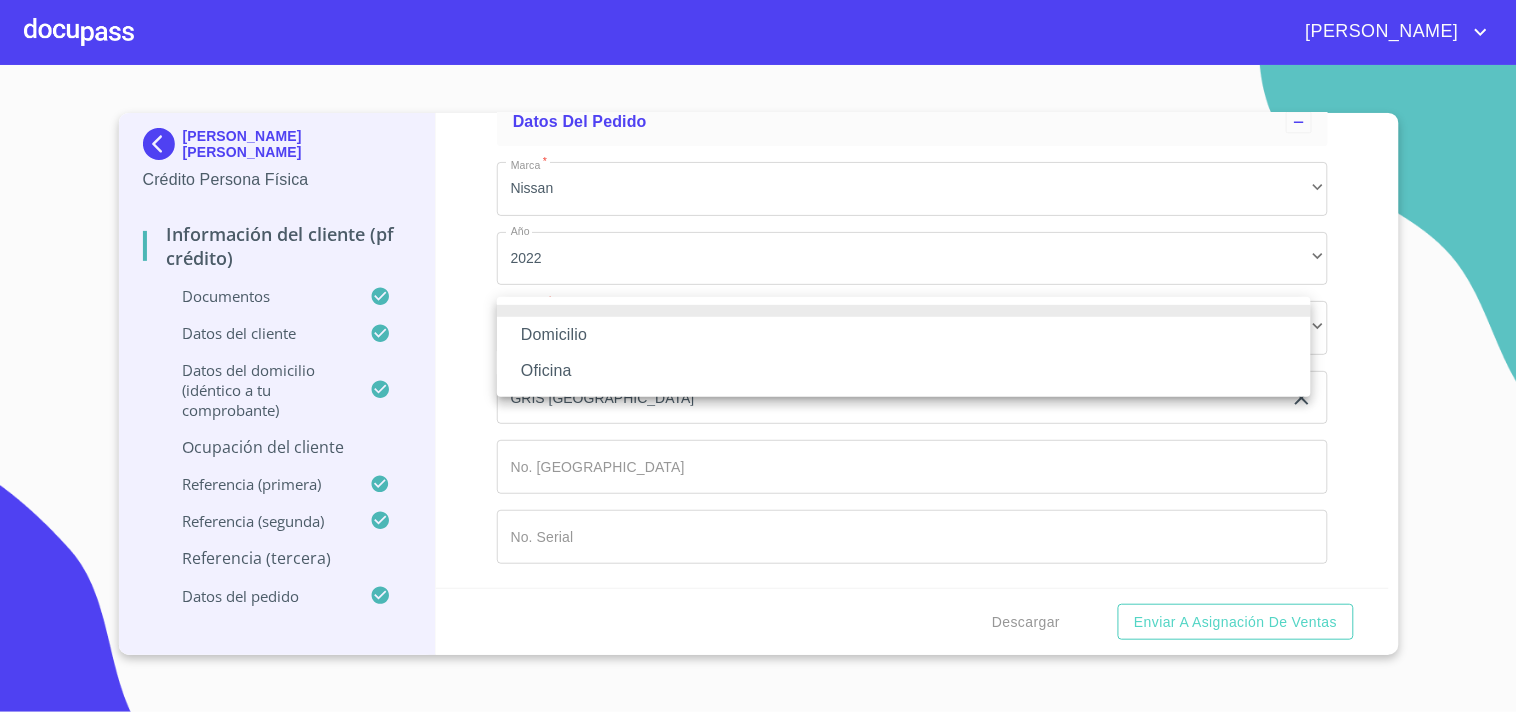 click on "Domicilio" at bounding box center (904, 335) 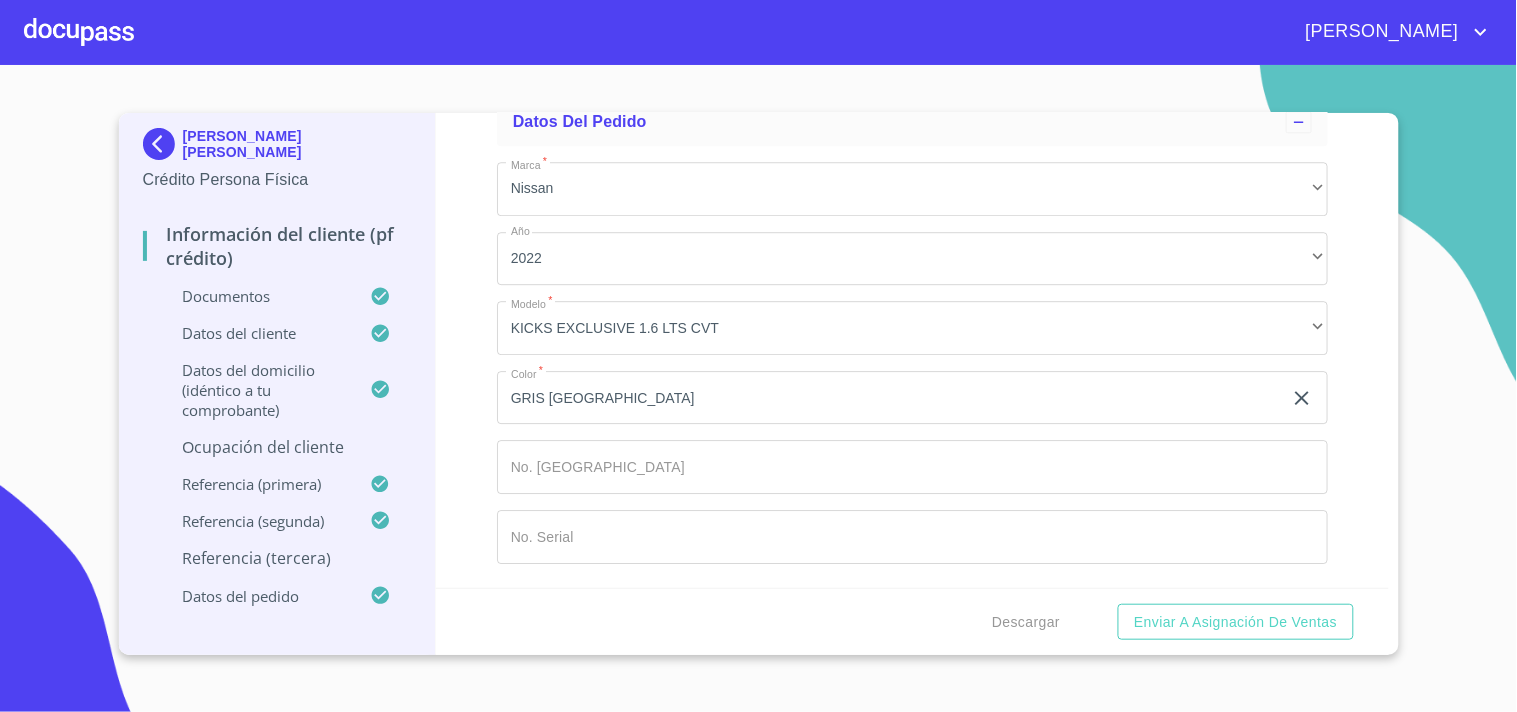 click on "Documento de identificación.   *" at bounding box center (961, 39) 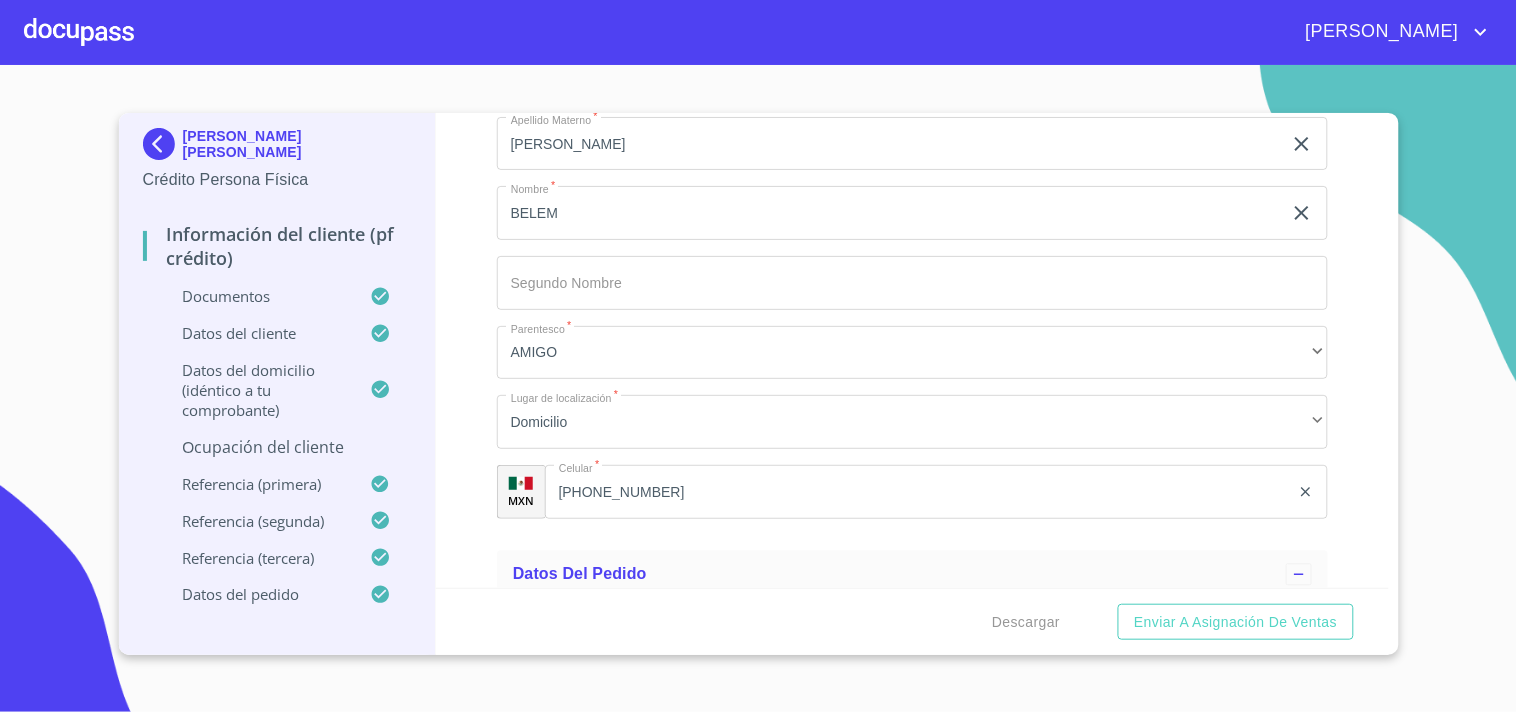 scroll, scrollTop: 10646, scrollLeft: 0, axis: vertical 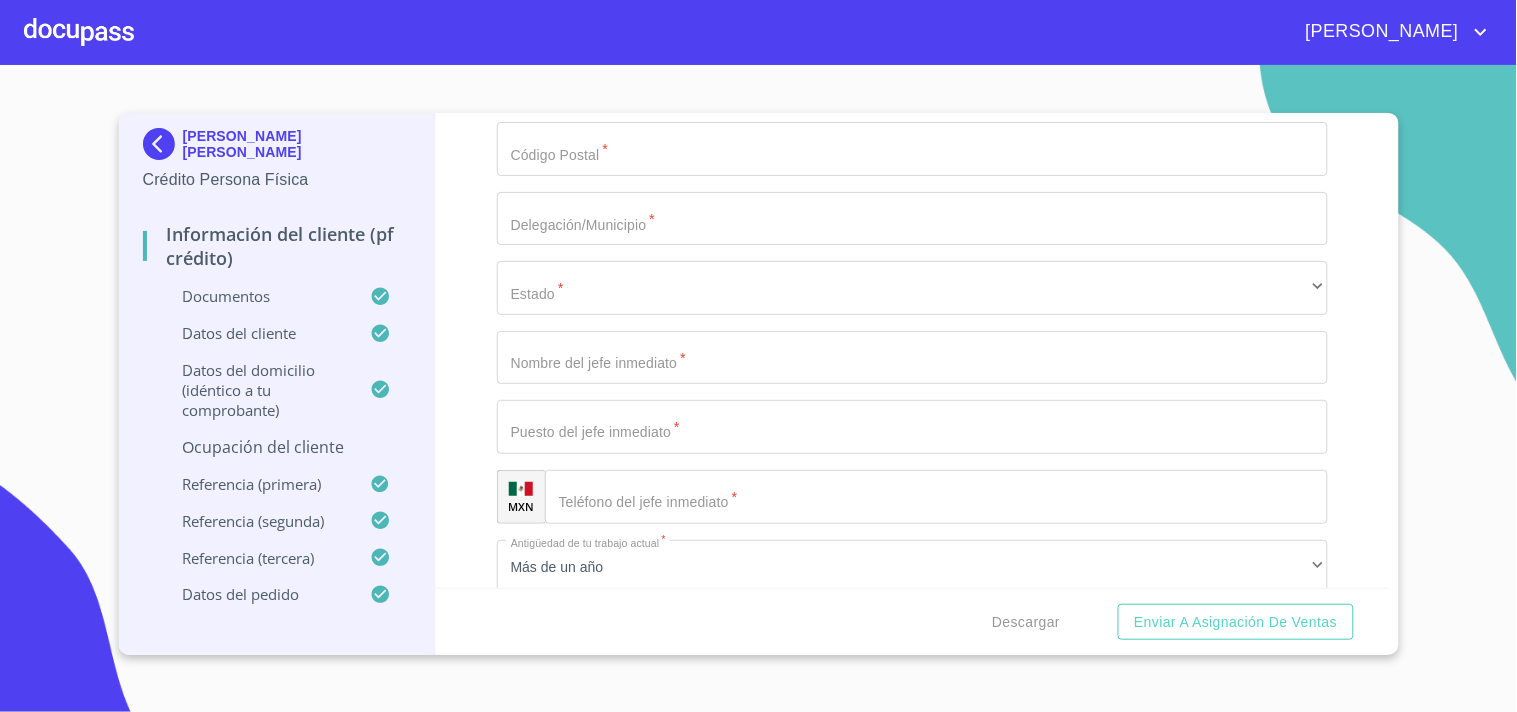 click on "Documento de identificación.   *" at bounding box center [912, -757] 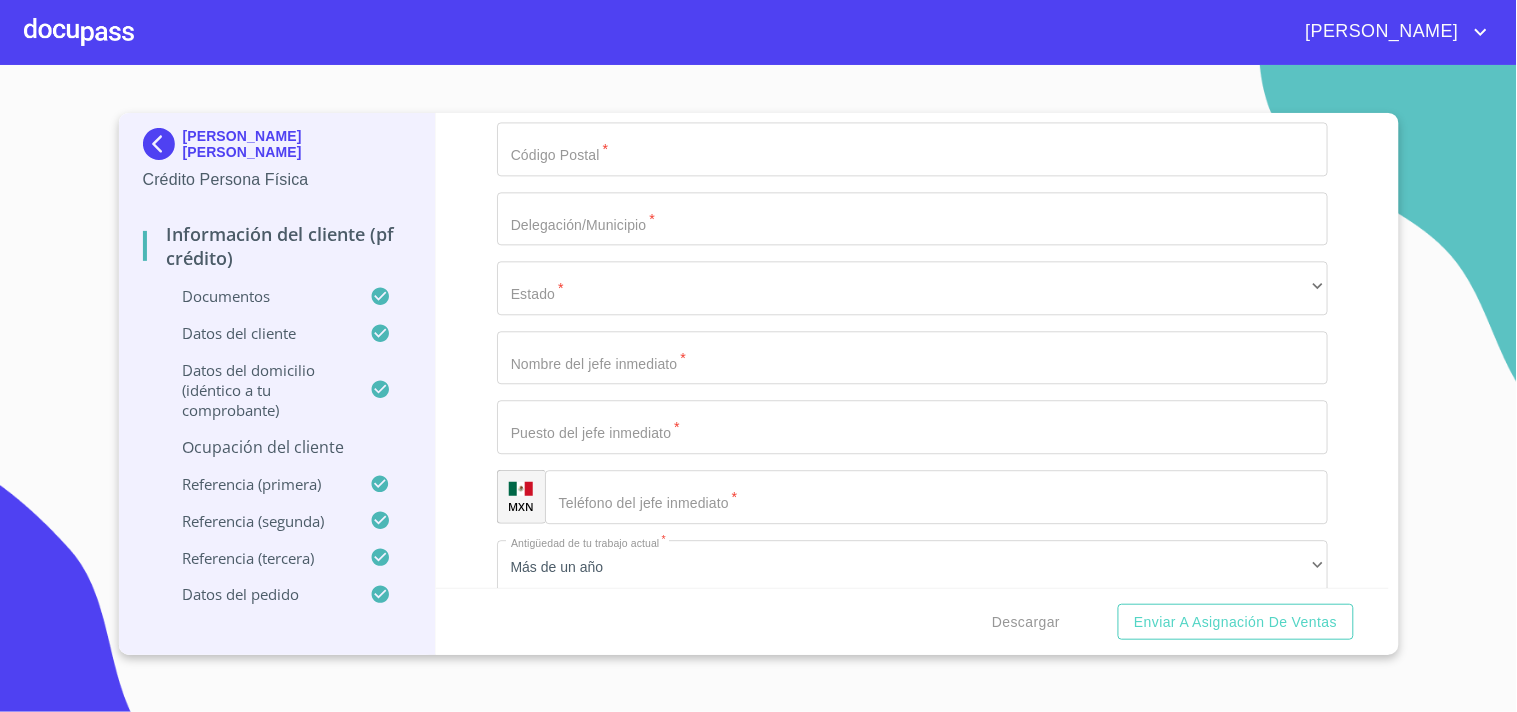 type 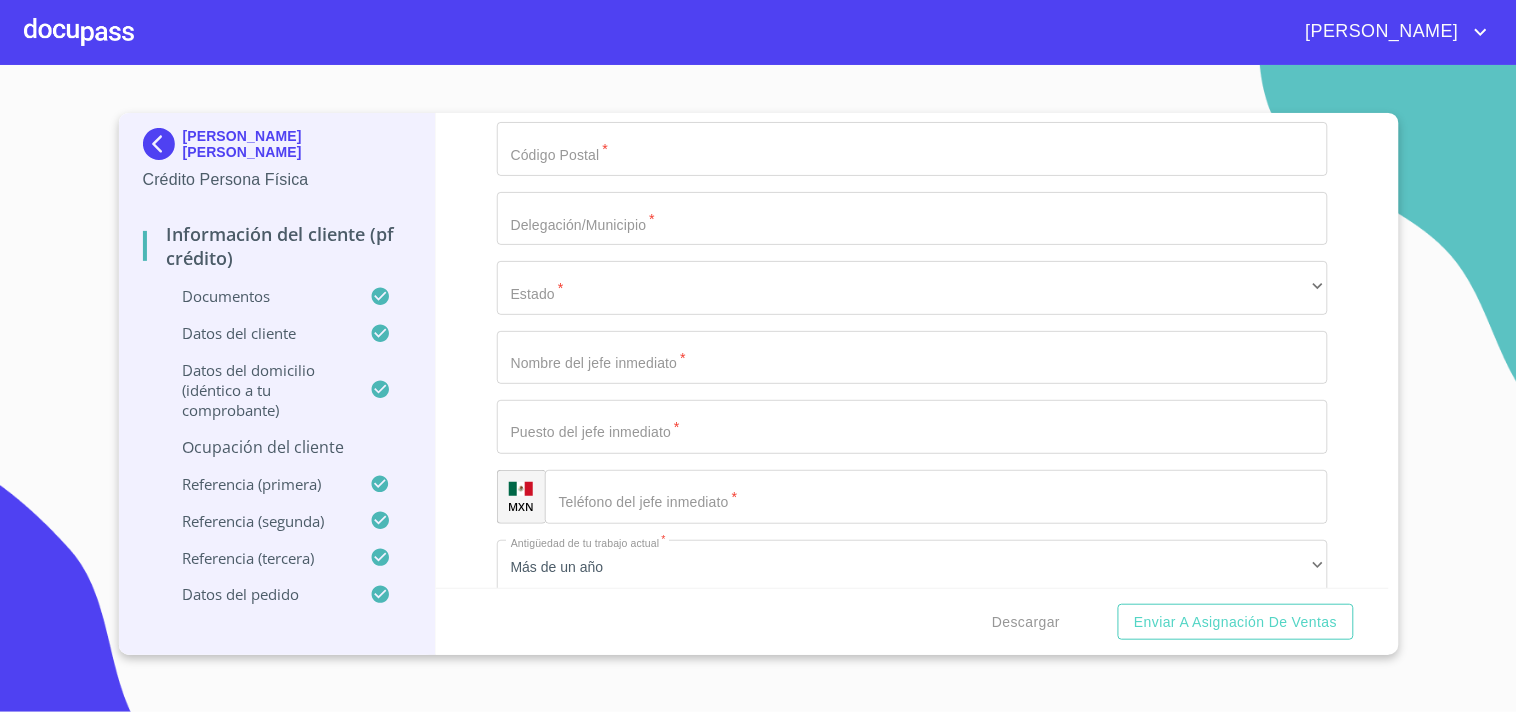 click on "[PERSON_NAME]" at bounding box center [889, -2877] 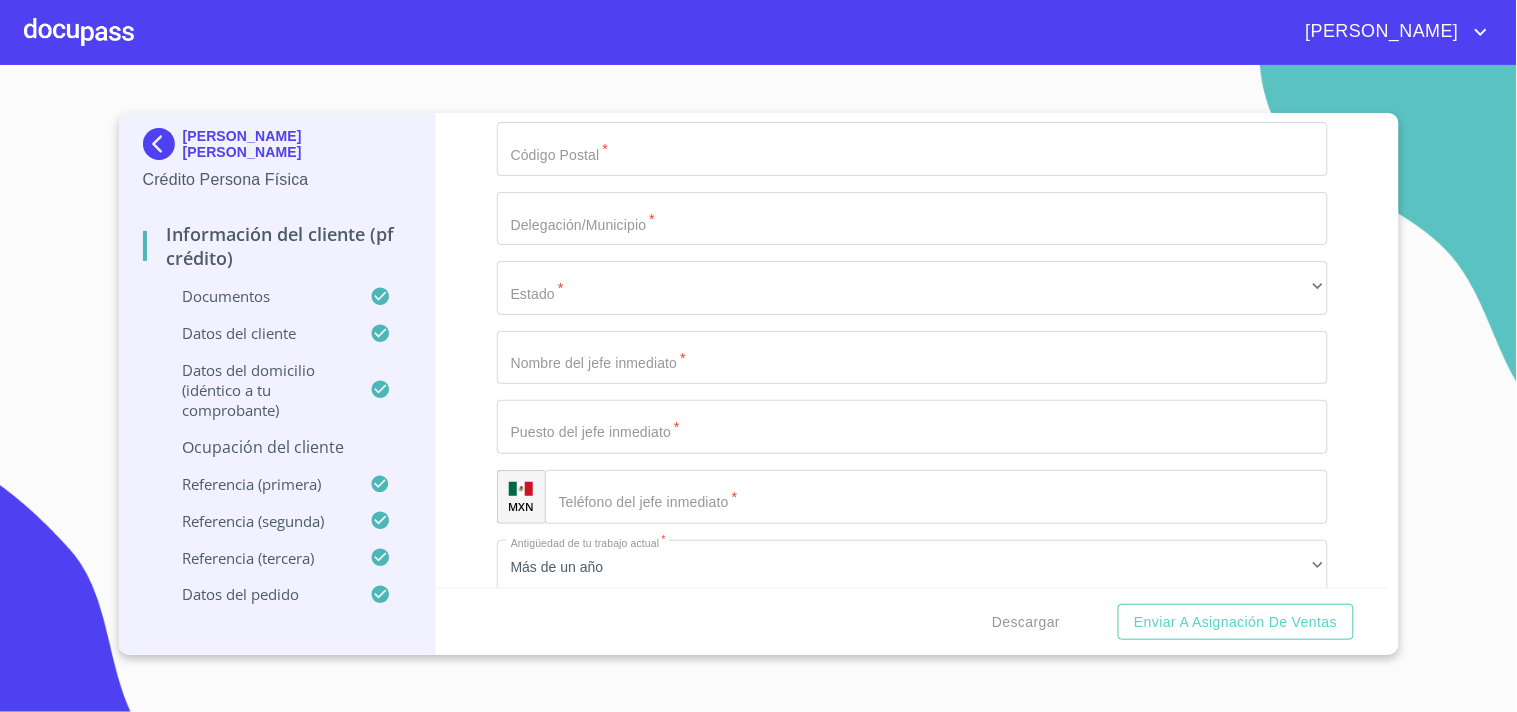type on "[PERSON_NAME] [PERSON_NAME]" 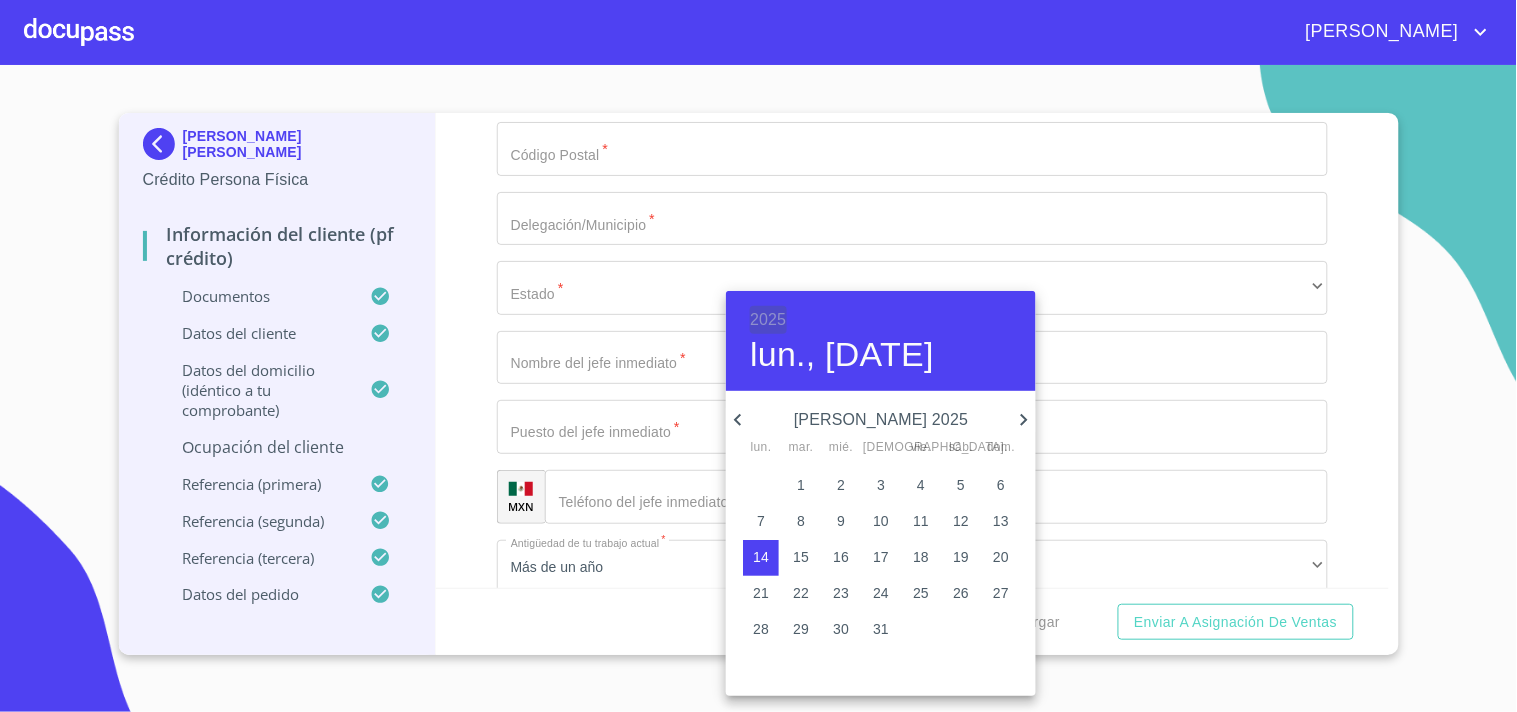 click on "2025" at bounding box center (768, 320) 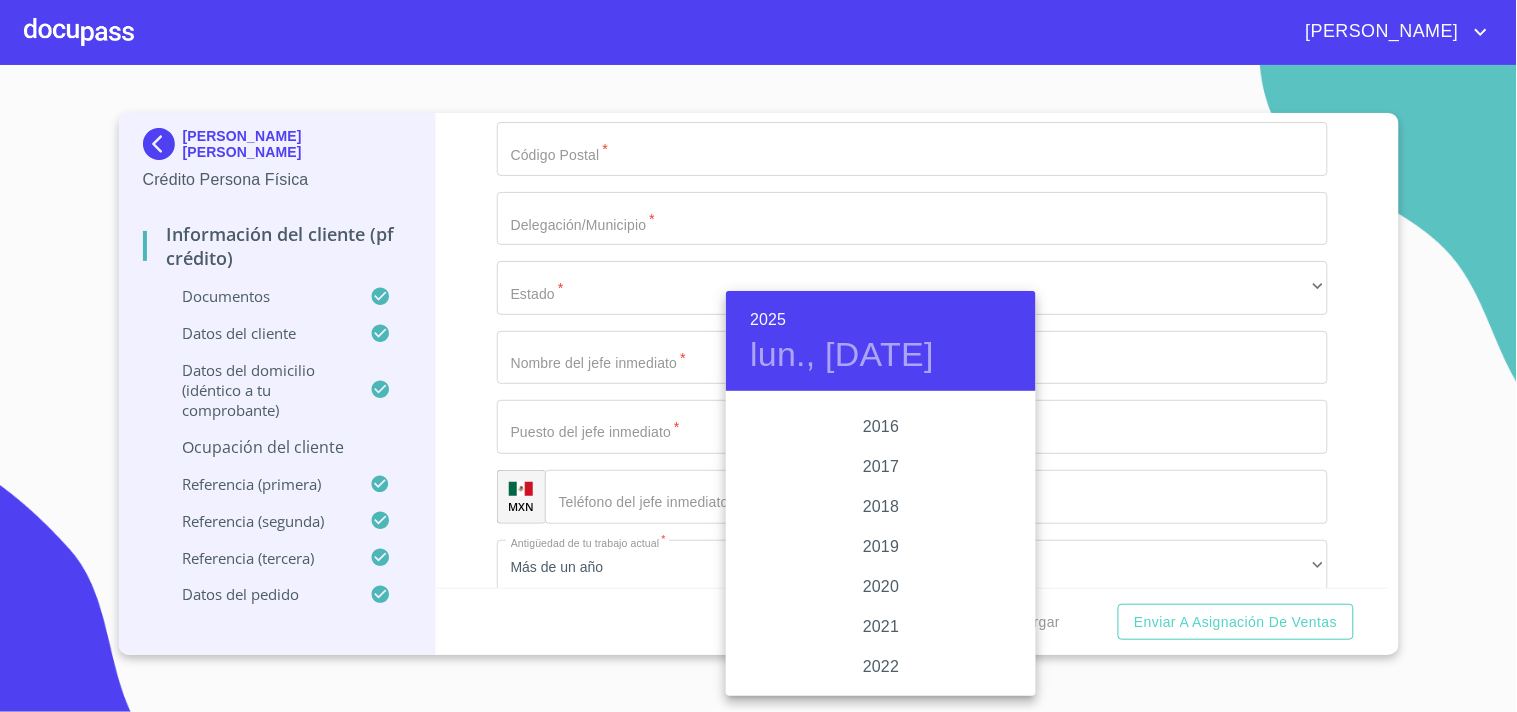 scroll, scrollTop: 3508, scrollLeft: 0, axis: vertical 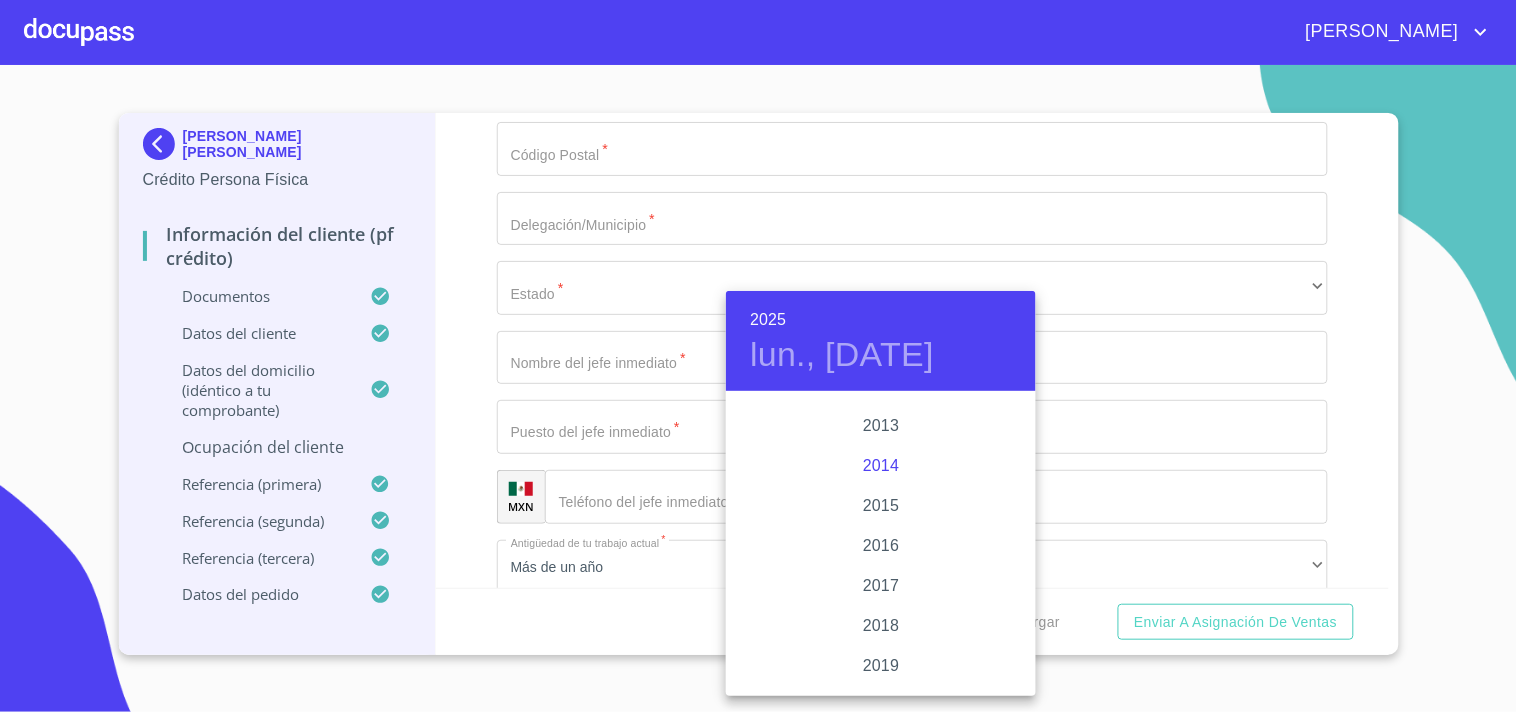 click on "2014" at bounding box center [881, 466] 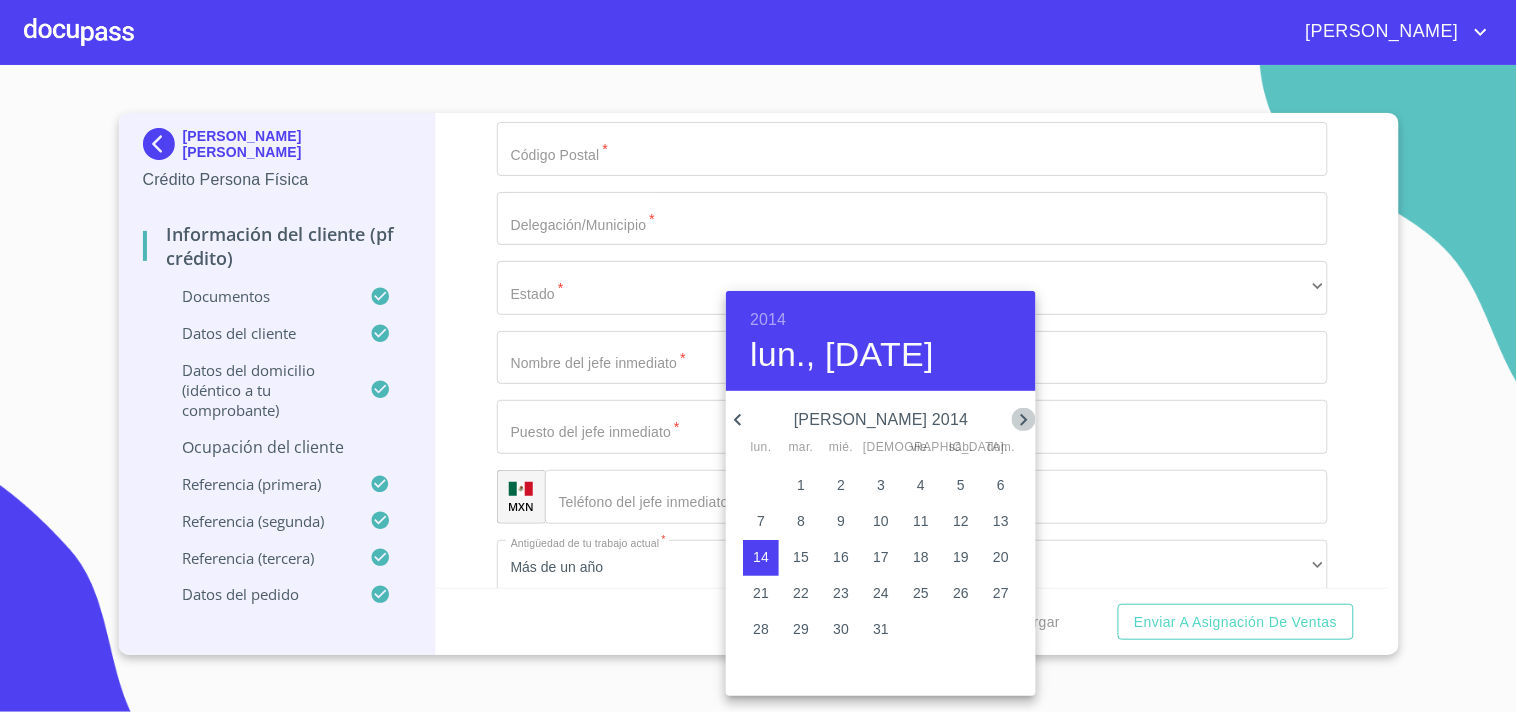 click 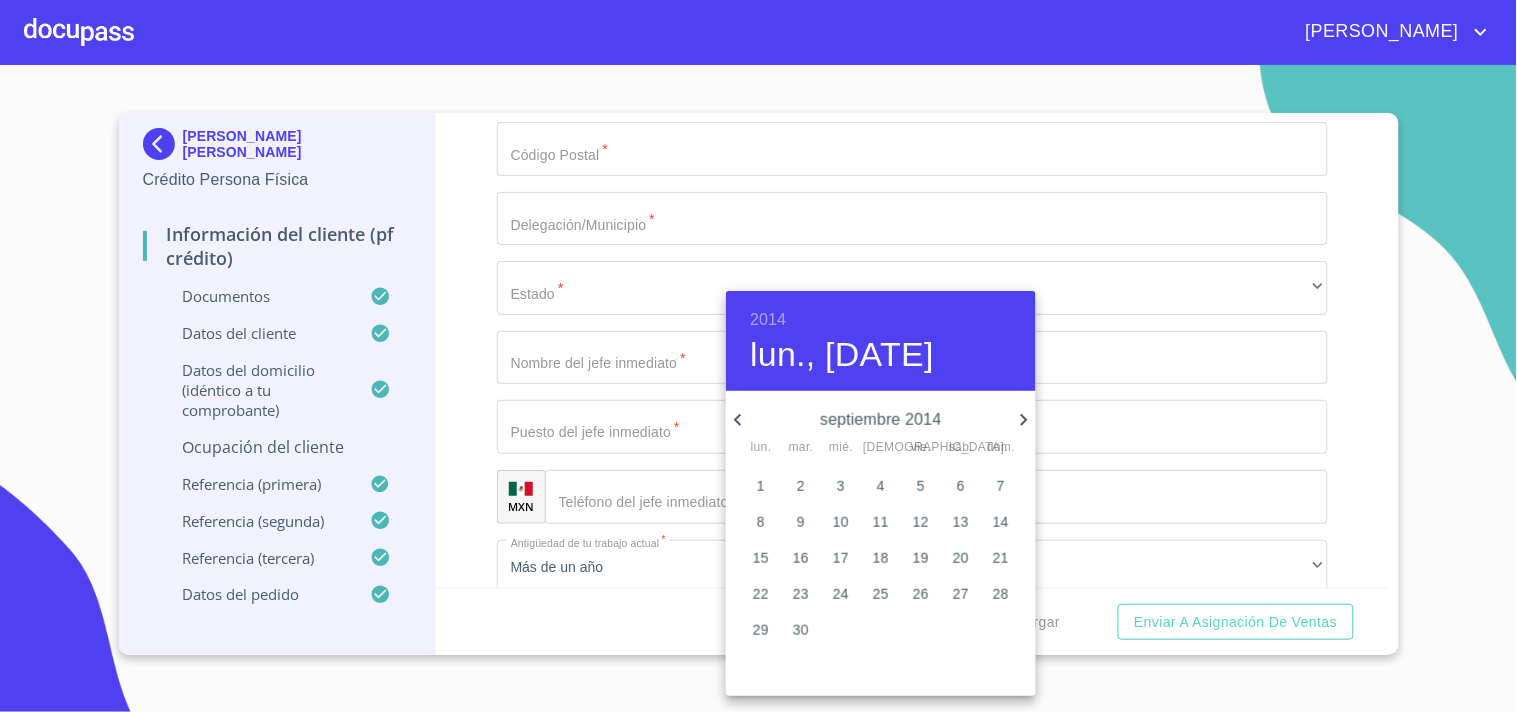 click 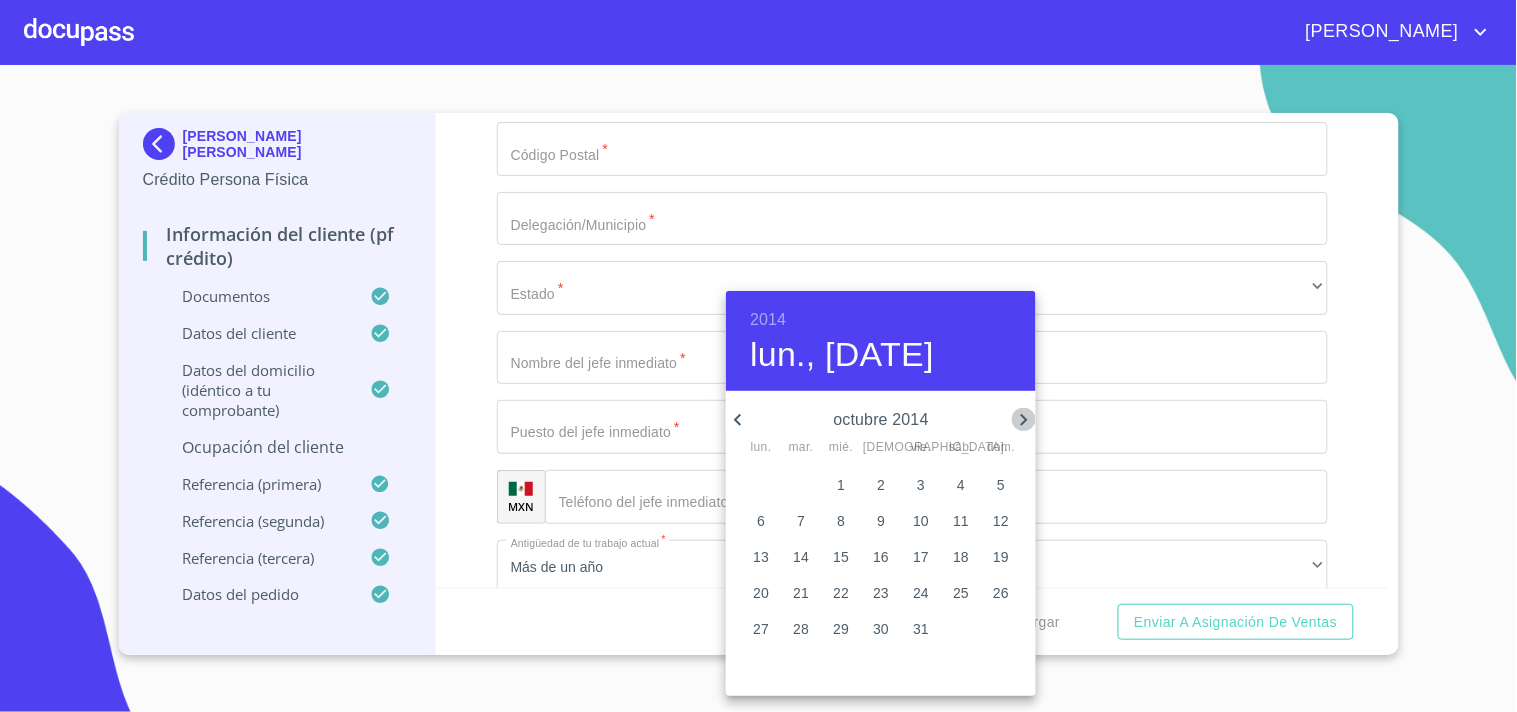 click 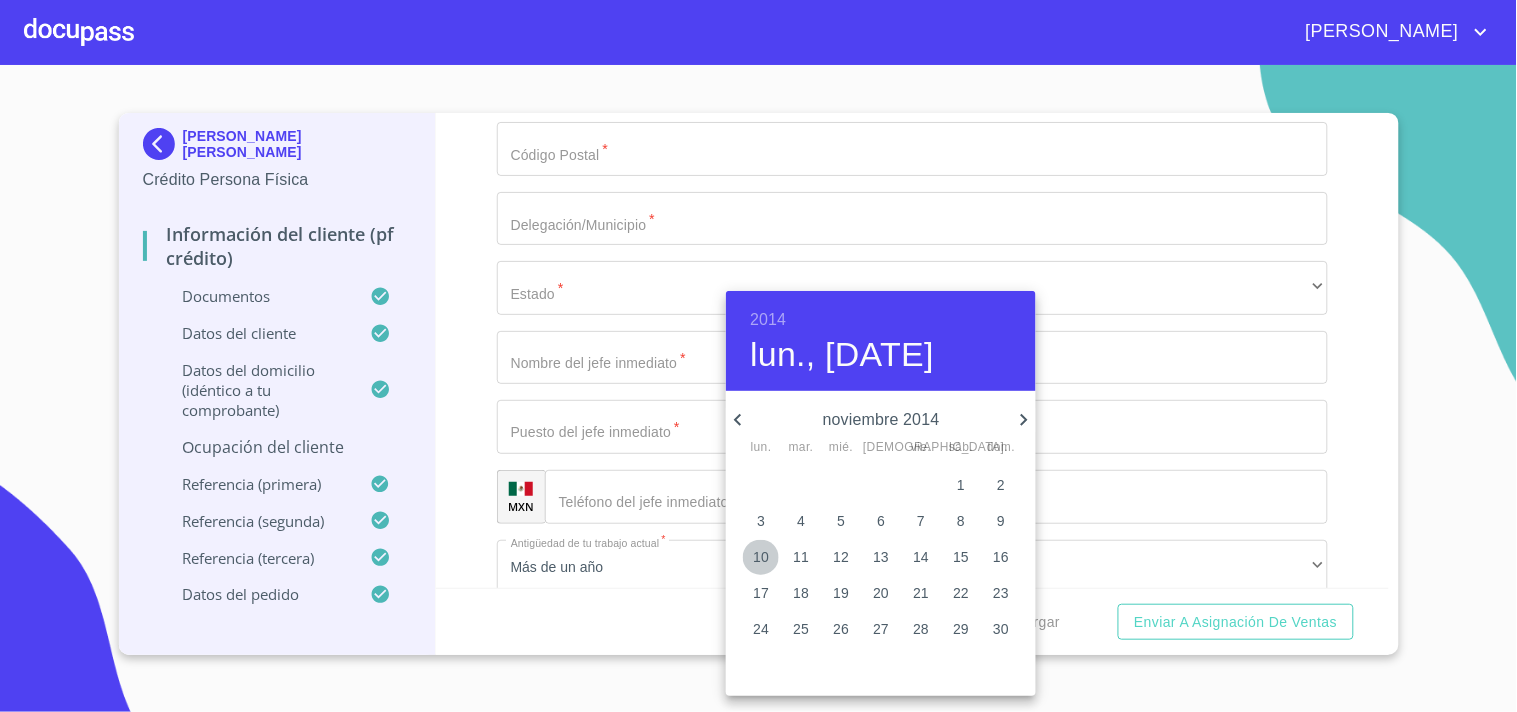 click on "10" at bounding box center (761, 557) 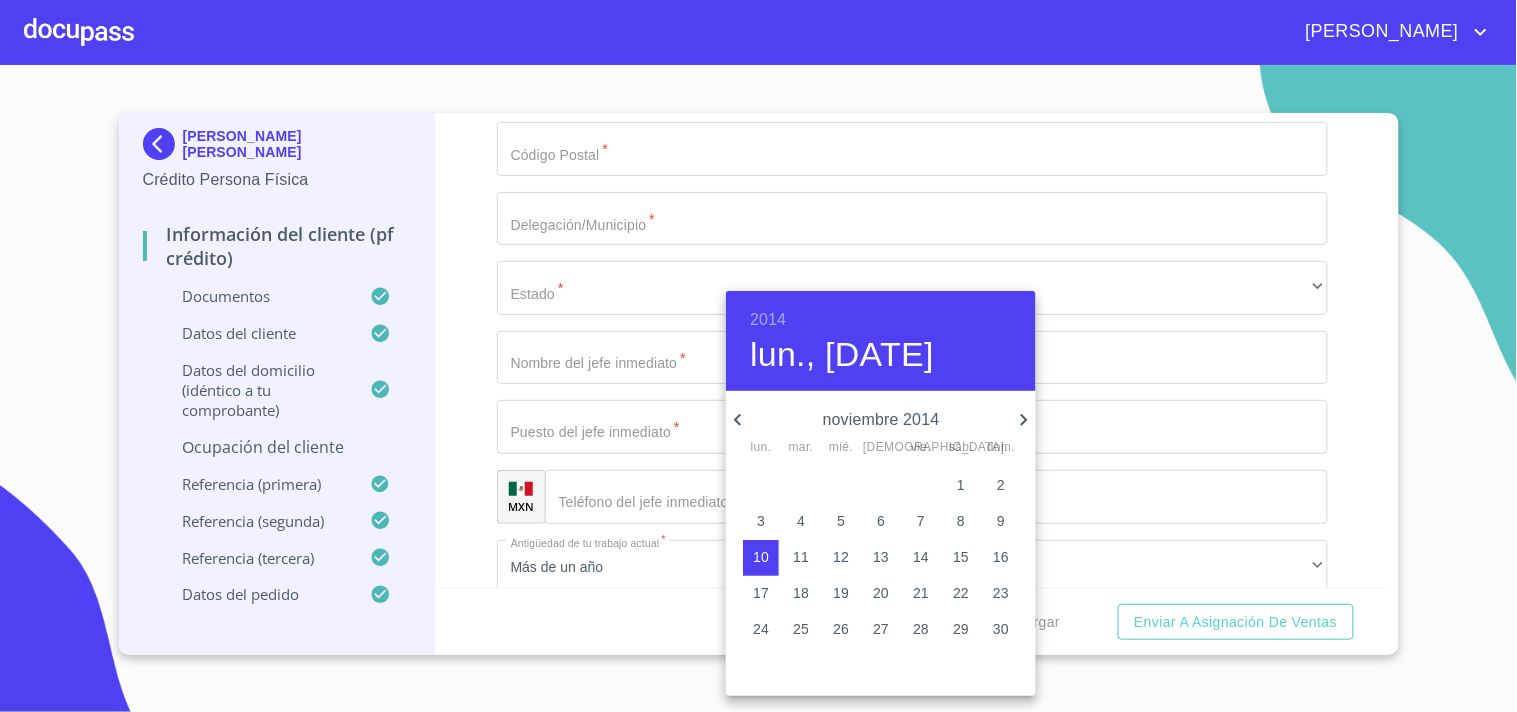 click at bounding box center (758, 356) 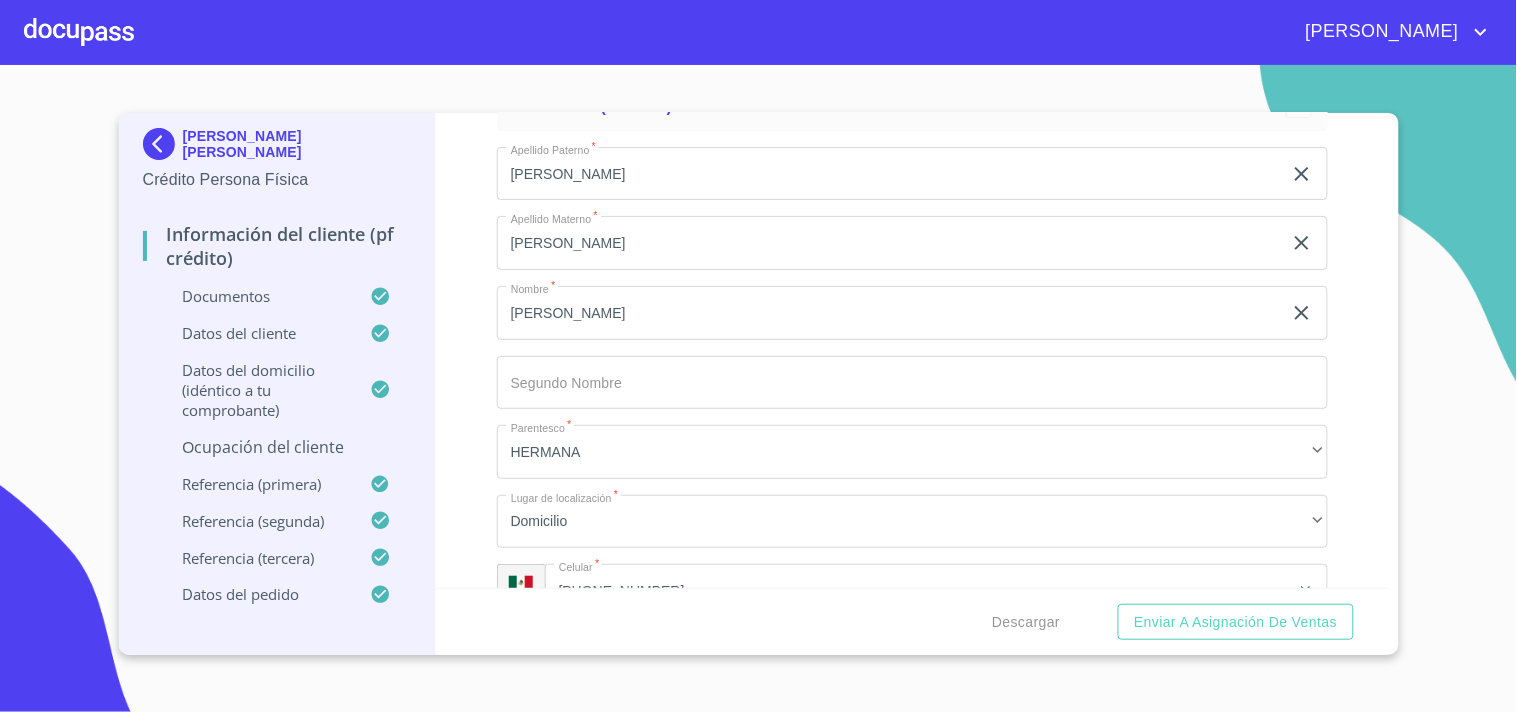 scroll, scrollTop: 9507, scrollLeft: 0, axis: vertical 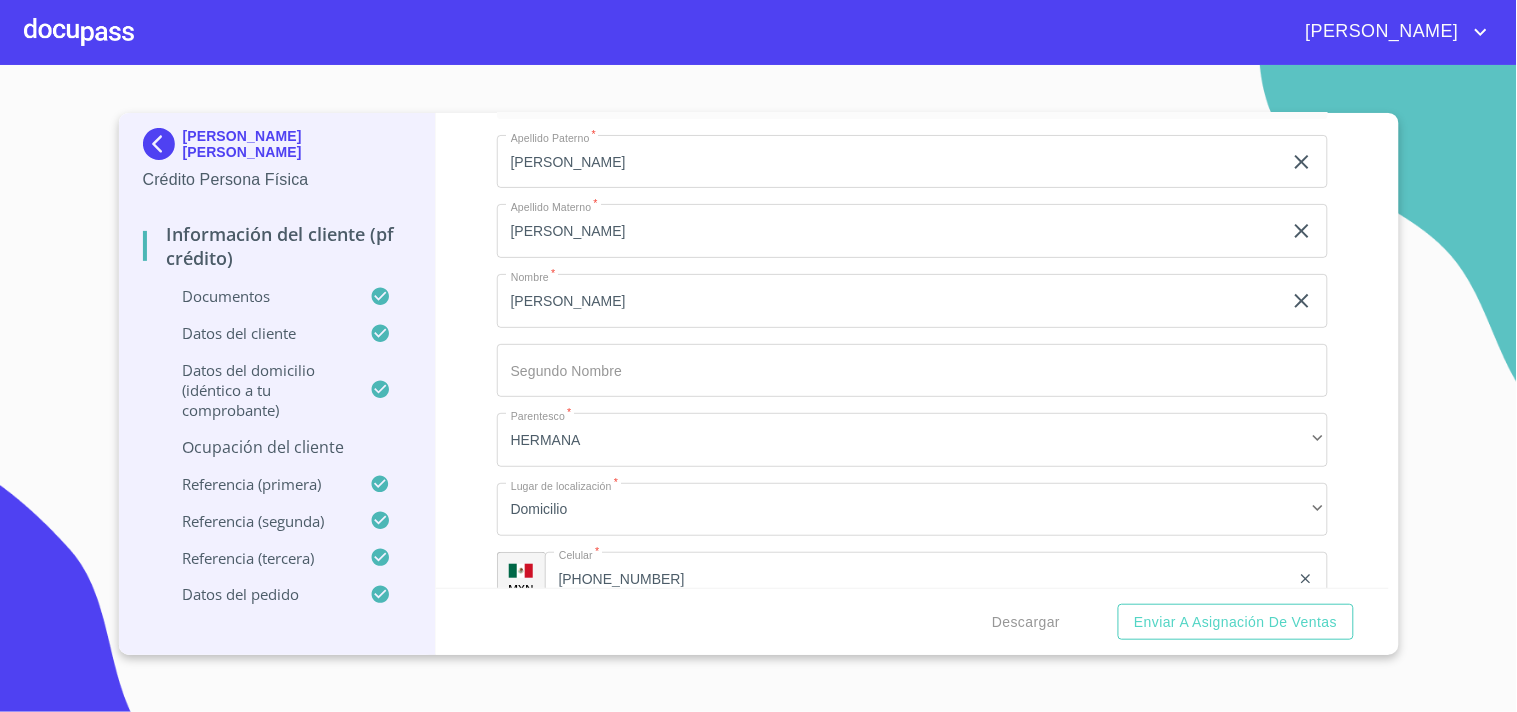 click on "Documento de identificación.   *" 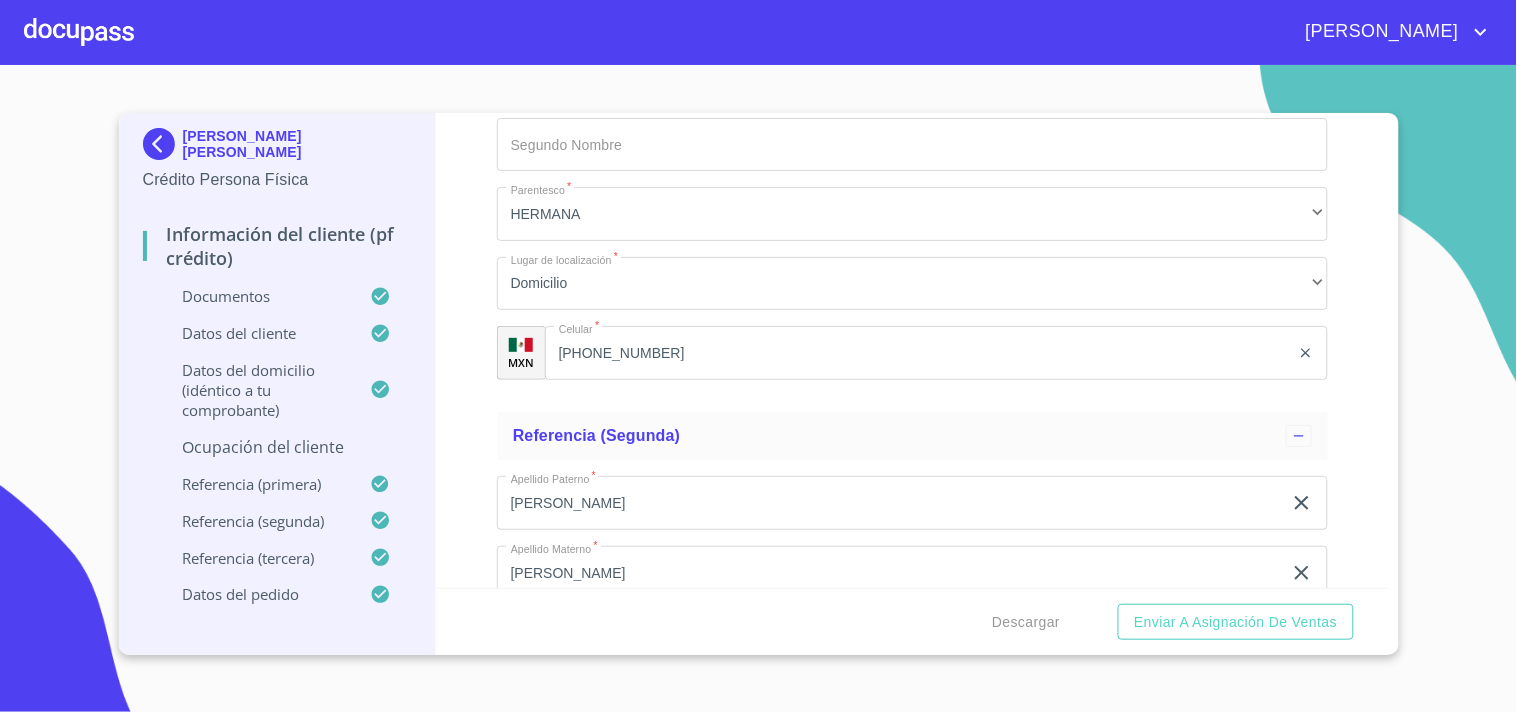 scroll, scrollTop: 9842, scrollLeft: 0, axis: vertical 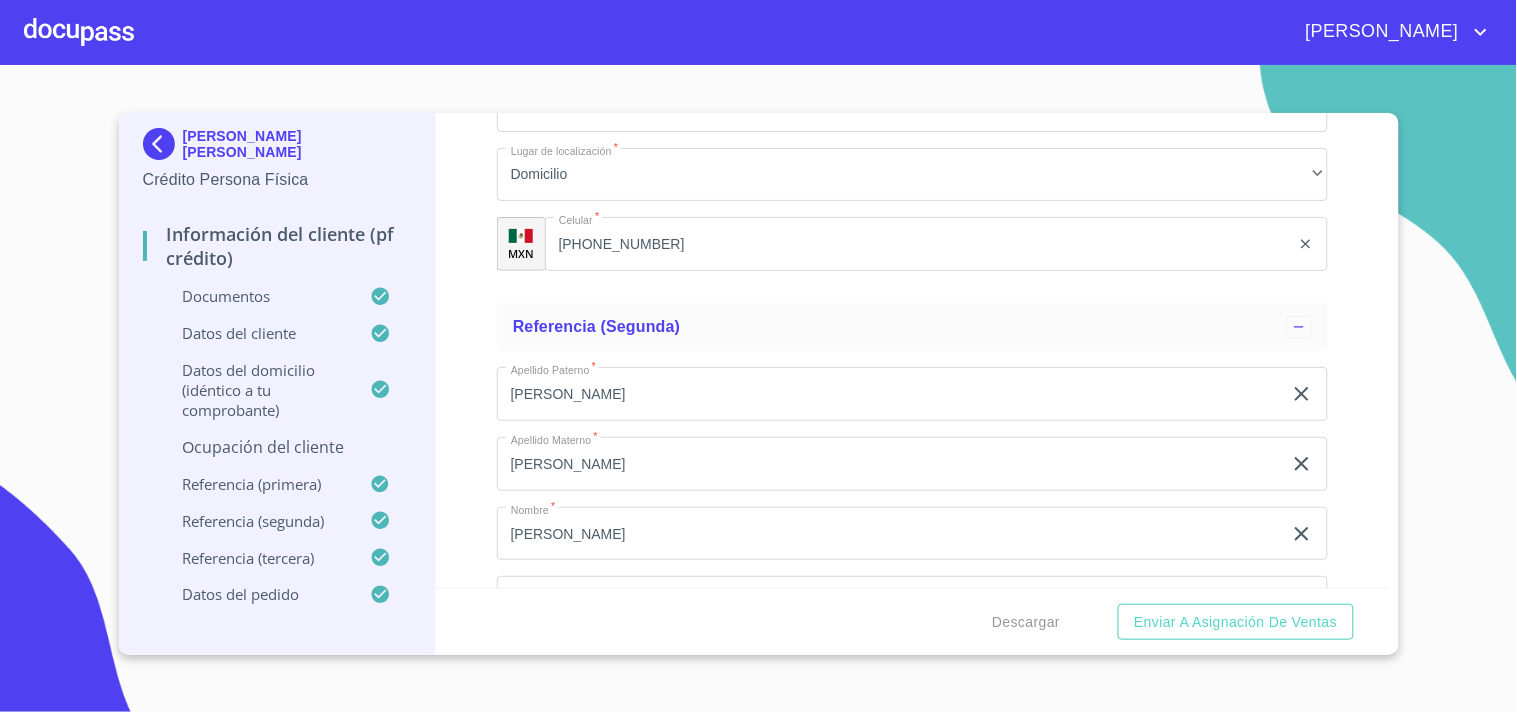 type on "FRACCIONAMIENTO [GEOGRAPHIC_DATA]" 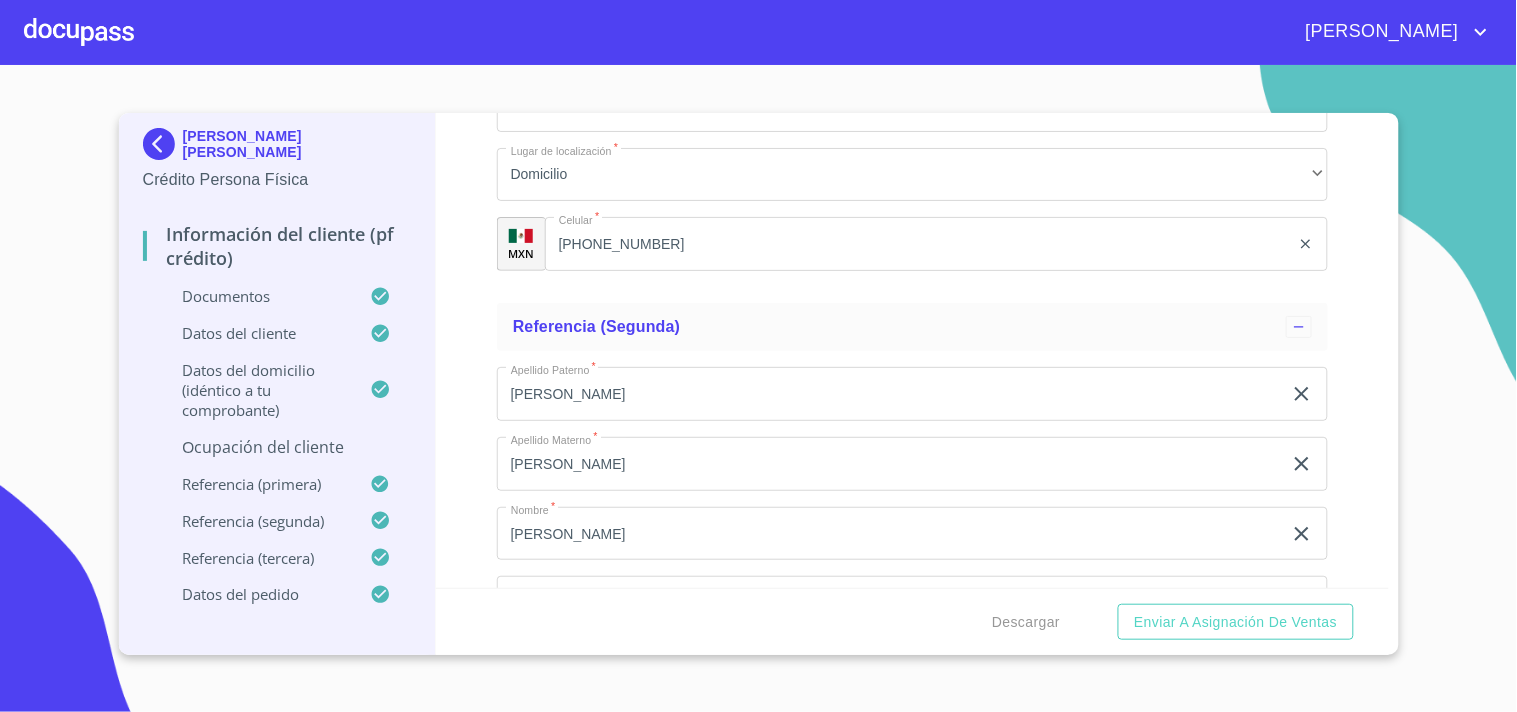 type on "45602" 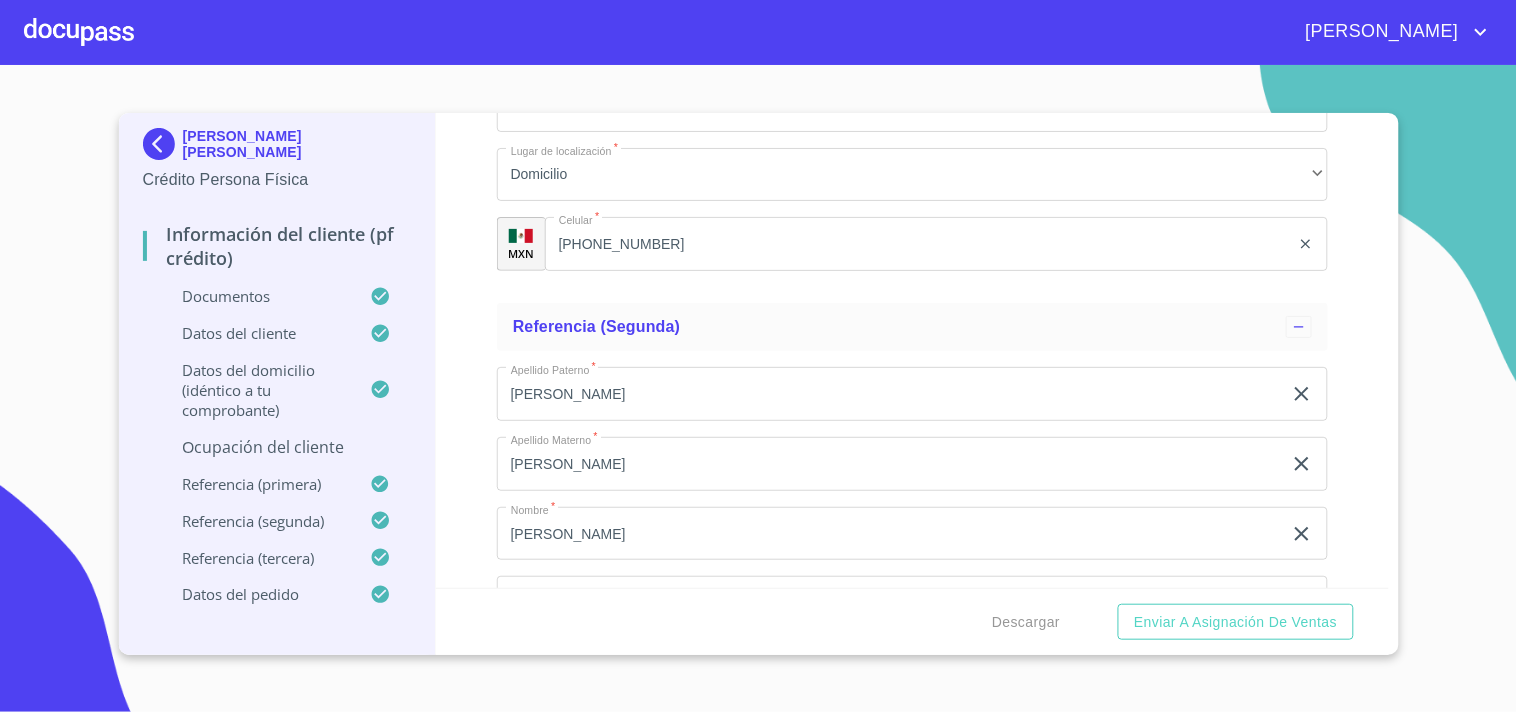 type on "TLAQUEPAQUE" 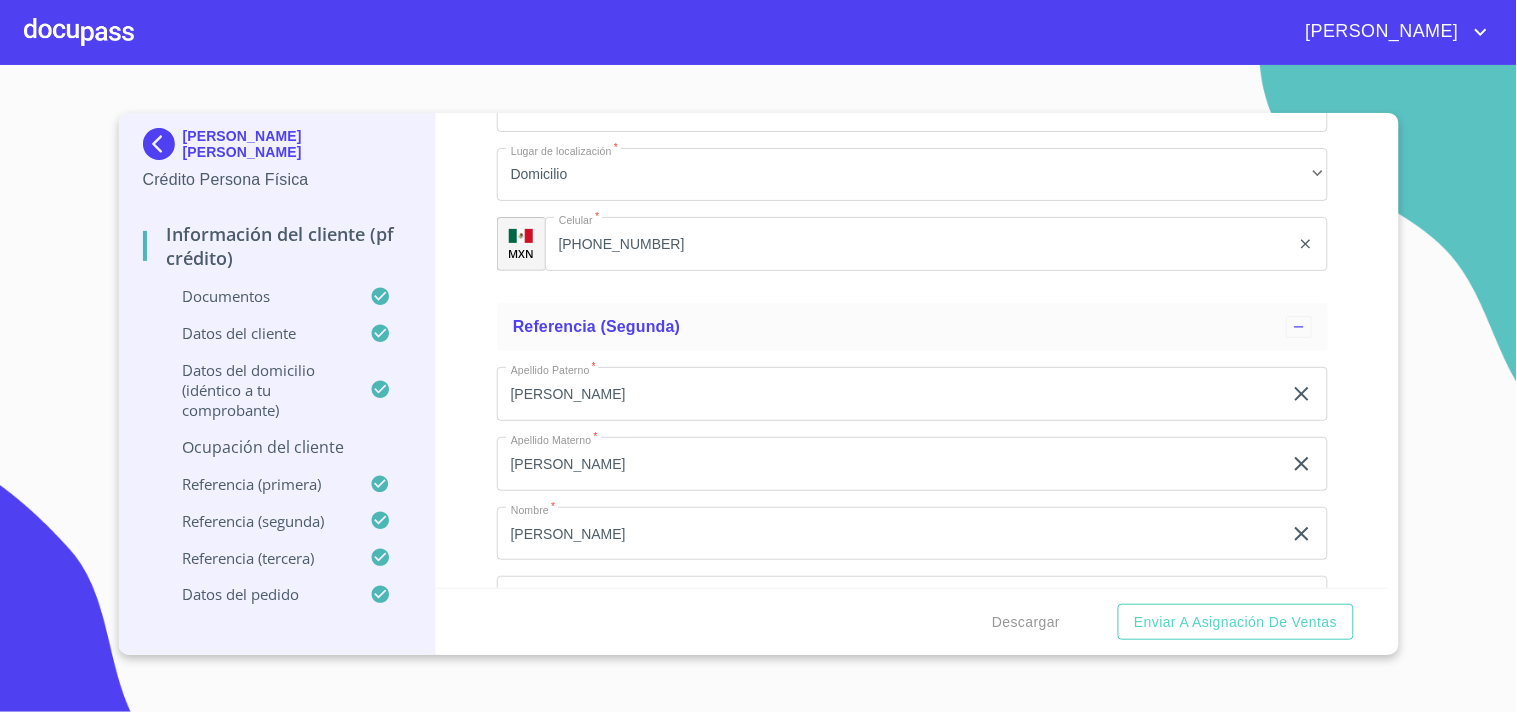 click on "​" at bounding box center (912, -602) 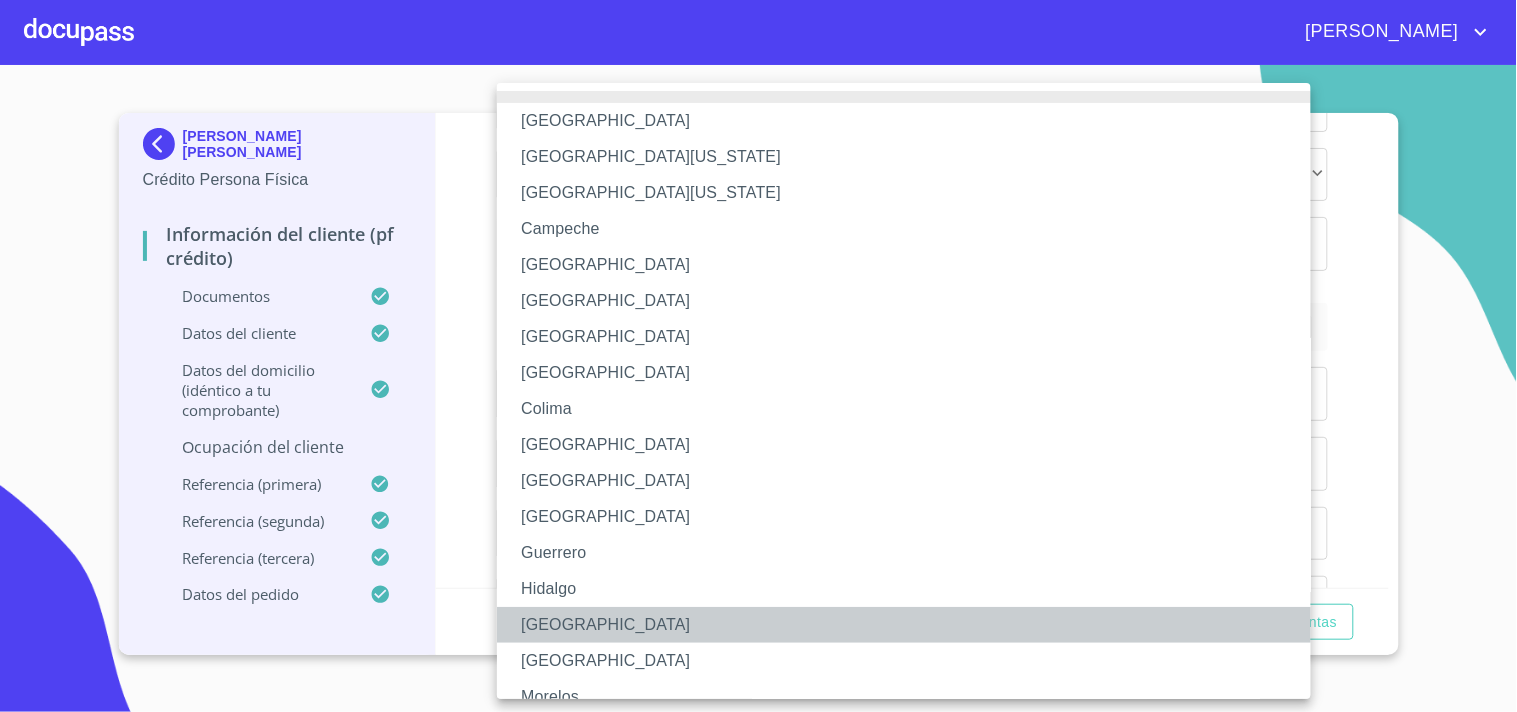 click on "[GEOGRAPHIC_DATA]" at bounding box center [912, 625] 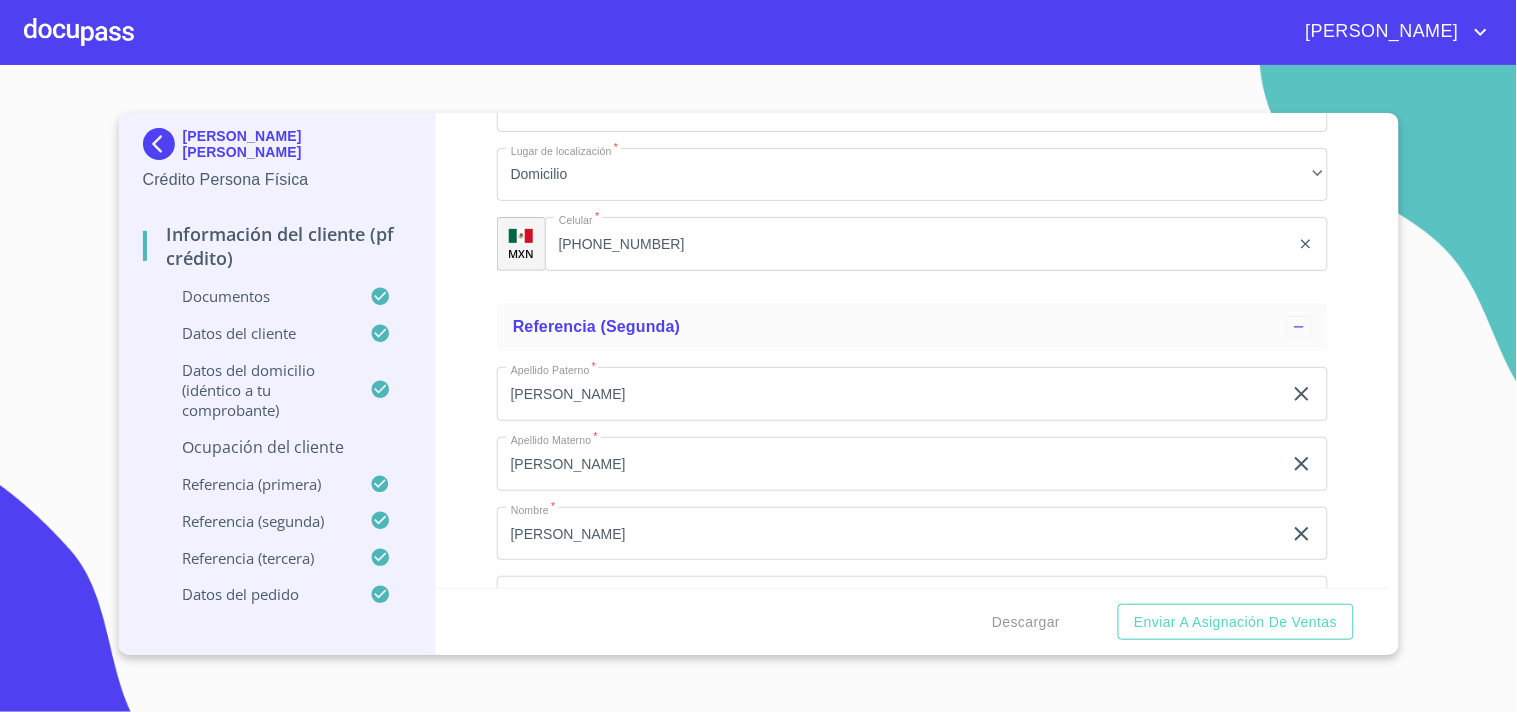 click on "Documento de identificación.   *" at bounding box center [912, -532] 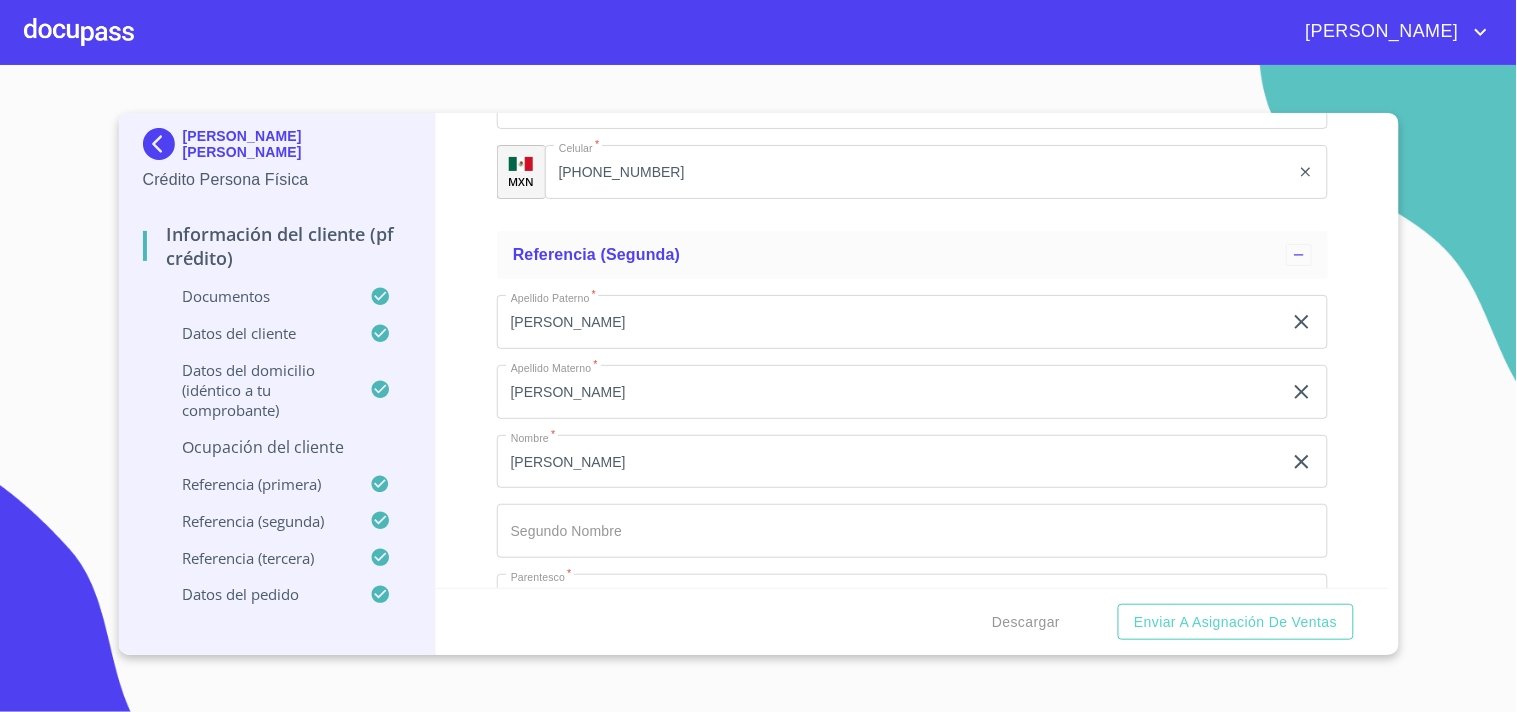 scroll, scrollTop: 10064, scrollLeft: 0, axis: vertical 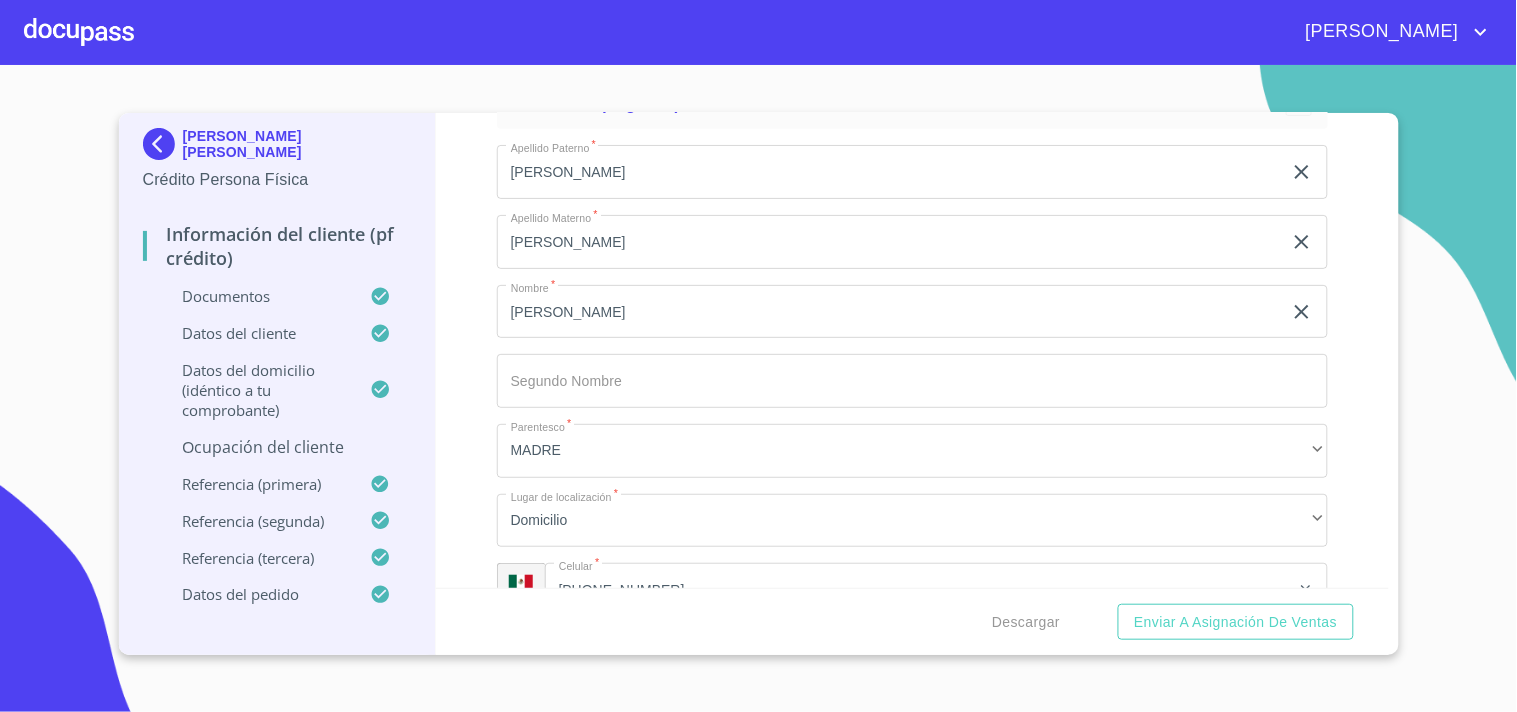 type on "[PERSON_NAME] [PERSON_NAME]" 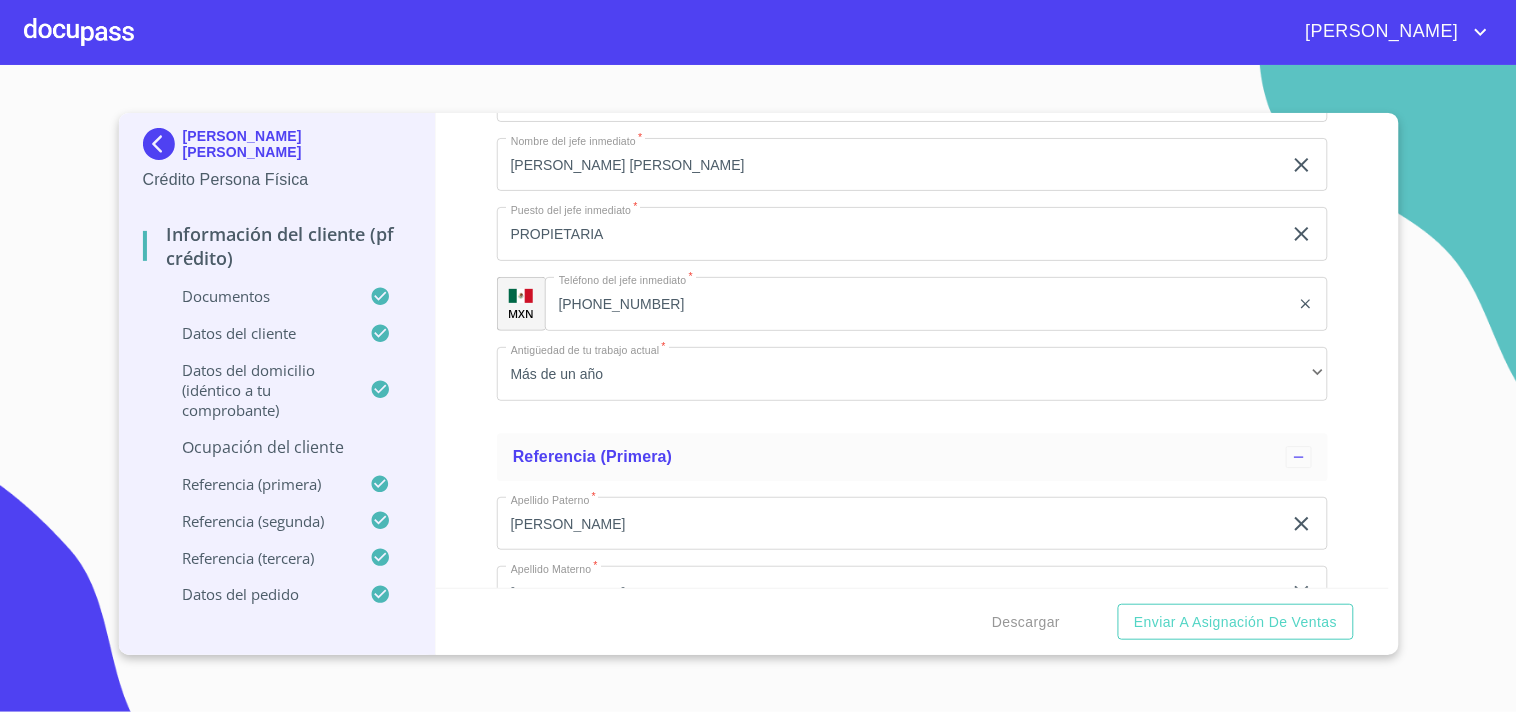 scroll, scrollTop: 9130, scrollLeft: 0, axis: vertical 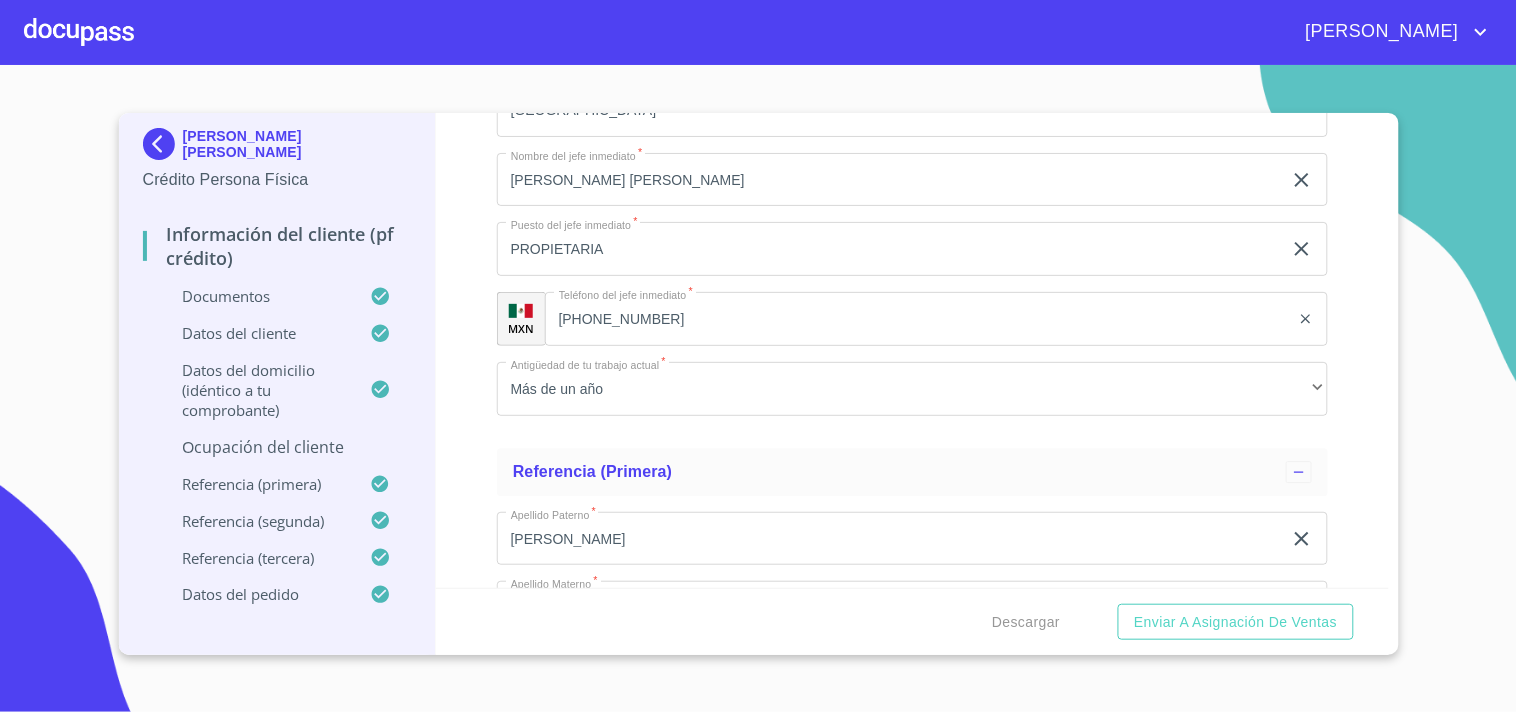 click on "Documento de identificación.   *" at bounding box center [889, -3055] 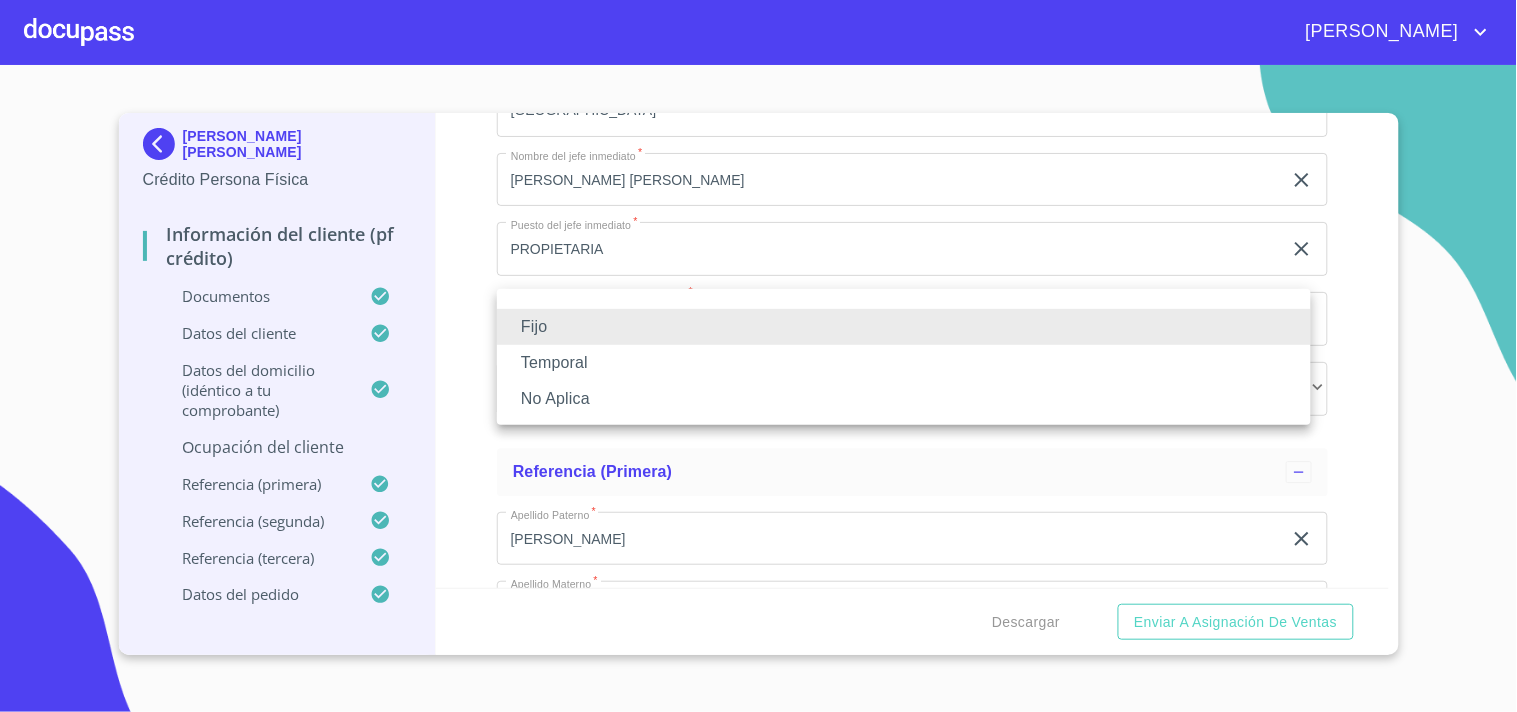 click on "No Aplica" at bounding box center (904, 399) 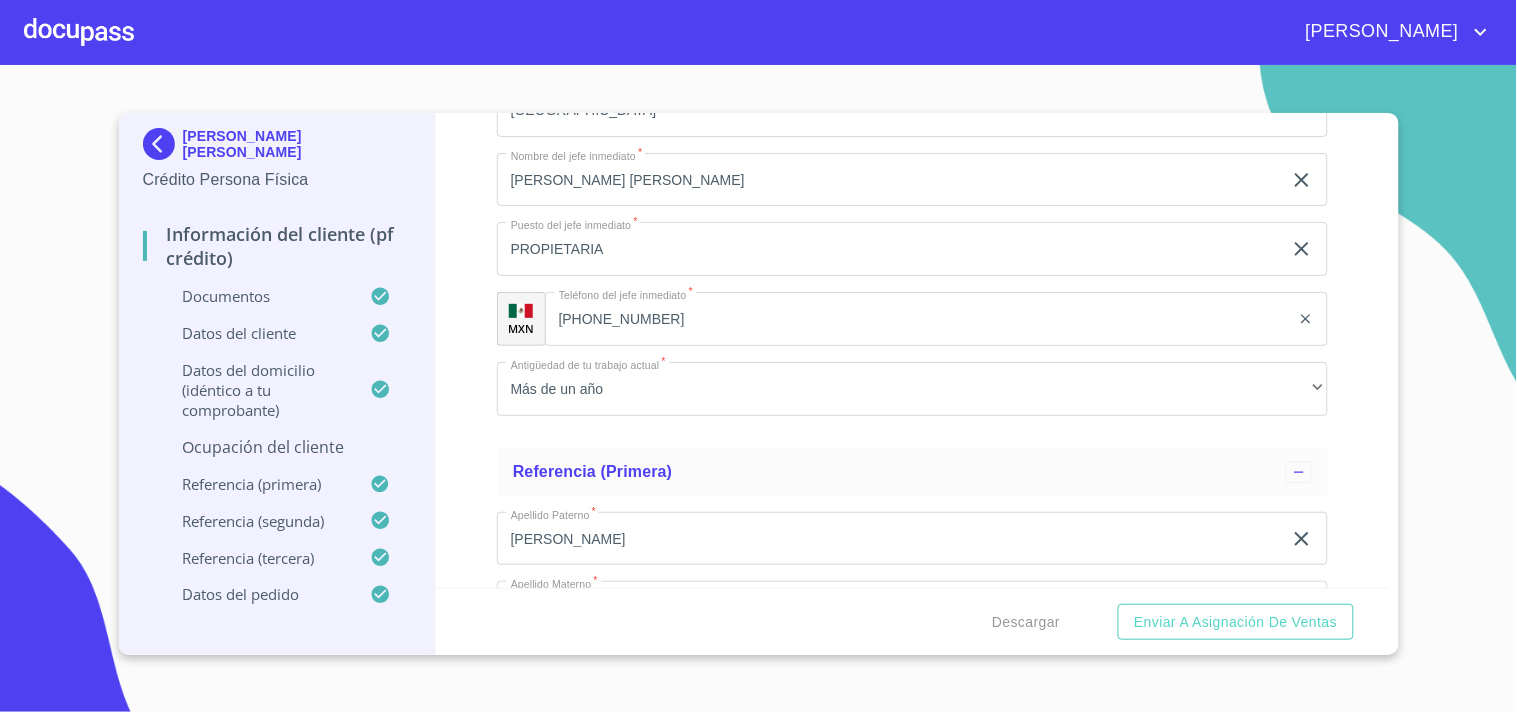 click on "Documento de identificación.   *" at bounding box center (912, -656) 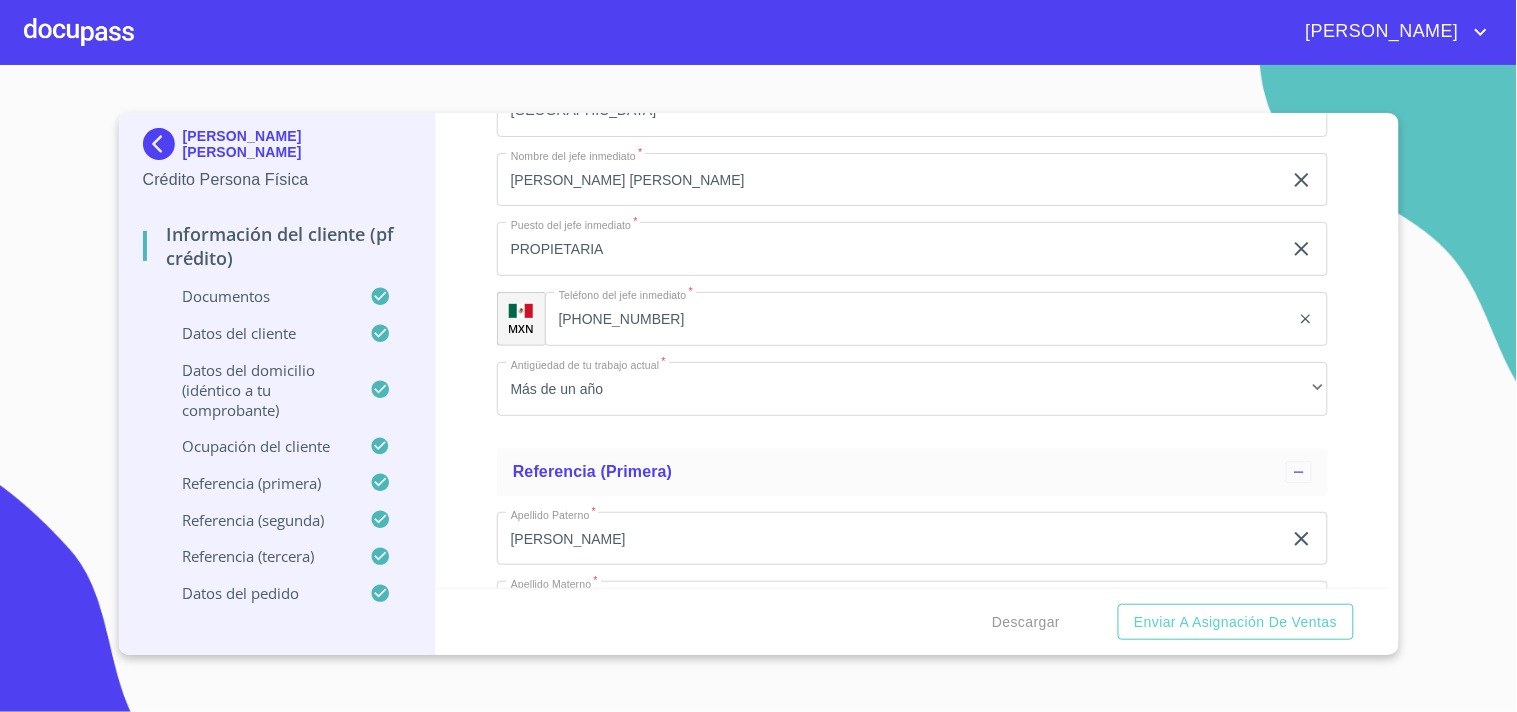 click on "Información del cliente (PF crédito)   Documentos Documento de identificación.   * INE ​ Identificación Oficial * Identificación Oficial Identificación Oficial Identificación Oficial Comprobante de Domicilio * Comprobante de Domicilio Comprobante de [PERSON_NAME] de ingresos   * Independiente/Dueño de negocio/Persona Moral ​ Comprobante de Ingresos mes 1 * Comprobante de Ingresos mes 1 Comprobante de Ingresos mes 1 Comprobante de Ingresos mes 2 * Comprobante de Ingresos mes 2 Comprobante de Ingresos mes 2 Comprobante de Ingresos mes 3 * Comprobante de Ingresos mes 3 Comprobante de Ingresos mes 3 CURP * CURP [PERSON_NAME] de situación fiscal [PERSON_NAME] de situación fiscal [PERSON_NAME] de situación fiscal Datos del cliente Apellido [PERSON_NAME]   * [PERSON_NAME] ​ Apellido Materno   * [PERSON_NAME] ​ Primer nombre   * [PERSON_NAME] ​ [PERSON_NAME] Nombre [PERSON_NAME] ​ Fecha de nacimiento * 6 de ago. de [DEMOGRAPHIC_DATA] ​ RFC   * DISJ910806JWA ​ CURP   * DISJ910806MMNZNS03 ​ ID de Identificación 2688241748 ​ *" at bounding box center (912, 350) 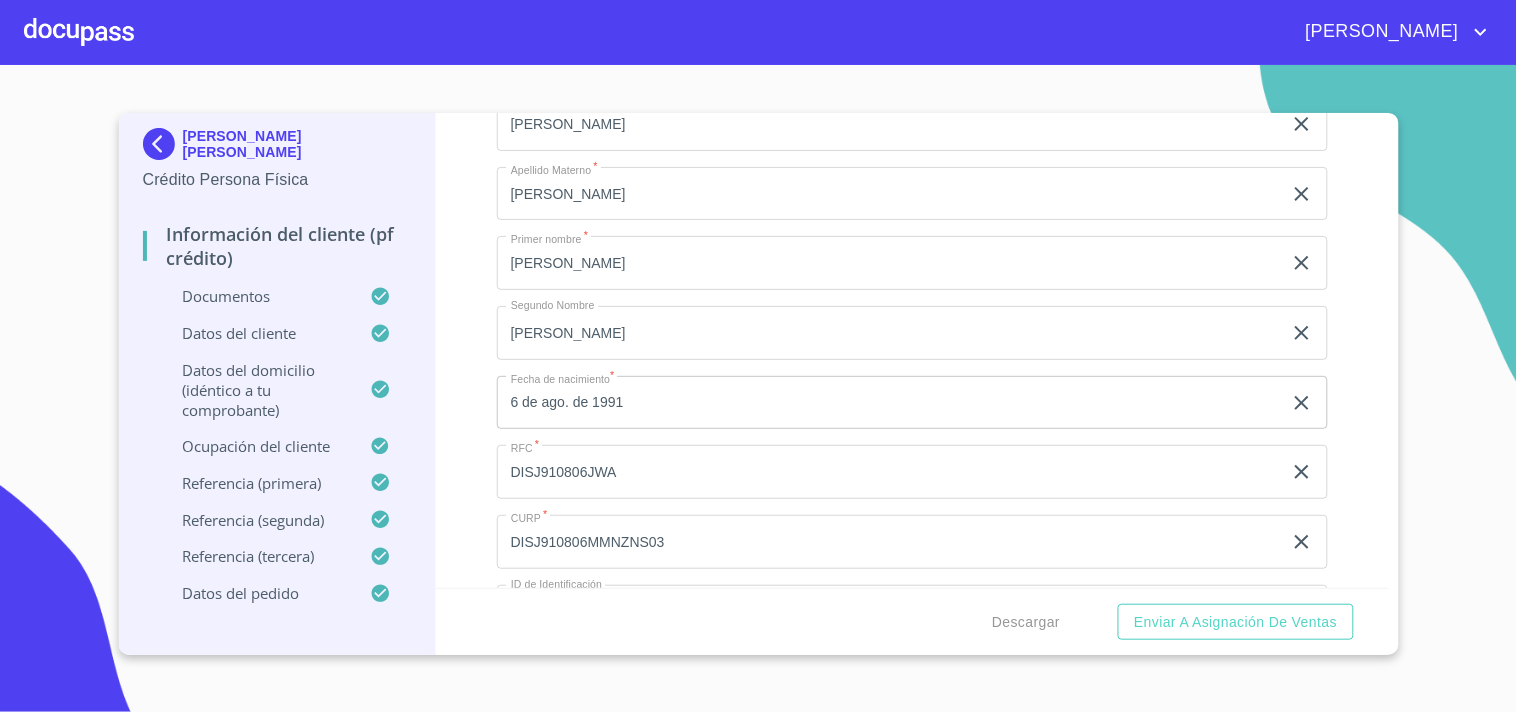 scroll, scrollTop: 6130, scrollLeft: 0, axis: vertical 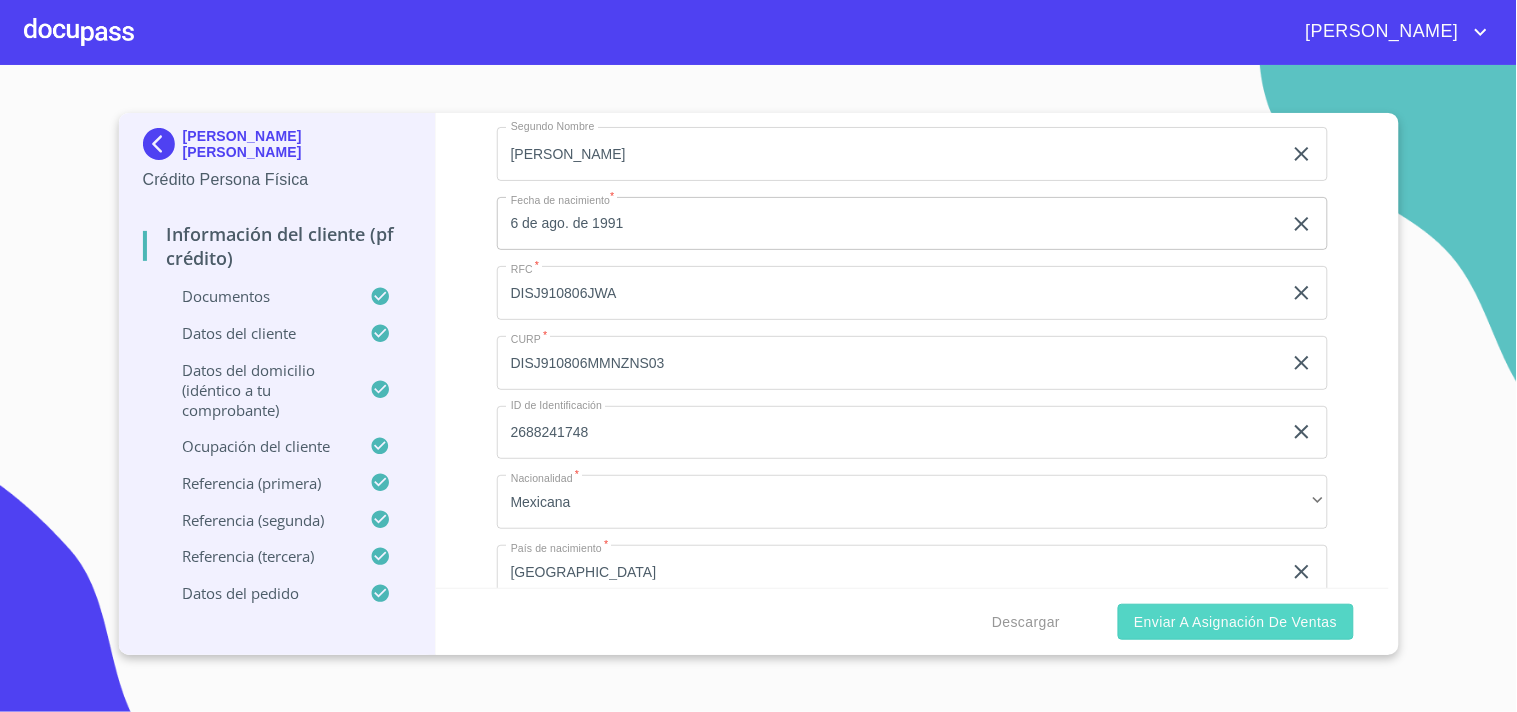click on "Enviar a Asignación de Ventas" at bounding box center [1235, 622] 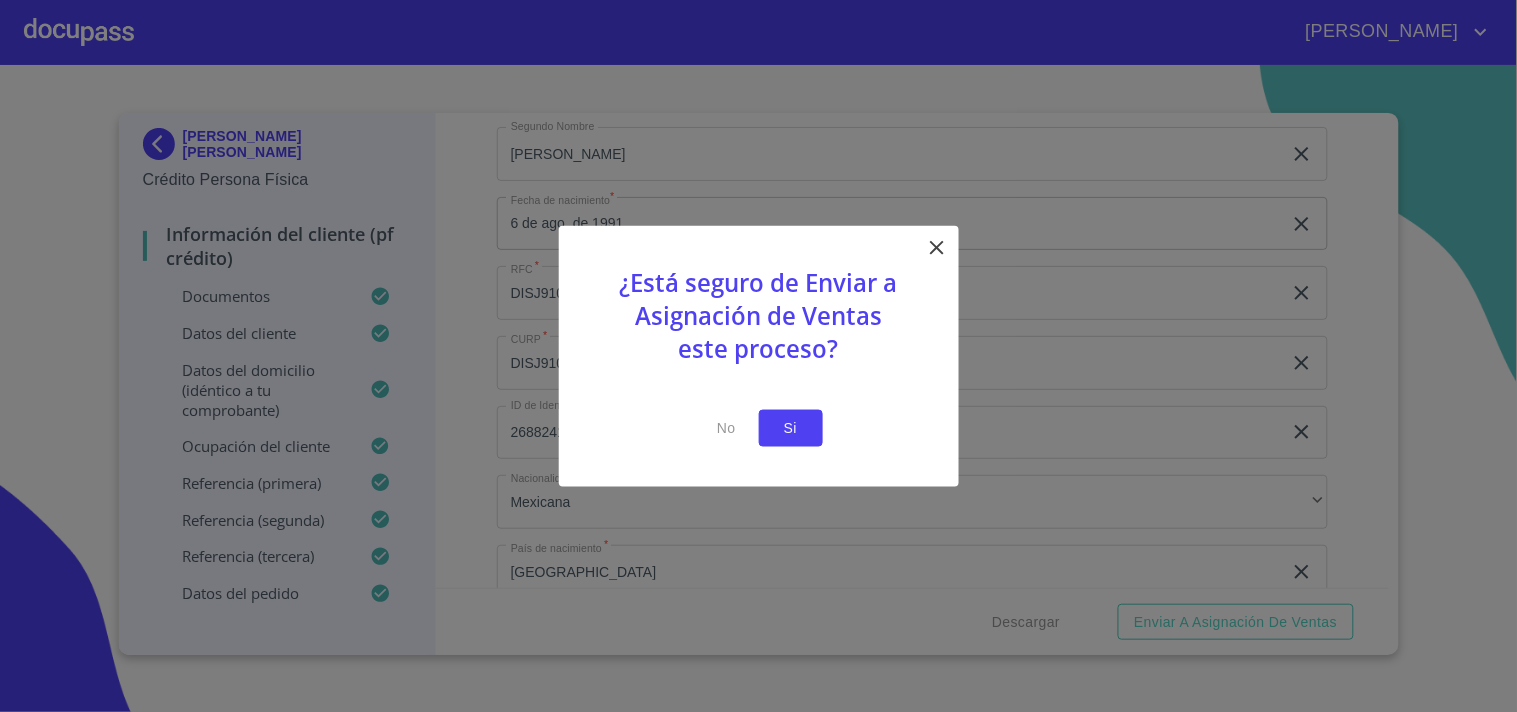click on "Si" at bounding box center (791, 428) 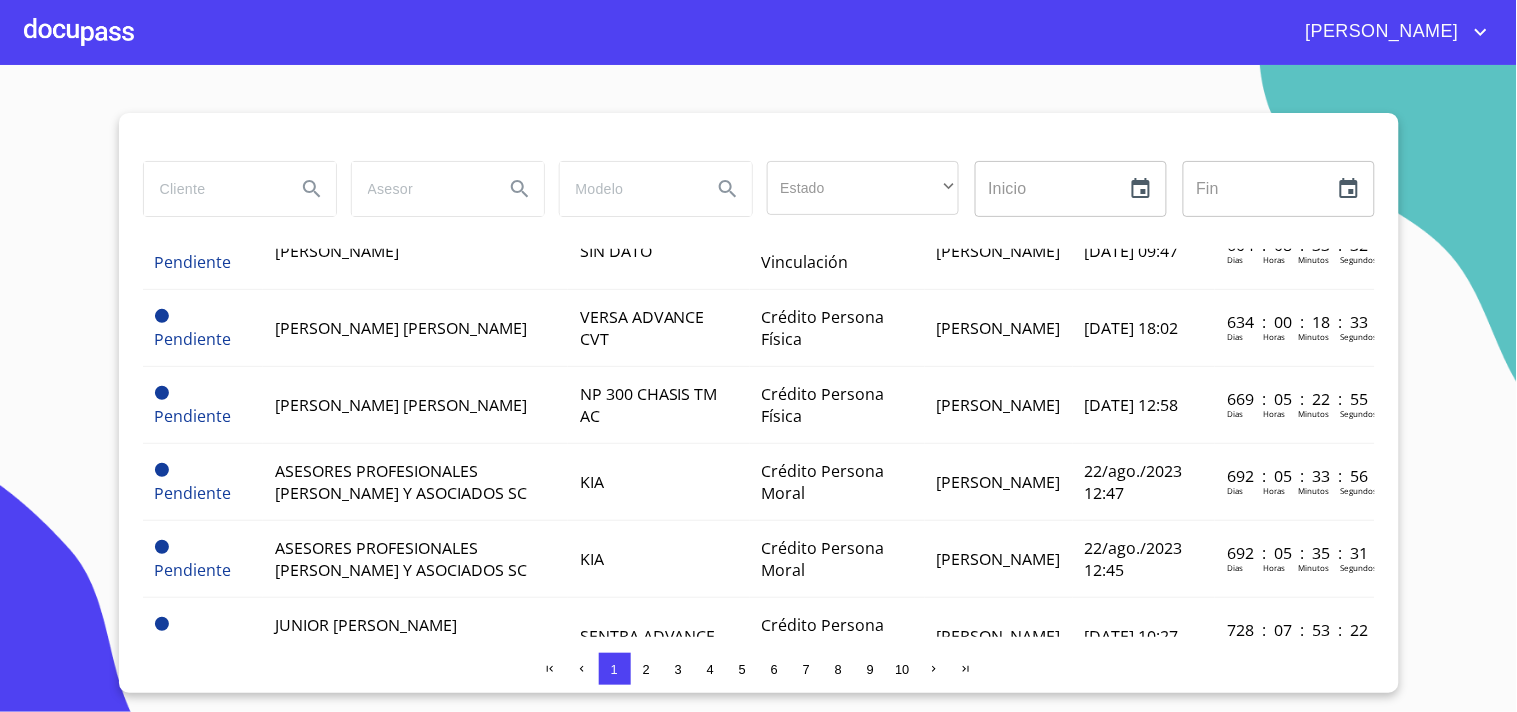 scroll, scrollTop: 1111, scrollLeft: 0, axis: vertical 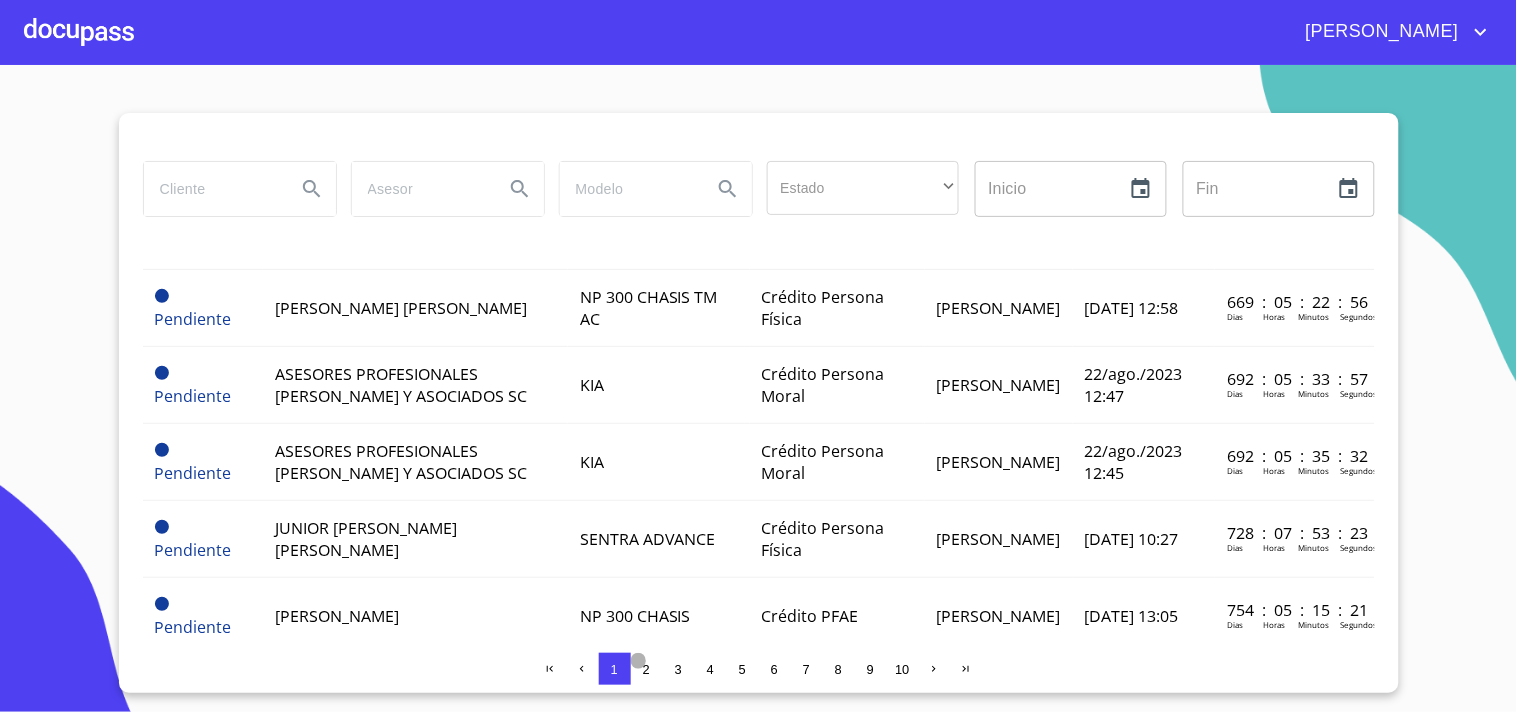 click on "2" at bounding box center [646, 669] 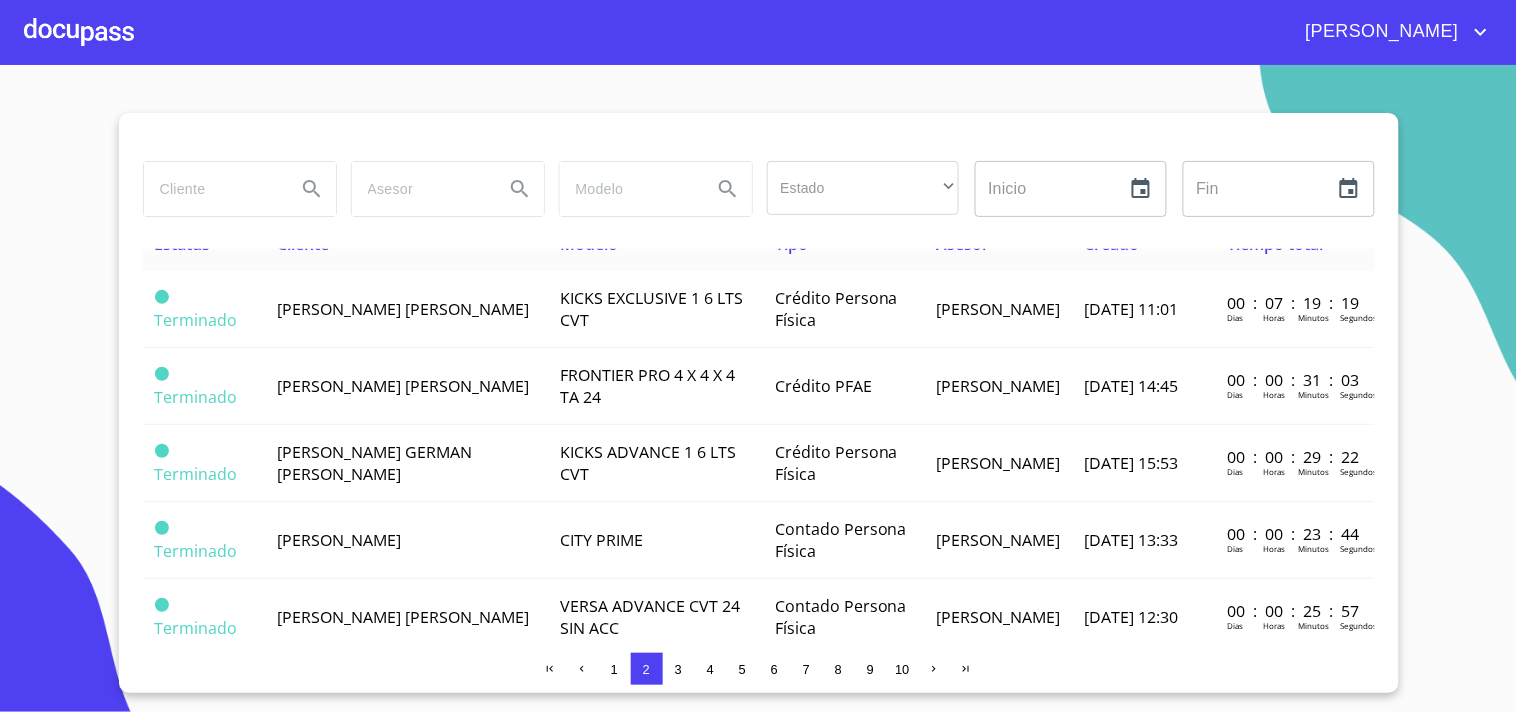 scroll, scrollTop: 0, scrollLeft: 0, axis: both 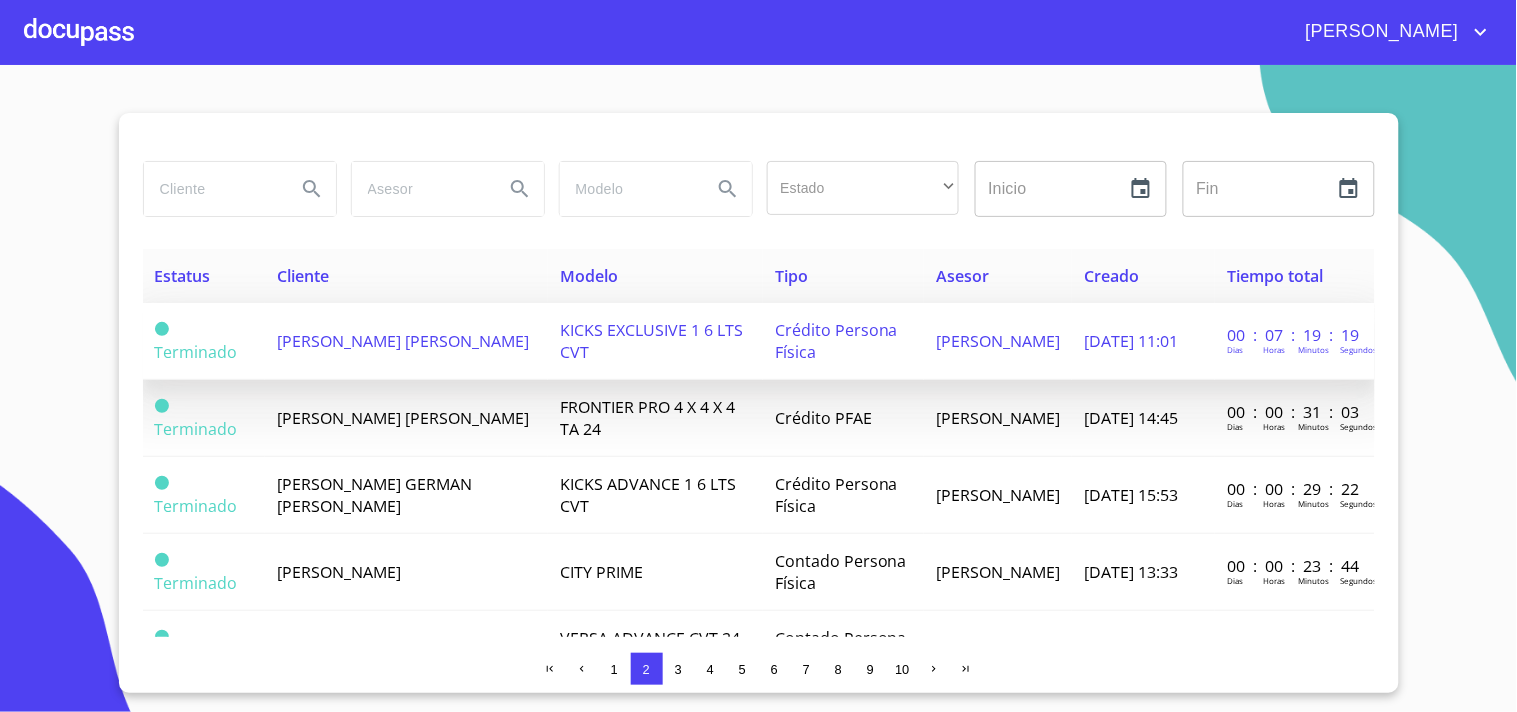 click on "[PERSON_NAME] [PERSON_NAME]" at bounding box center (406, 341) 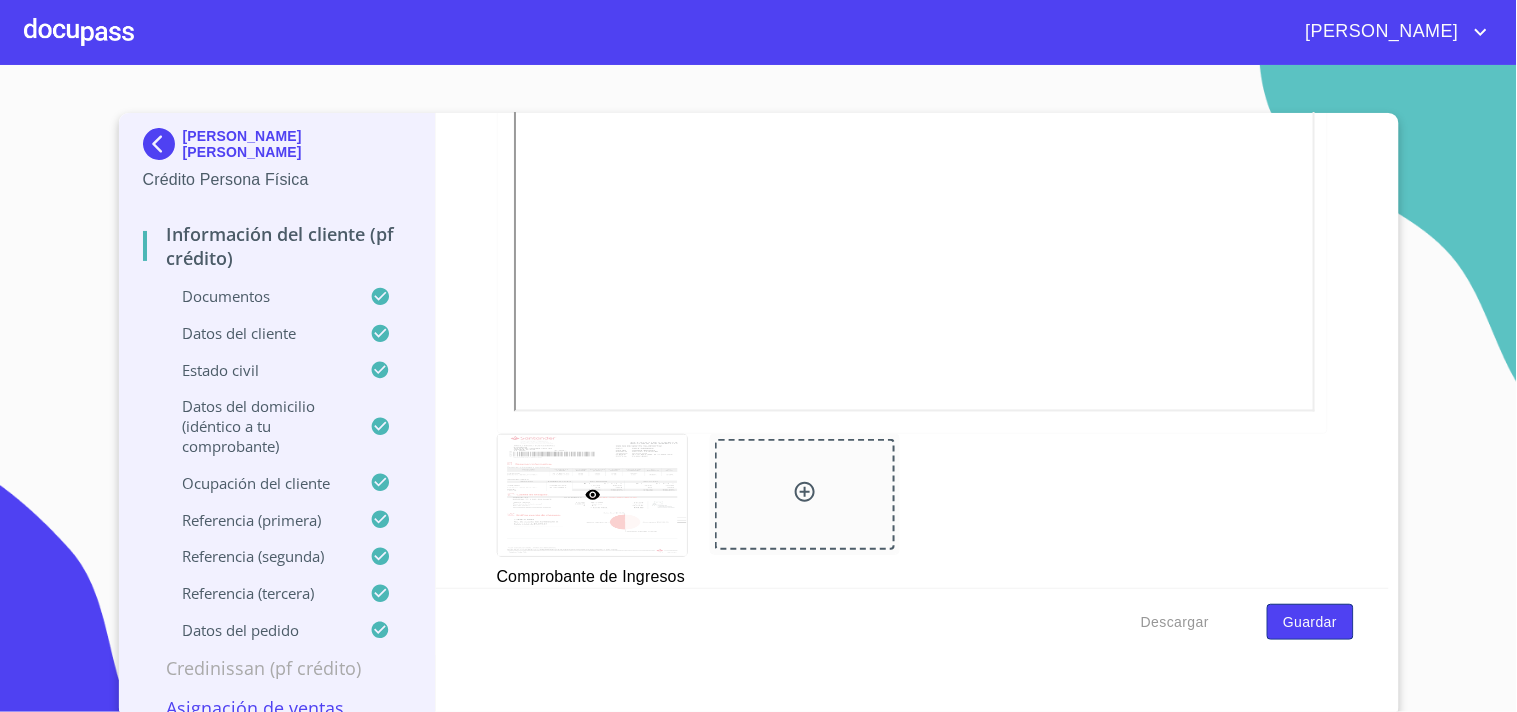 scroll, scrollTop: 3614, scrollLeft: 0, axis: vertical 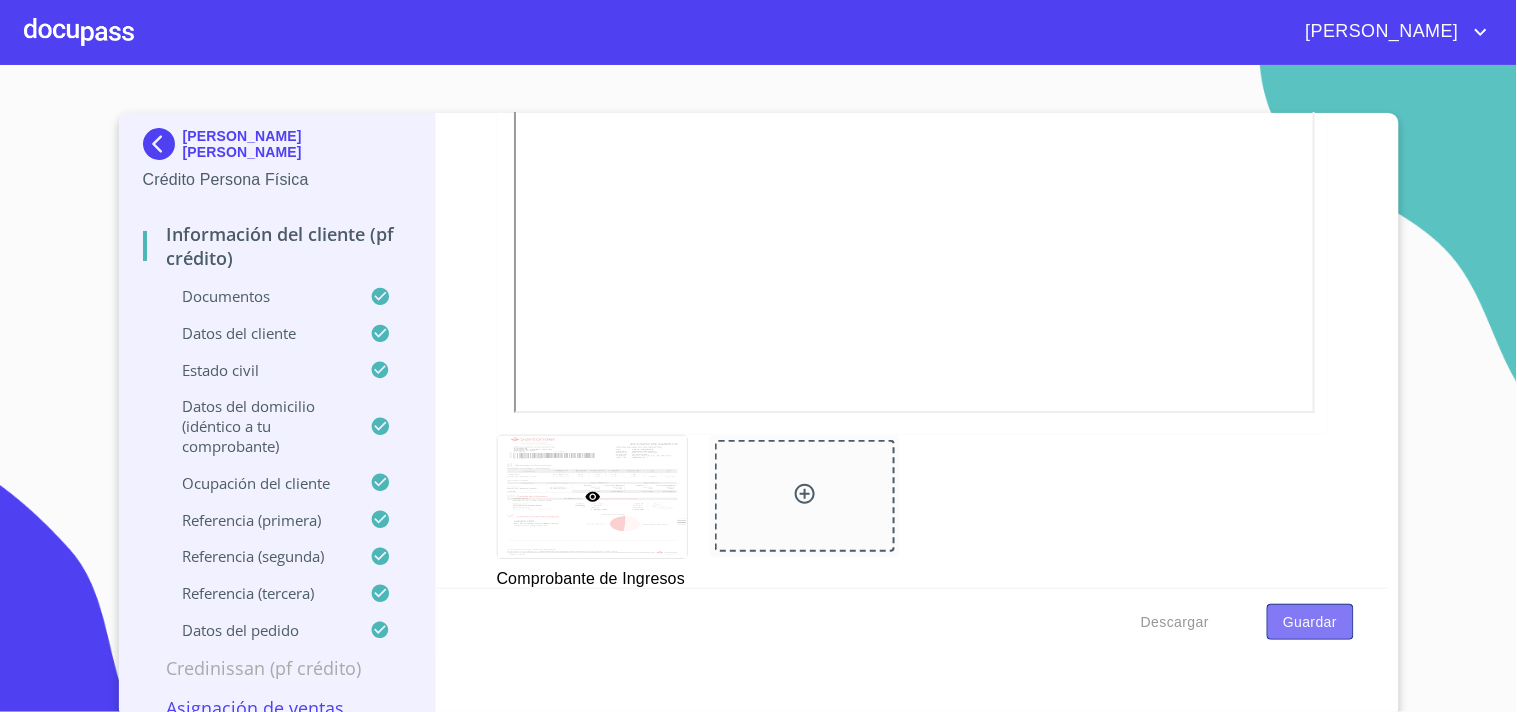 click on "Guardar" at bounding box center [1310, 622] 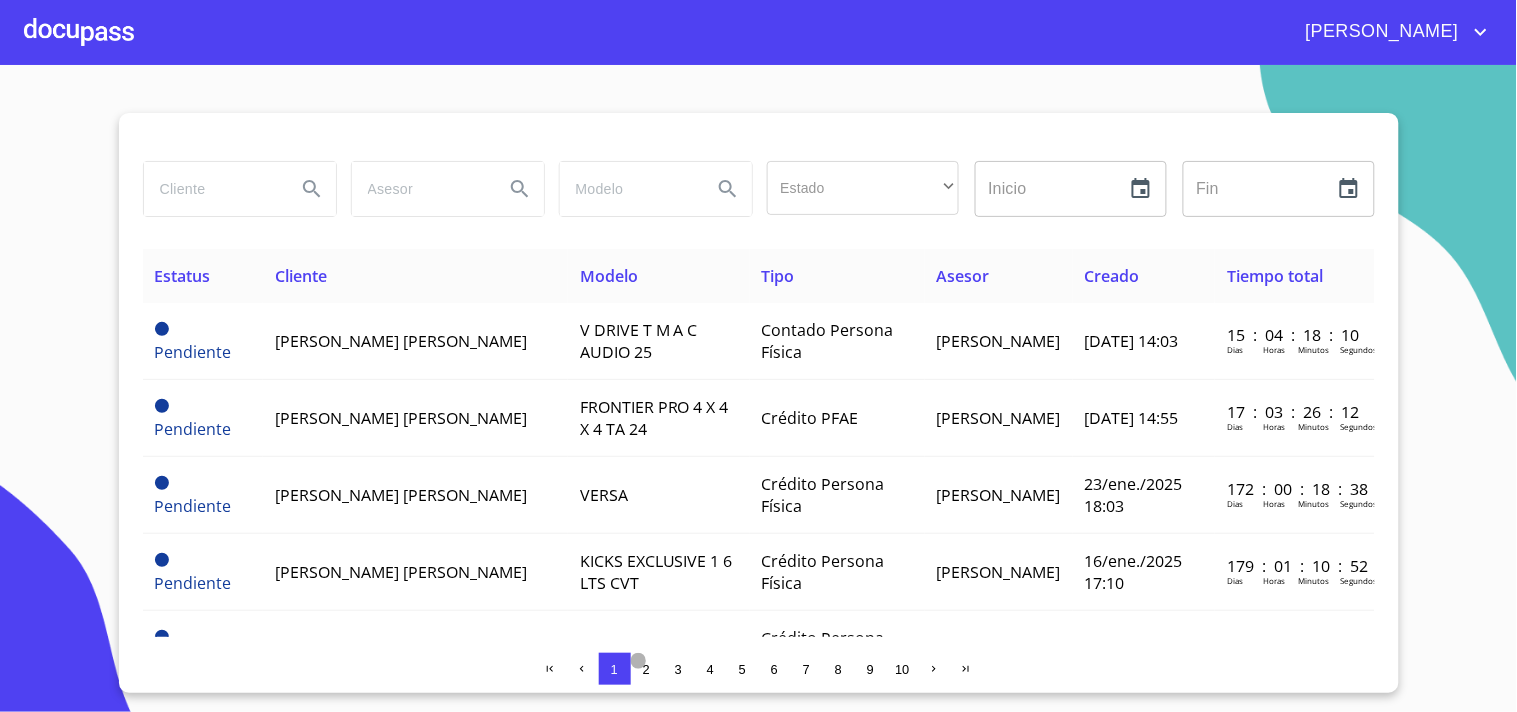 click on "2" at bounding box center [646, 669] 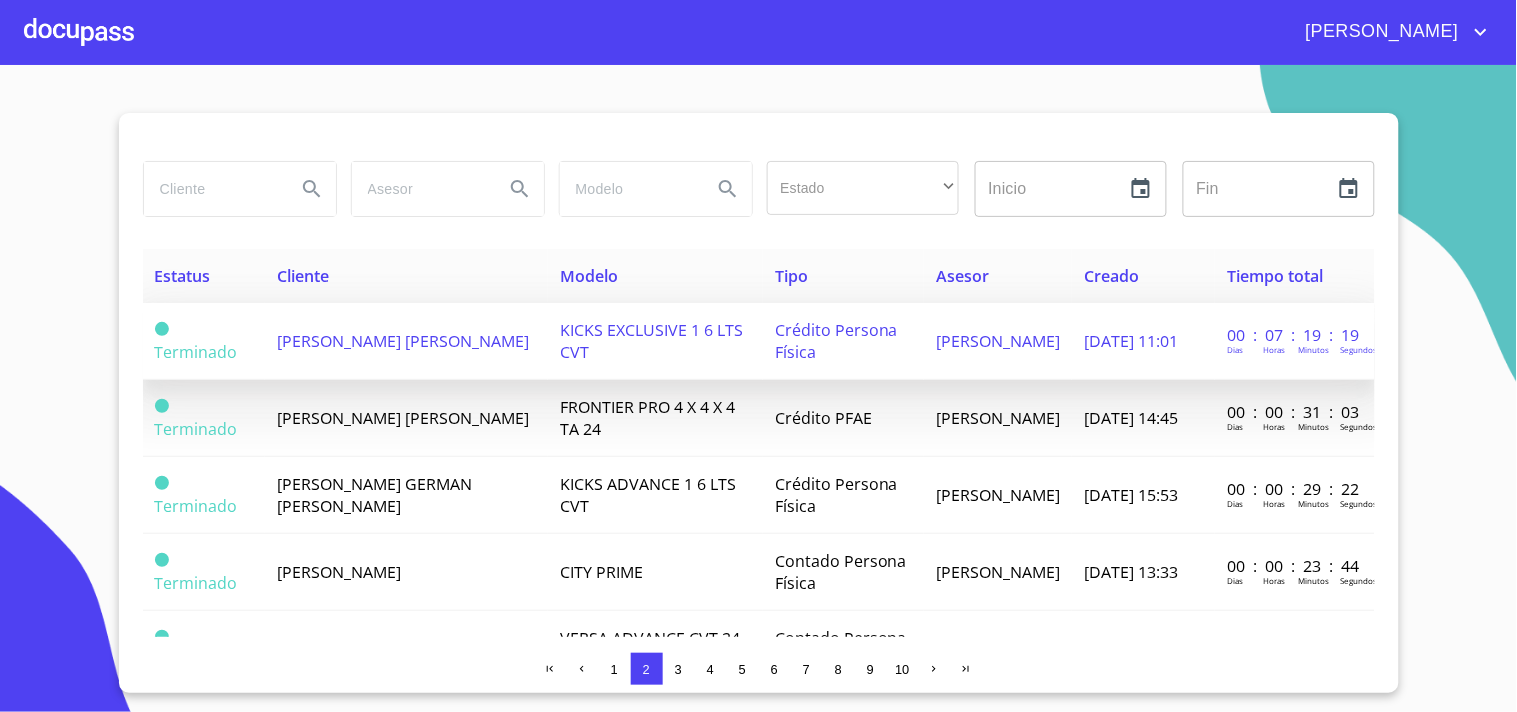 click on "[PERSON_NAME] [PERSON_NAME]" at bounding box center (403, 341) 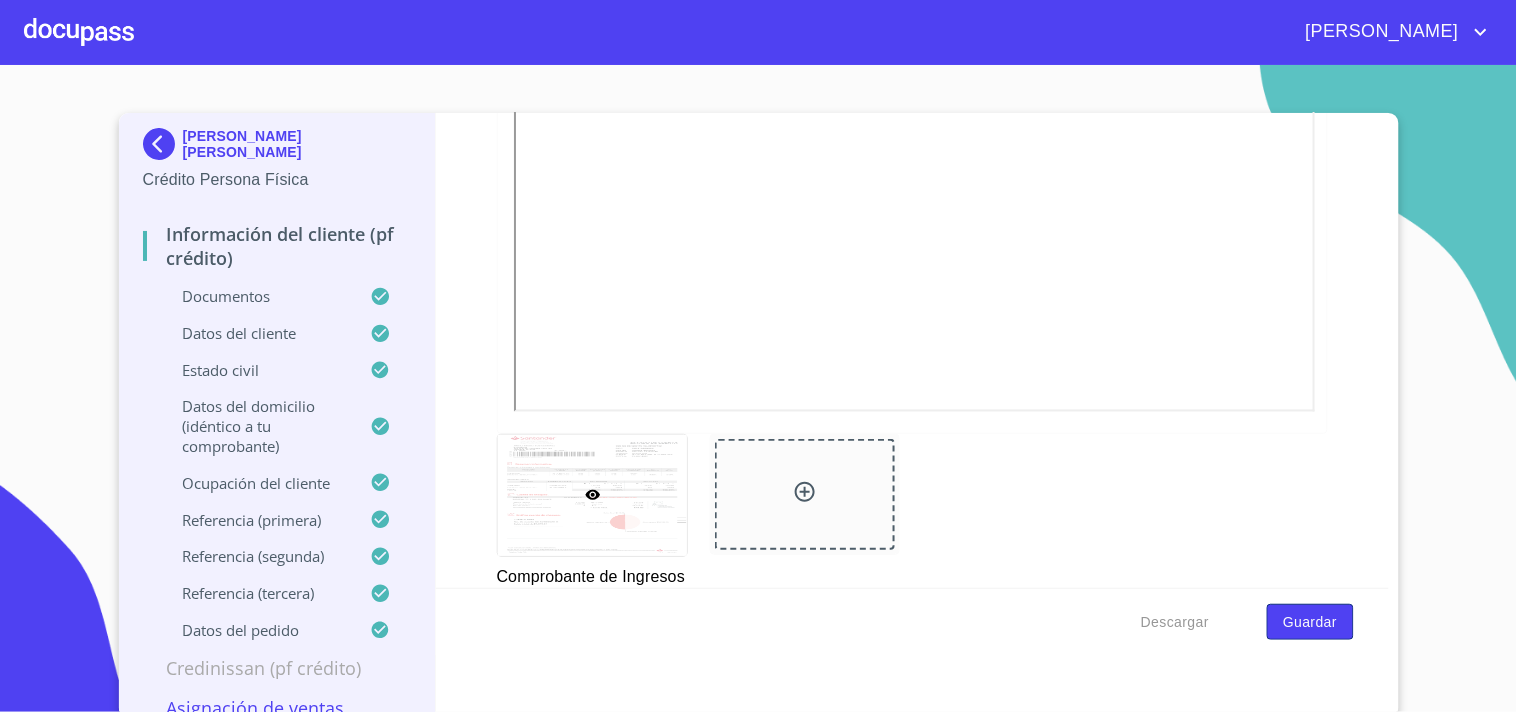 scroll, scrollTop: 4012, scrollLeft: 0, axis: vertical 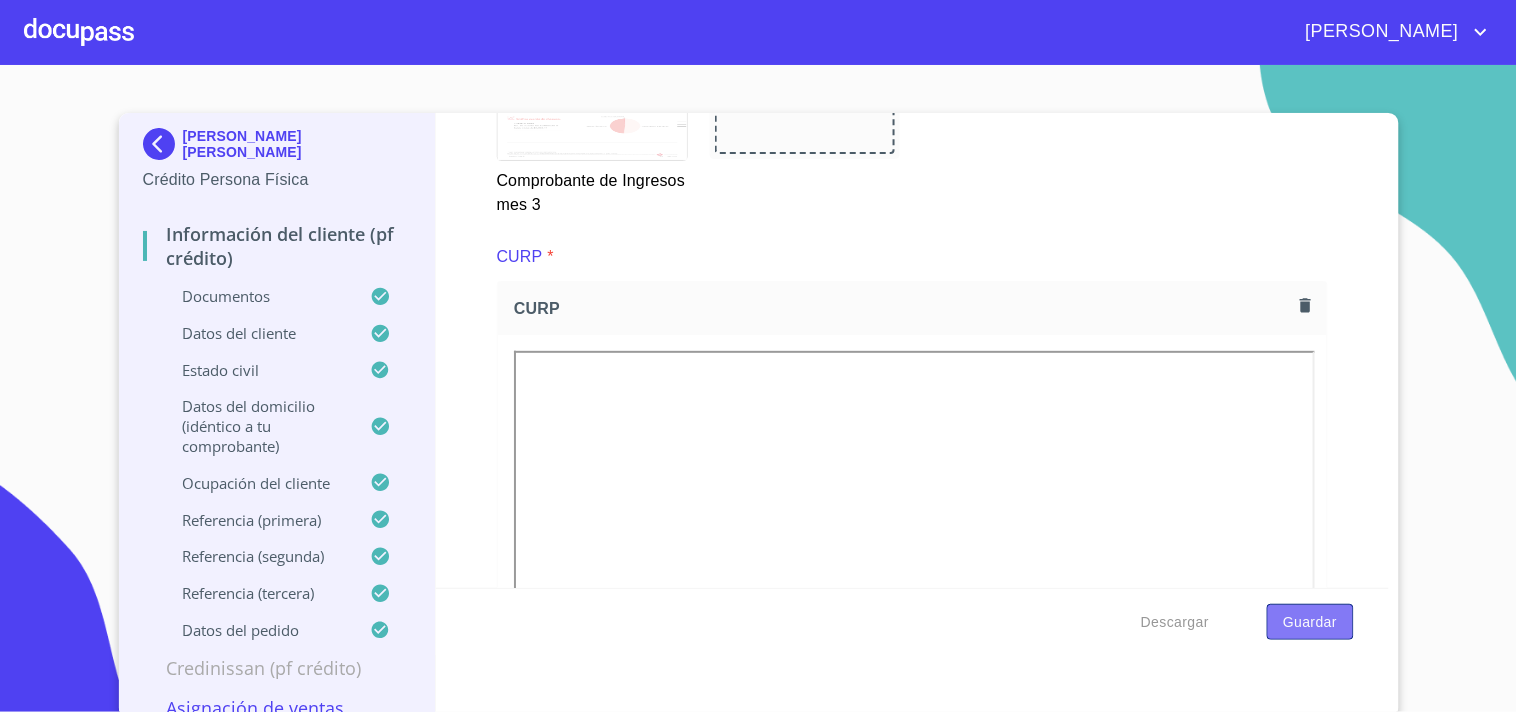click on "Guardar" at bounding box center (1310, 622) 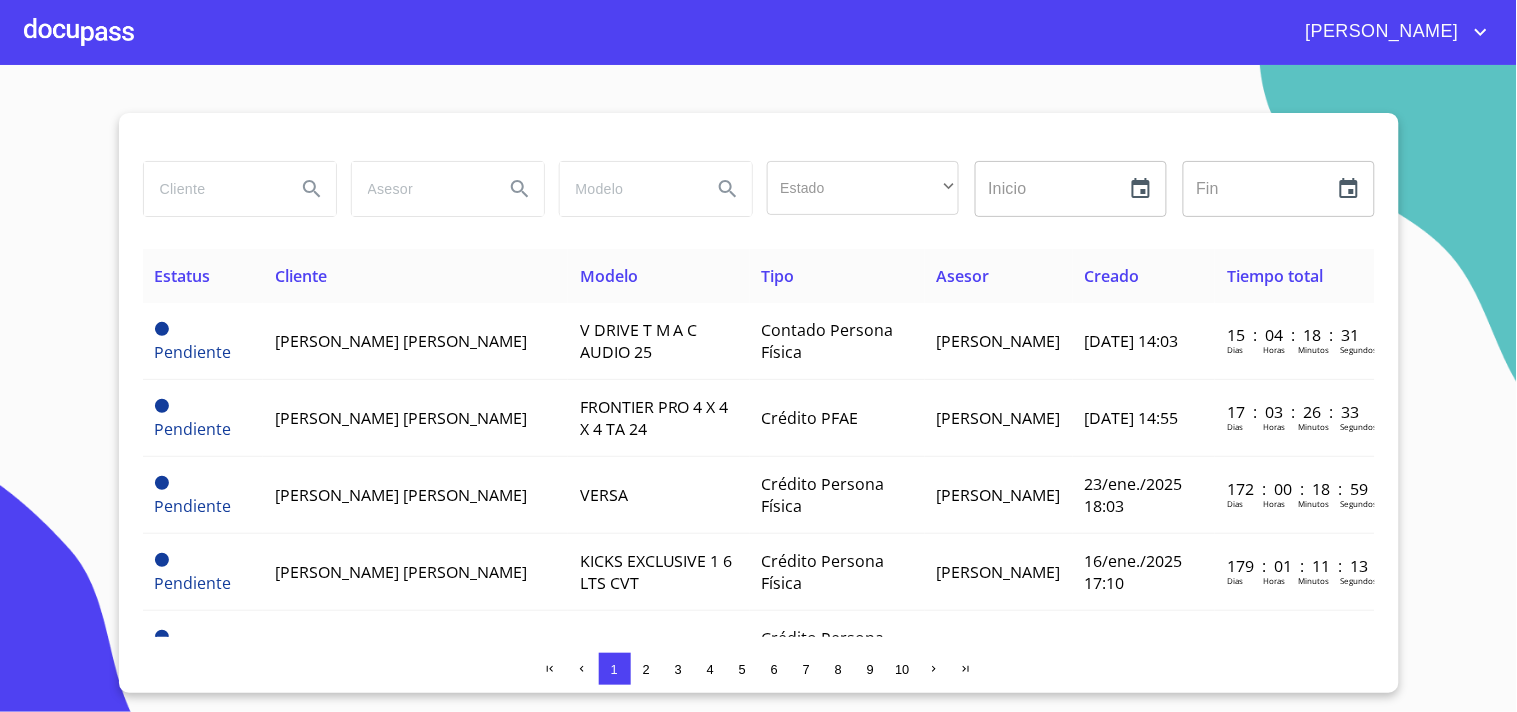 click on "2" at bounding box center (647, 669) 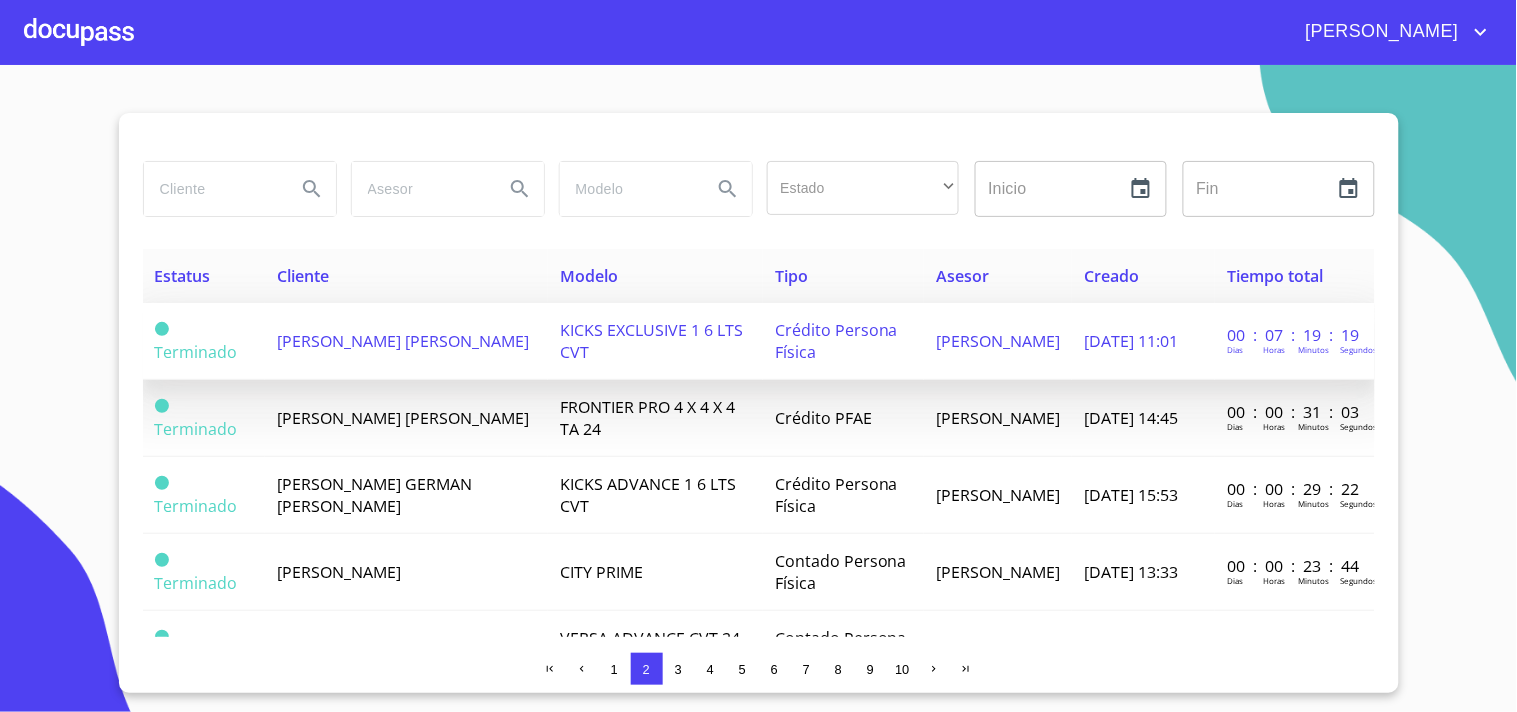 click on "[PERSON_NAME] [PERSON_NAME]" at bounding box center [403, 341] 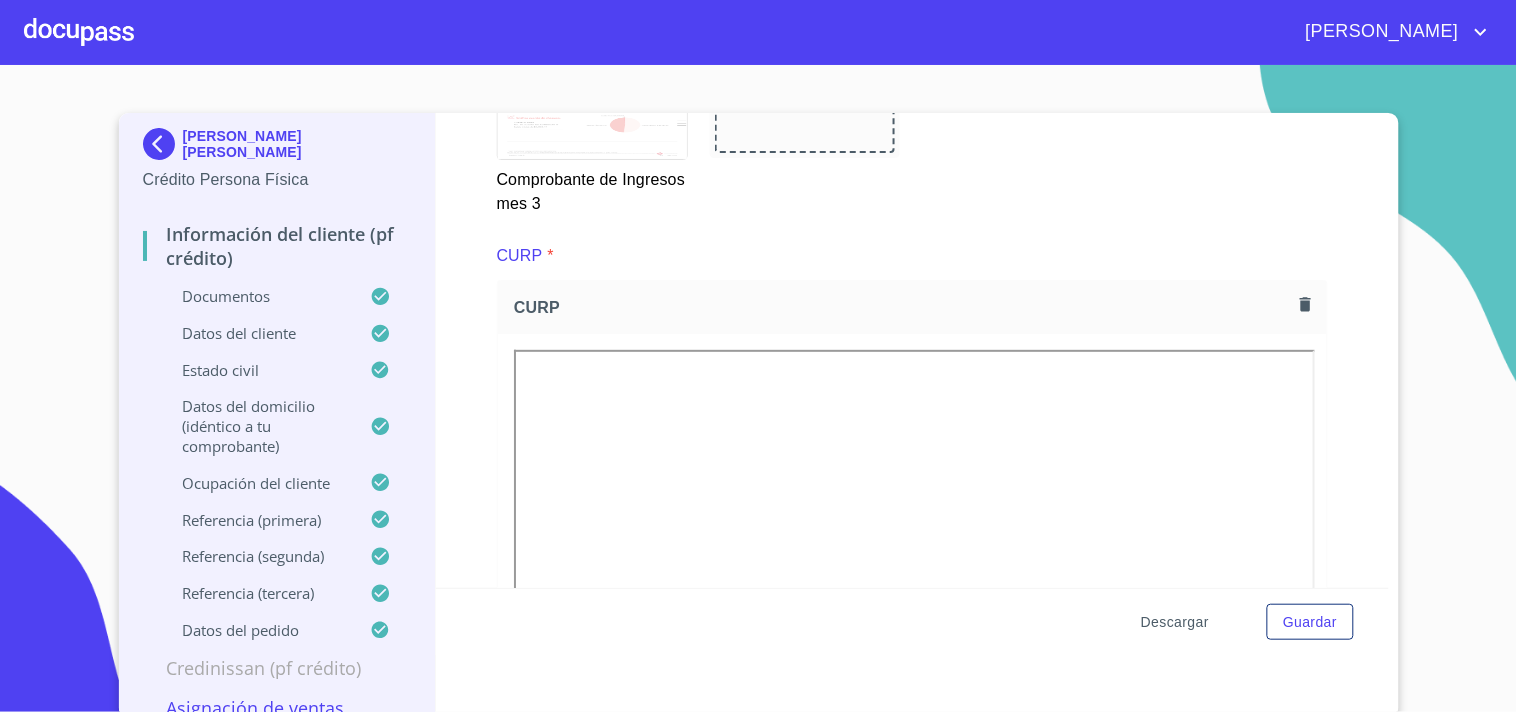 click on "Descargar" at bounding box center (1175, 622) 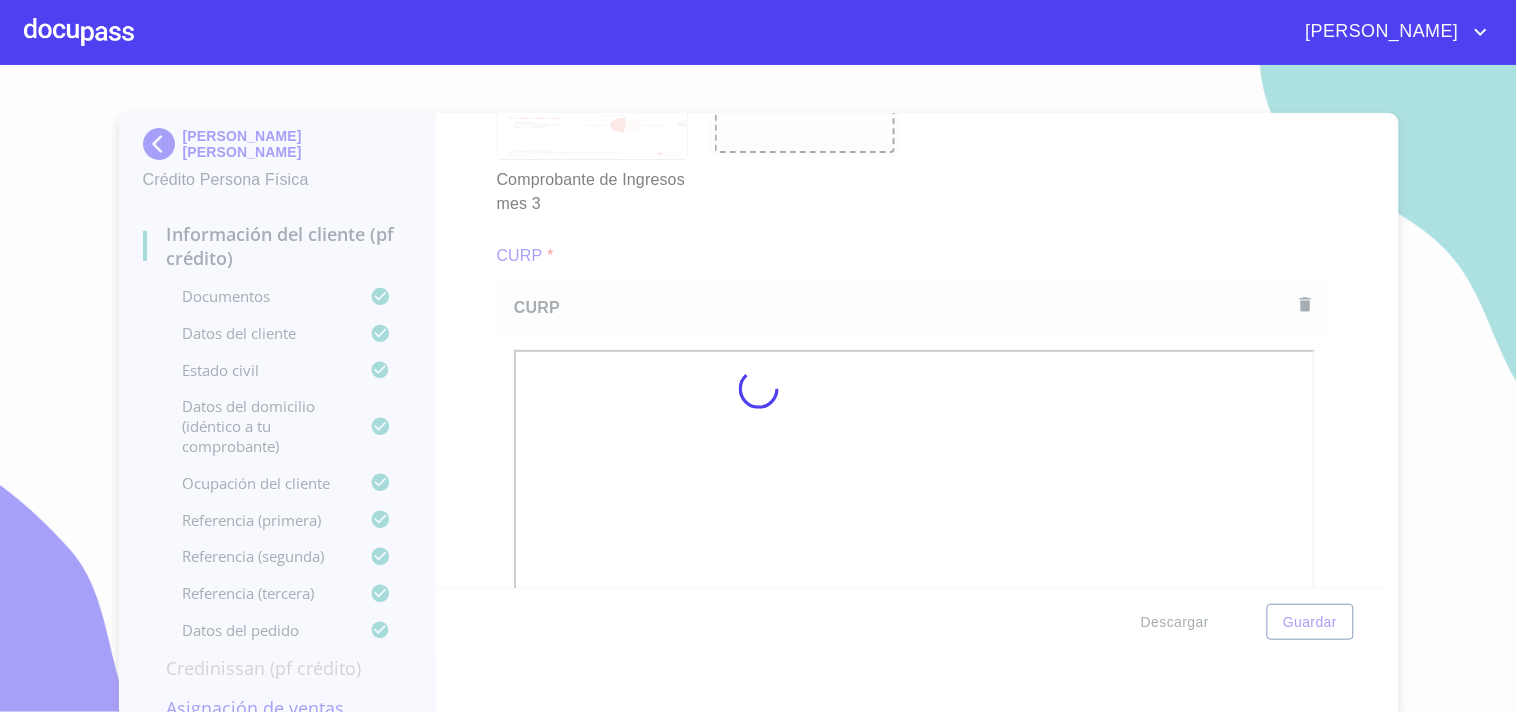 scroll, scrollTop: 2742, scrollLeft: 0, axis: vertical 